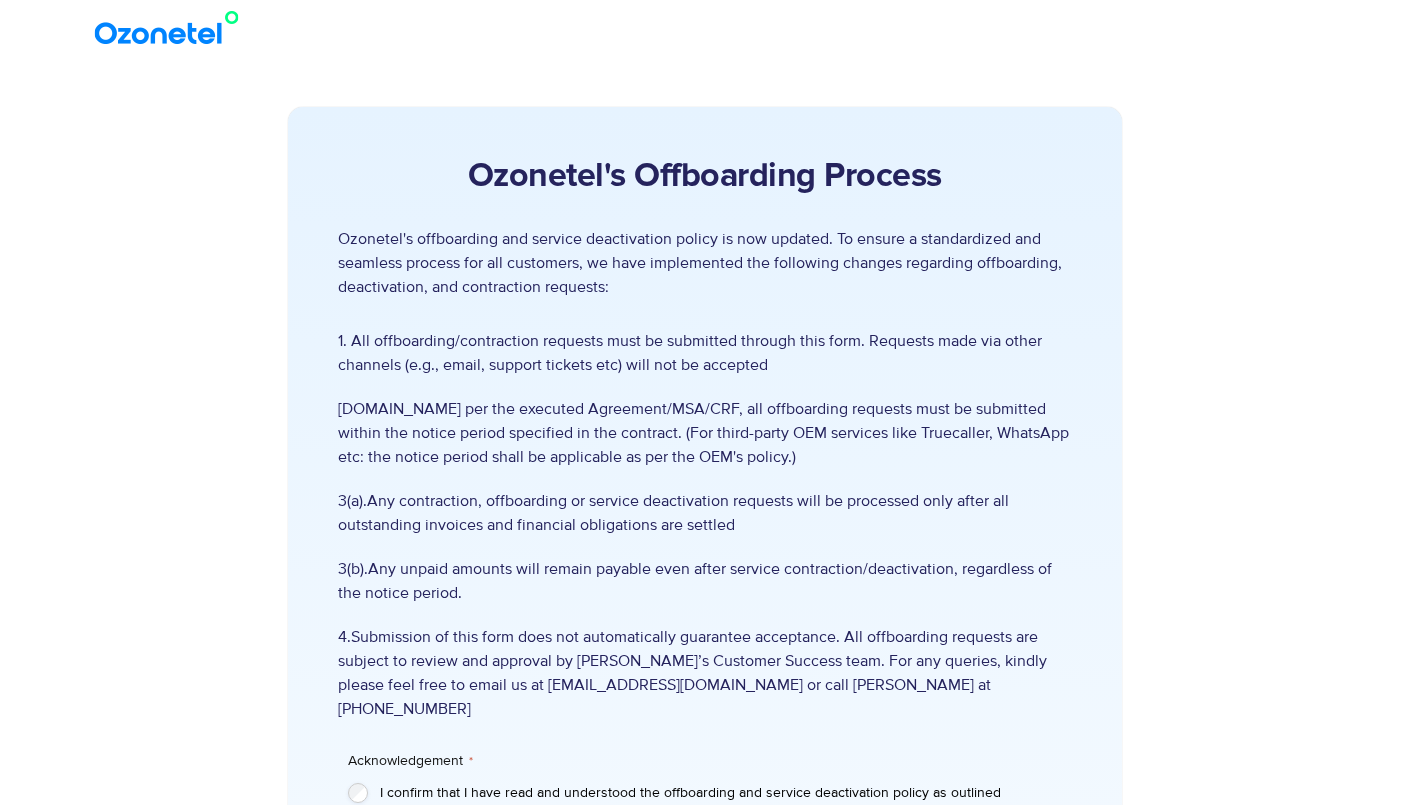 scroll, scrollTop: 200, scrollLeft: 0, axis: vertical 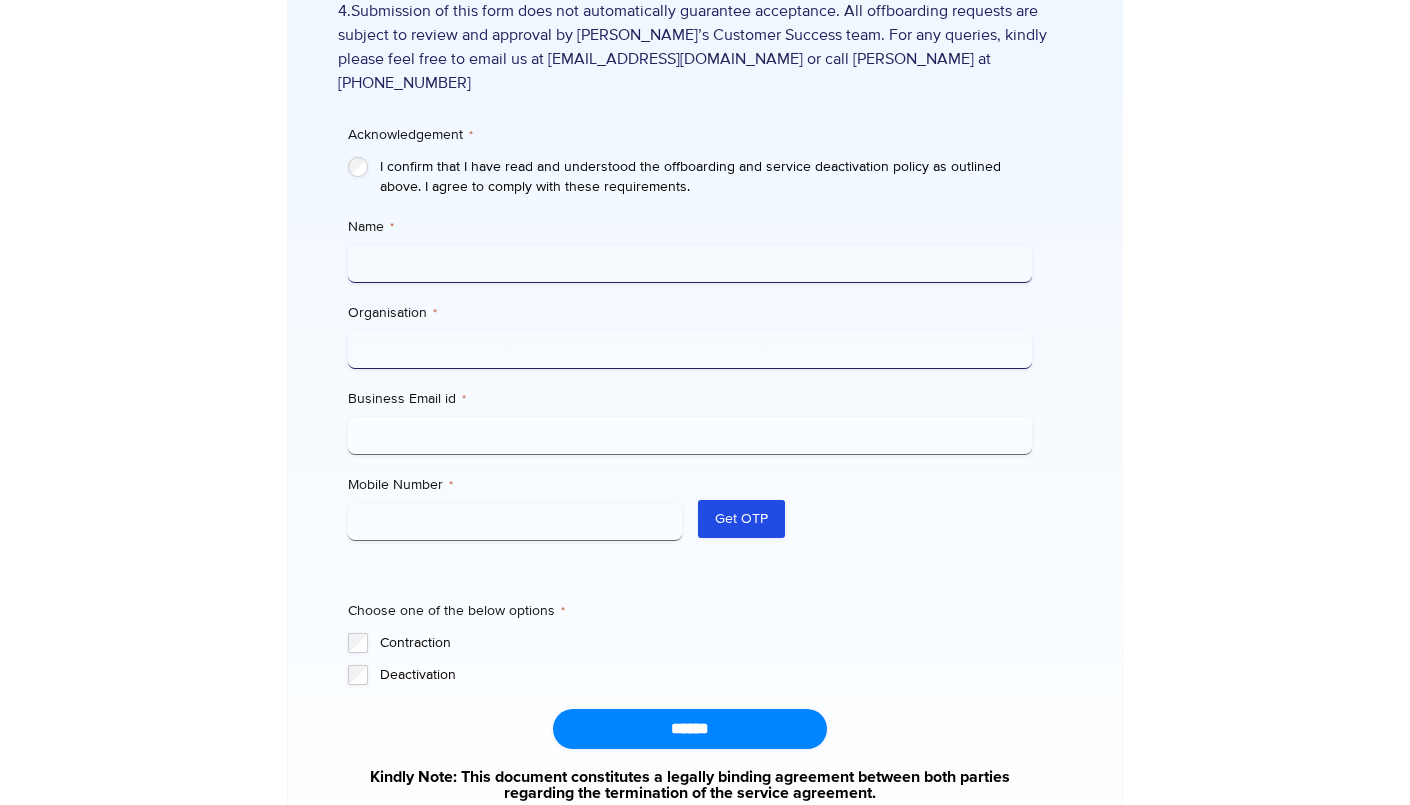 click on "I confirm that I have read and understood the offboarding and service deactivation policy as outlined above. I agree to comply with these requirements." at bounding box center (689, 177) 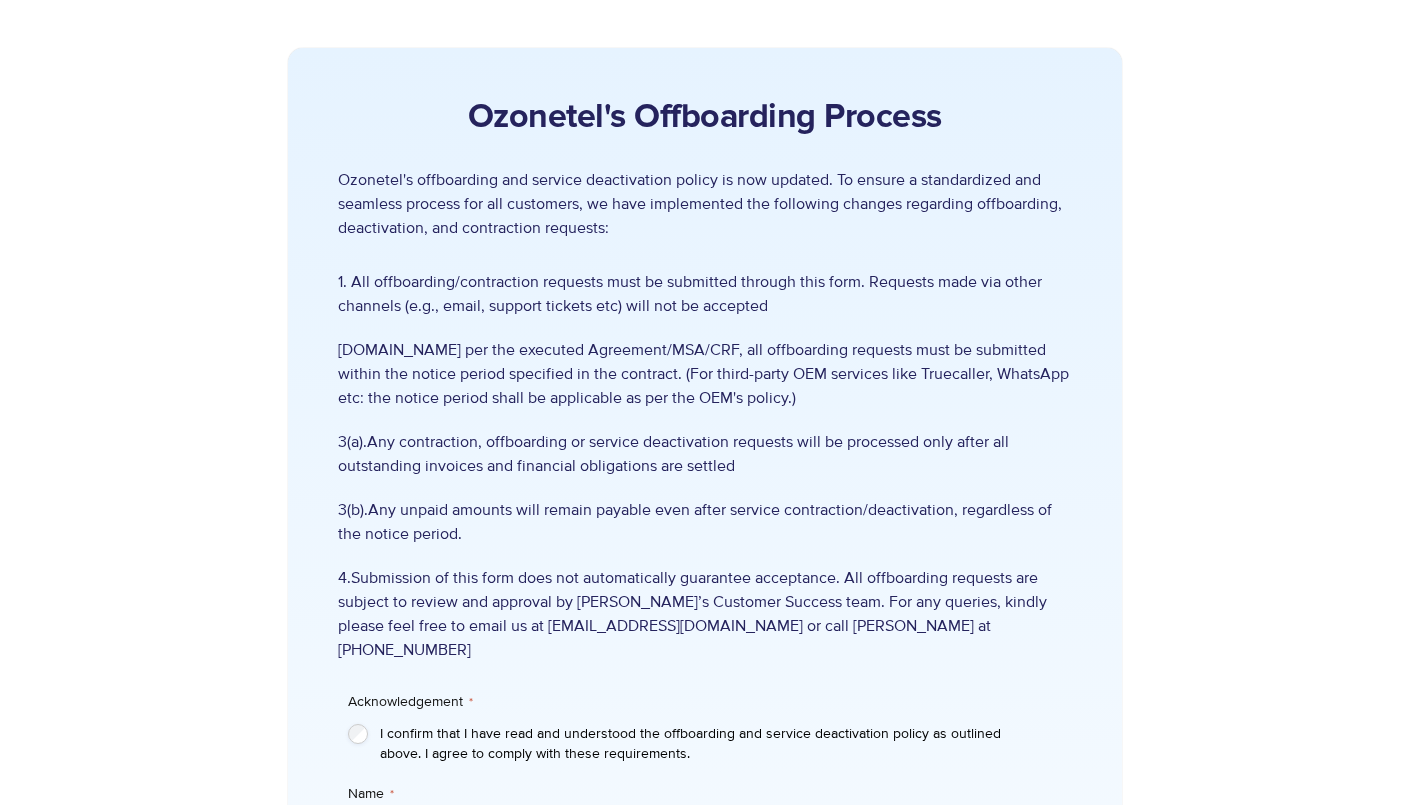 scroll, scrollTop: 63, scrollLeft: 0, axis: vertical 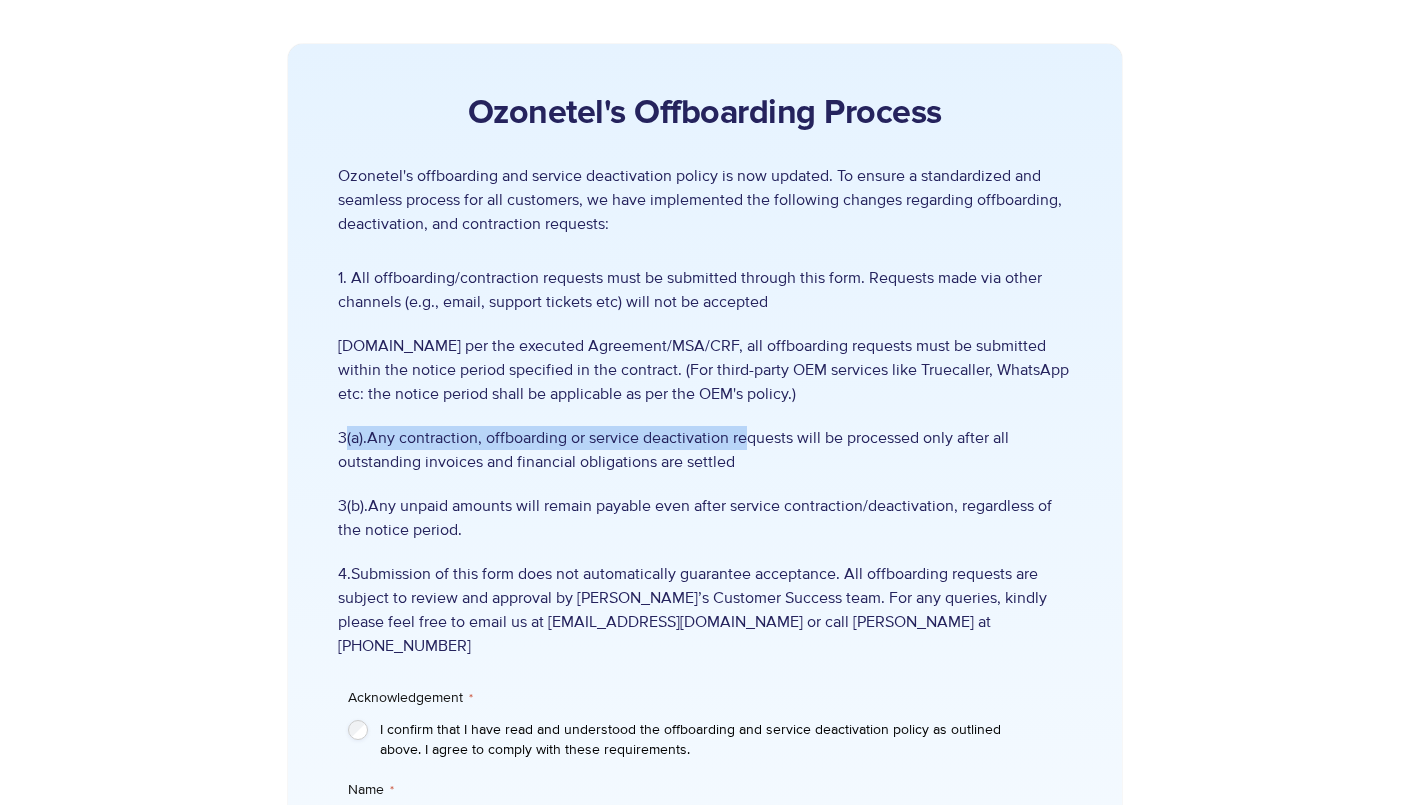 drag, startPoint x: 346, startPoint y: 443, endPoint x: 749, endPoint y: 445, distance: 403.00497 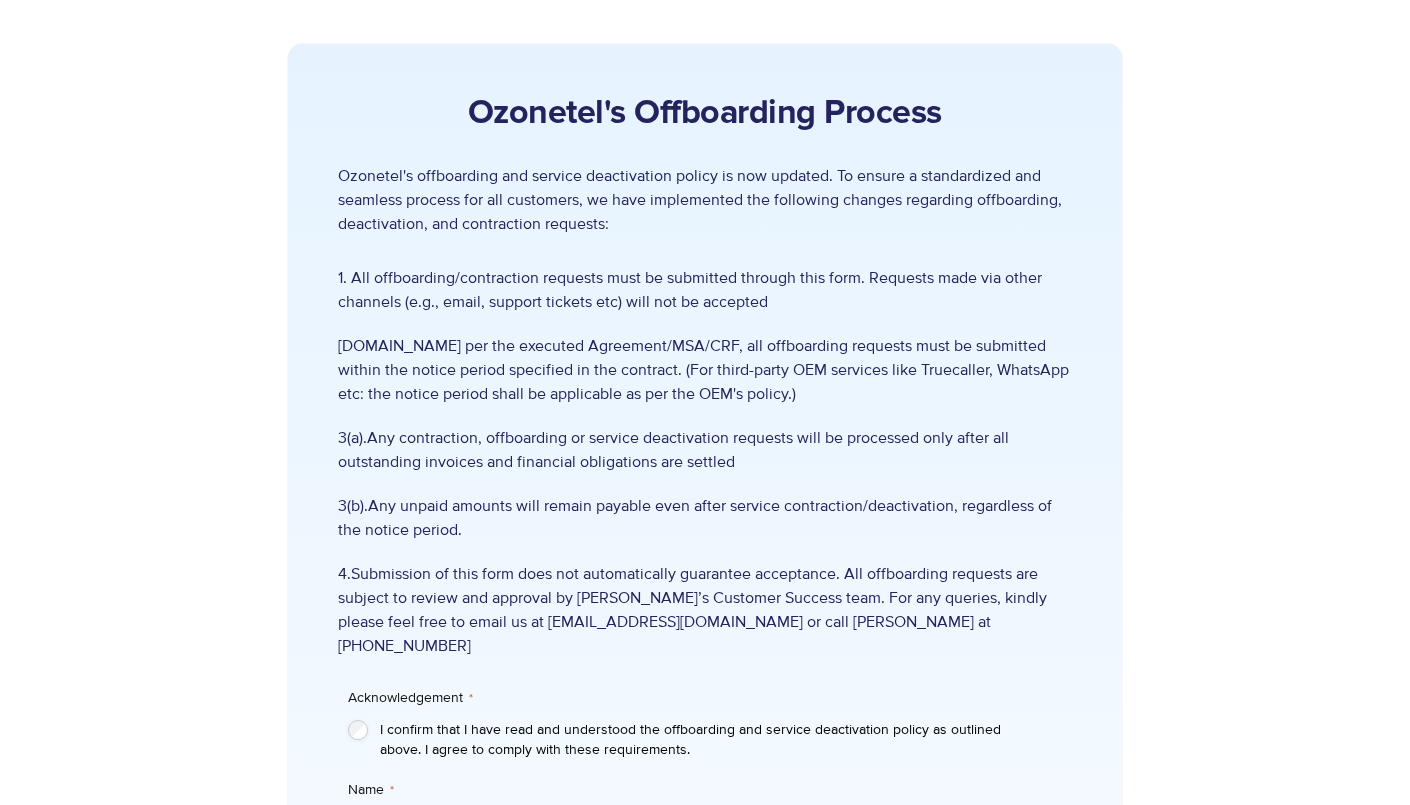 click on "3(b).Any unpaid amounts will remain payable even after service contraction/deactivation, regardless of the notice period." at bounding box center [704, 518] 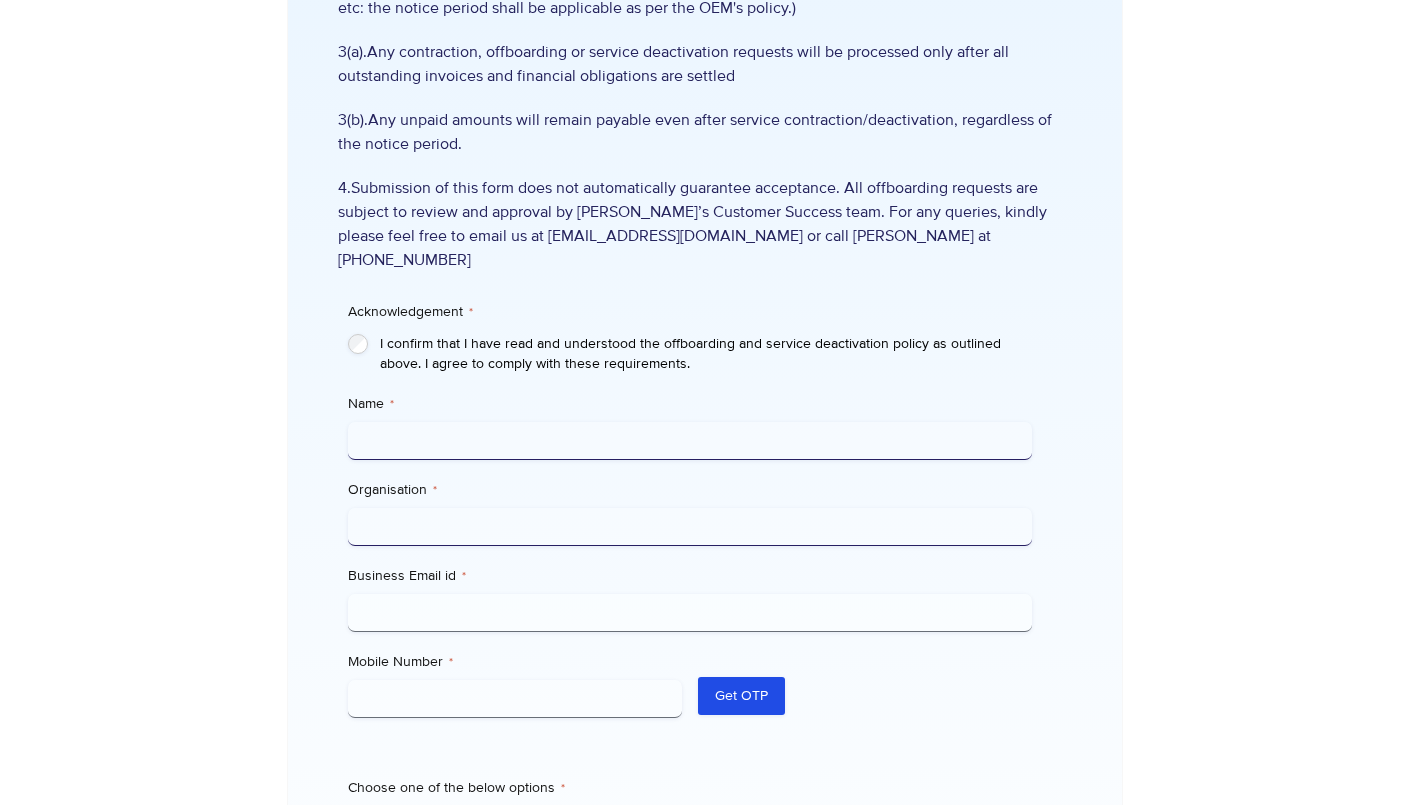 scroll, scrollTop: 473, scrollLeft: 0, axis: vertical 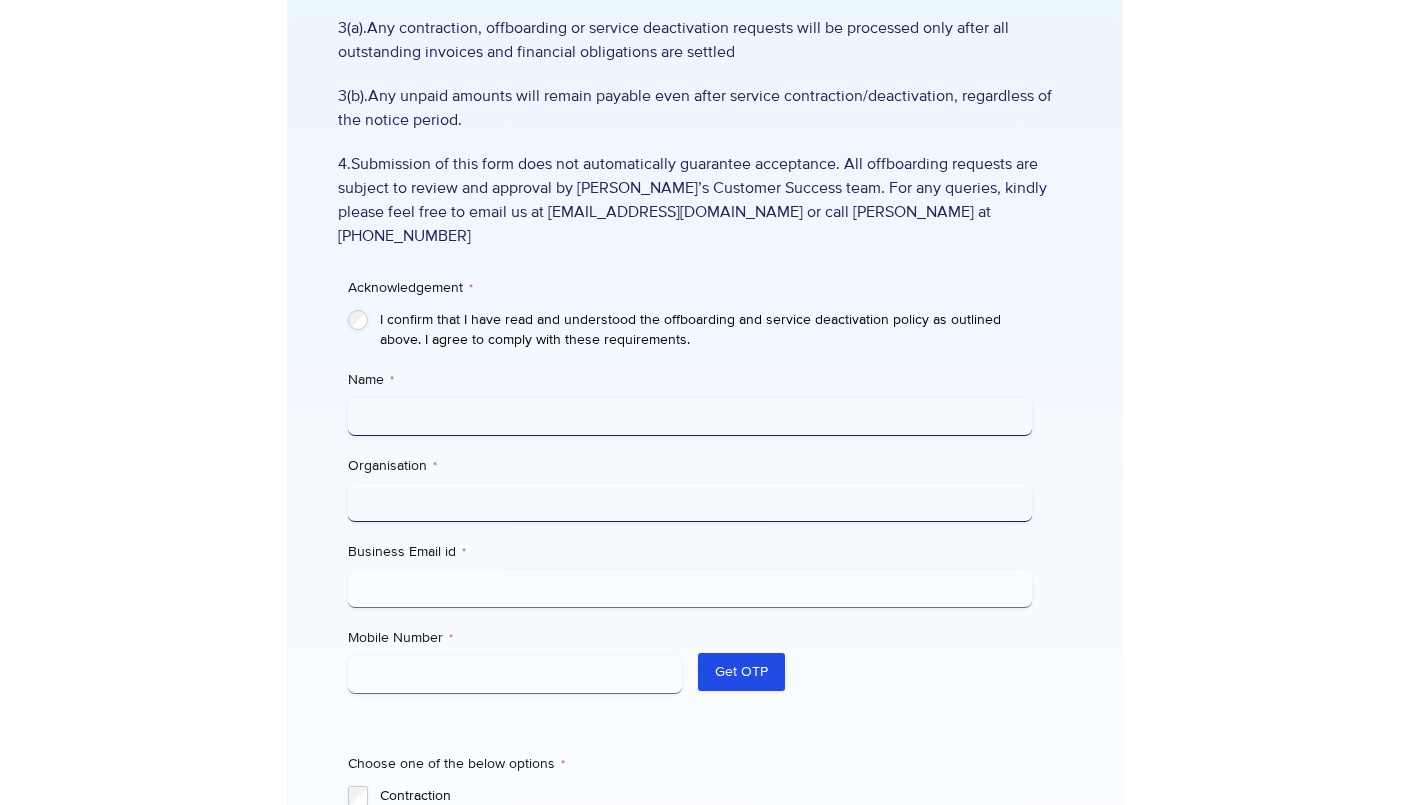 click on "Name *" at bounding box center [689, 417] 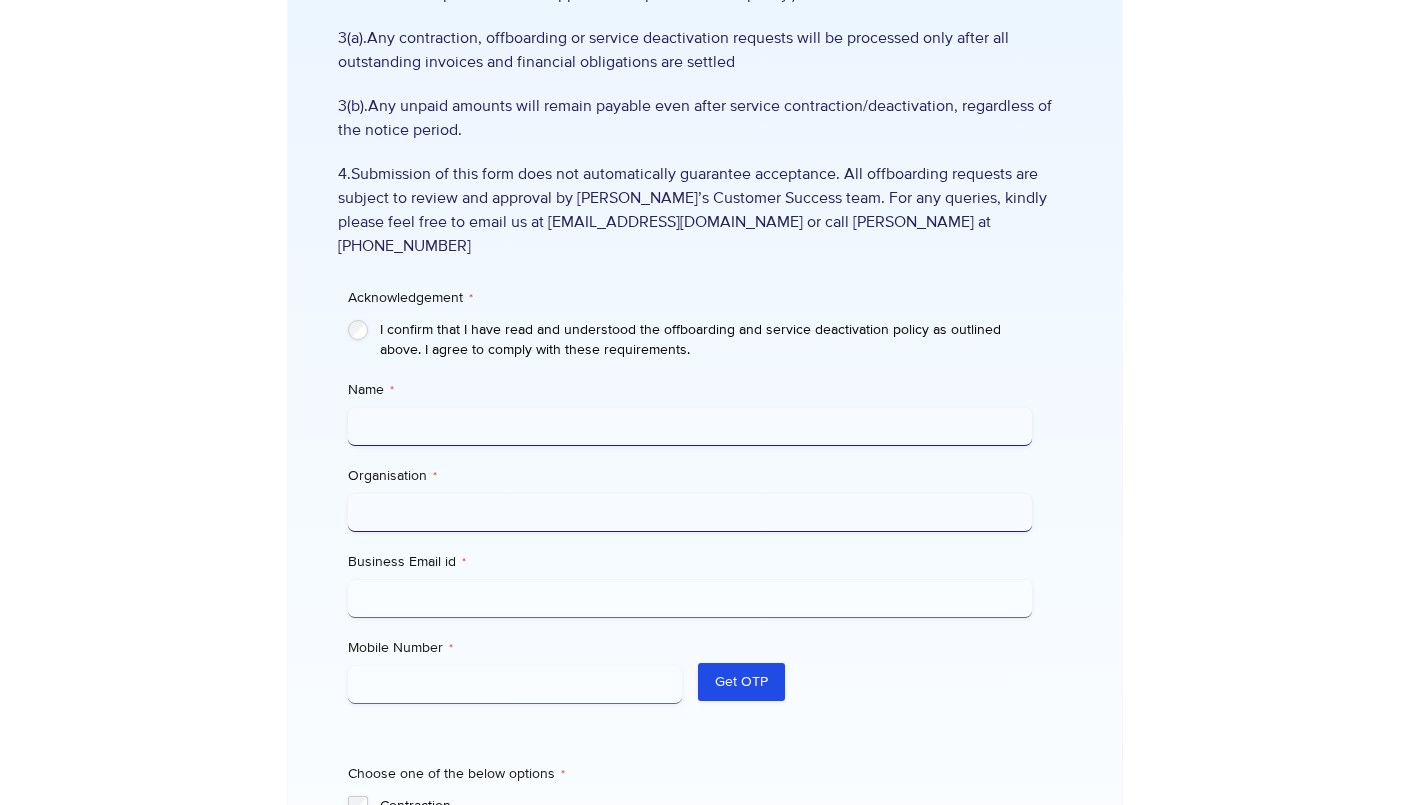 scroll, scrollTop: 147, scrollLeft: 0, axis: vertical 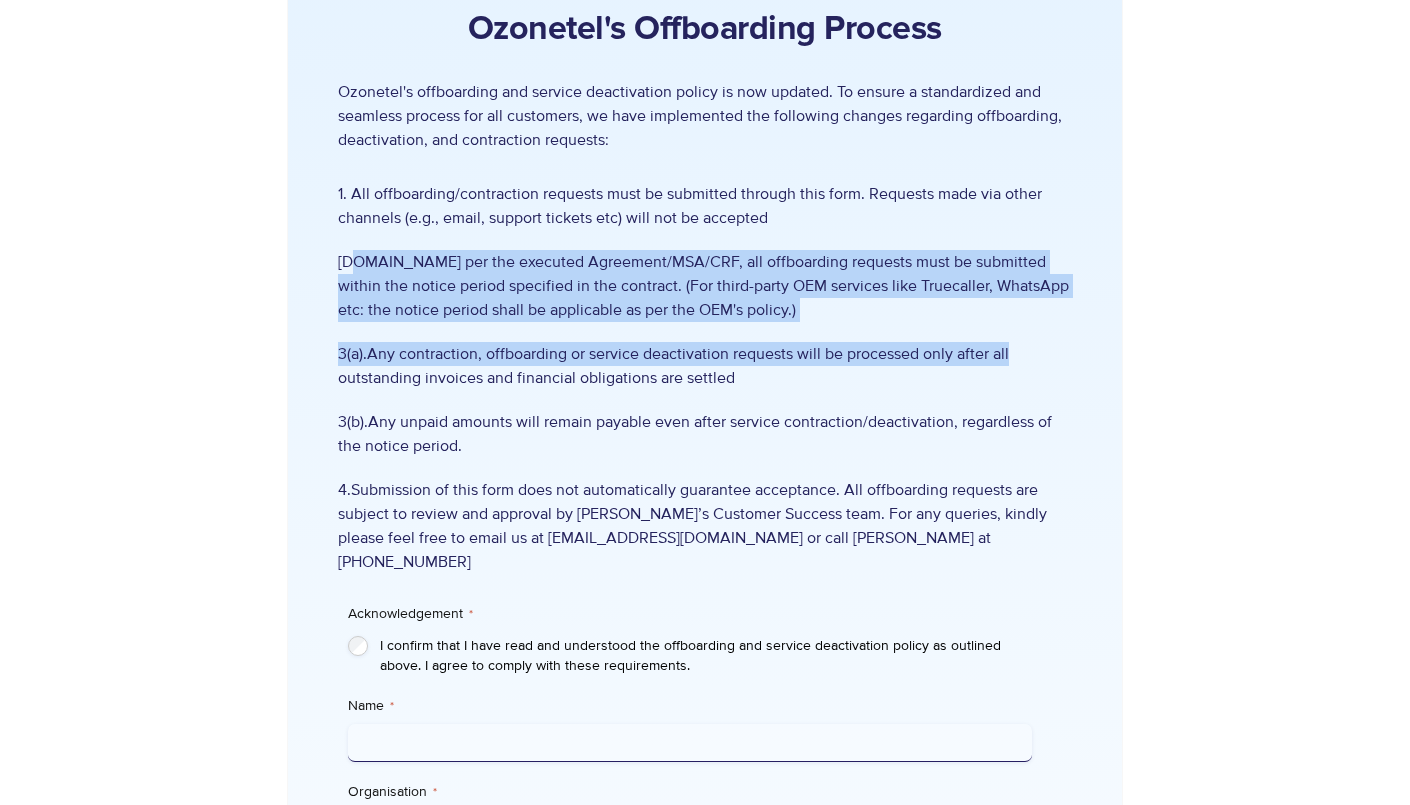 drag, startPoint x: 351, startPoint y: 251, endPoint x: 1021, endPoint y: 340, distance: 675.8853 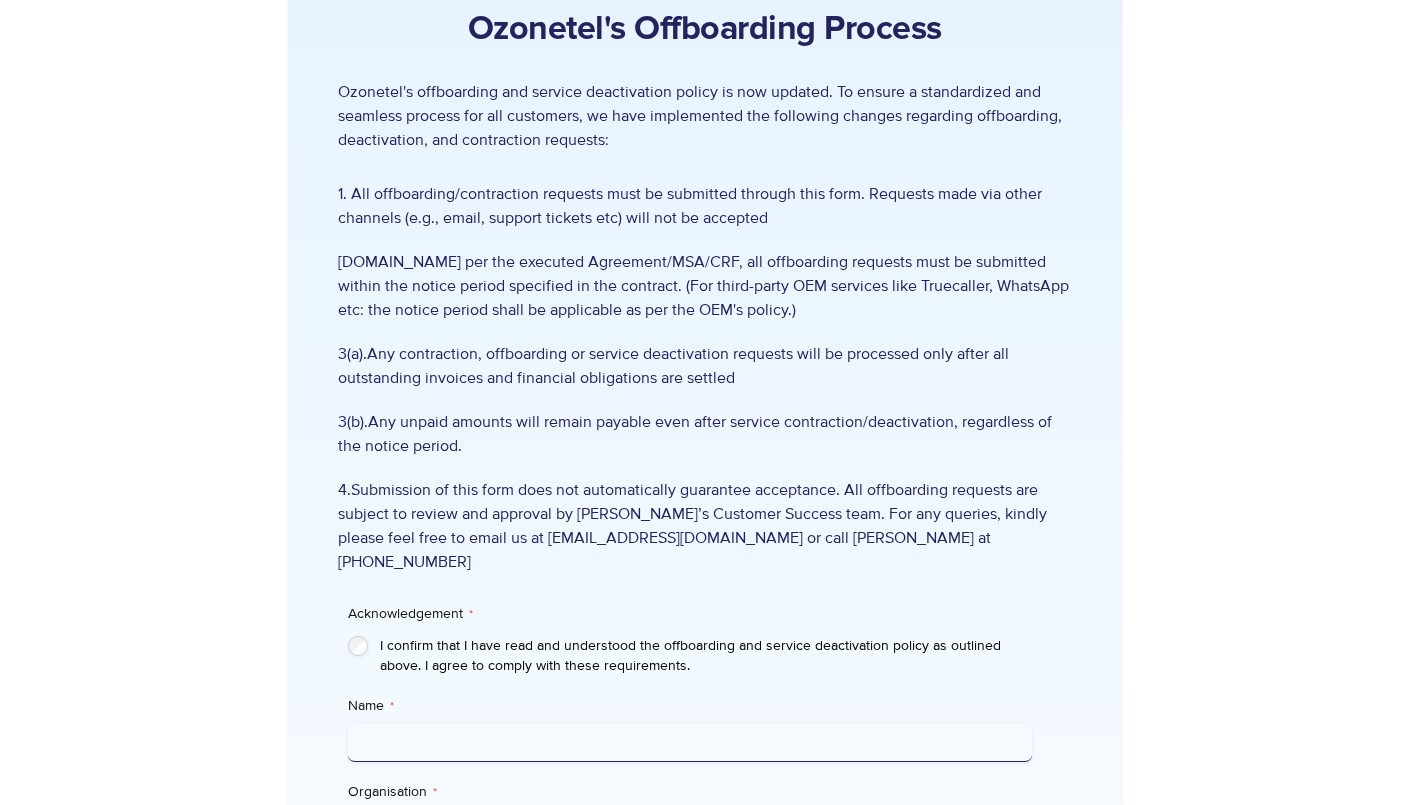 click on "4.Submission of this form does not automatically guarantee acceptance. All offboarding requests are subject to review and approval by [PERSON_NAME]’s Customer Success team. For any queries, kindly please feel free to email us at [EMAIL_ADDRESS][DOMAIN_NAME] or call [PERSON_NAME] at [PHONE_NUMBER]" at bounding box center [704, 526] 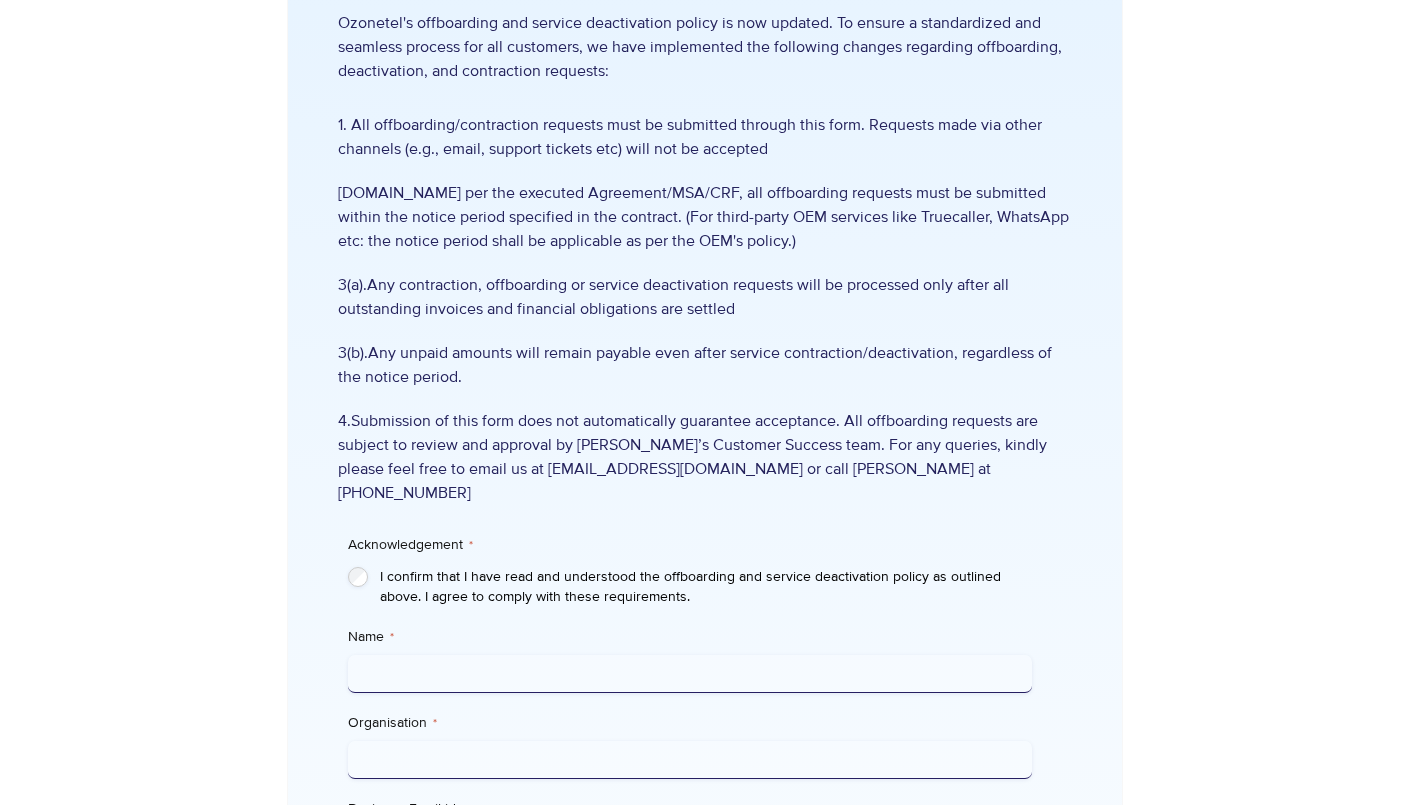 scroll, scrollTop: 235, scrollLeft: 0, axis: vertical 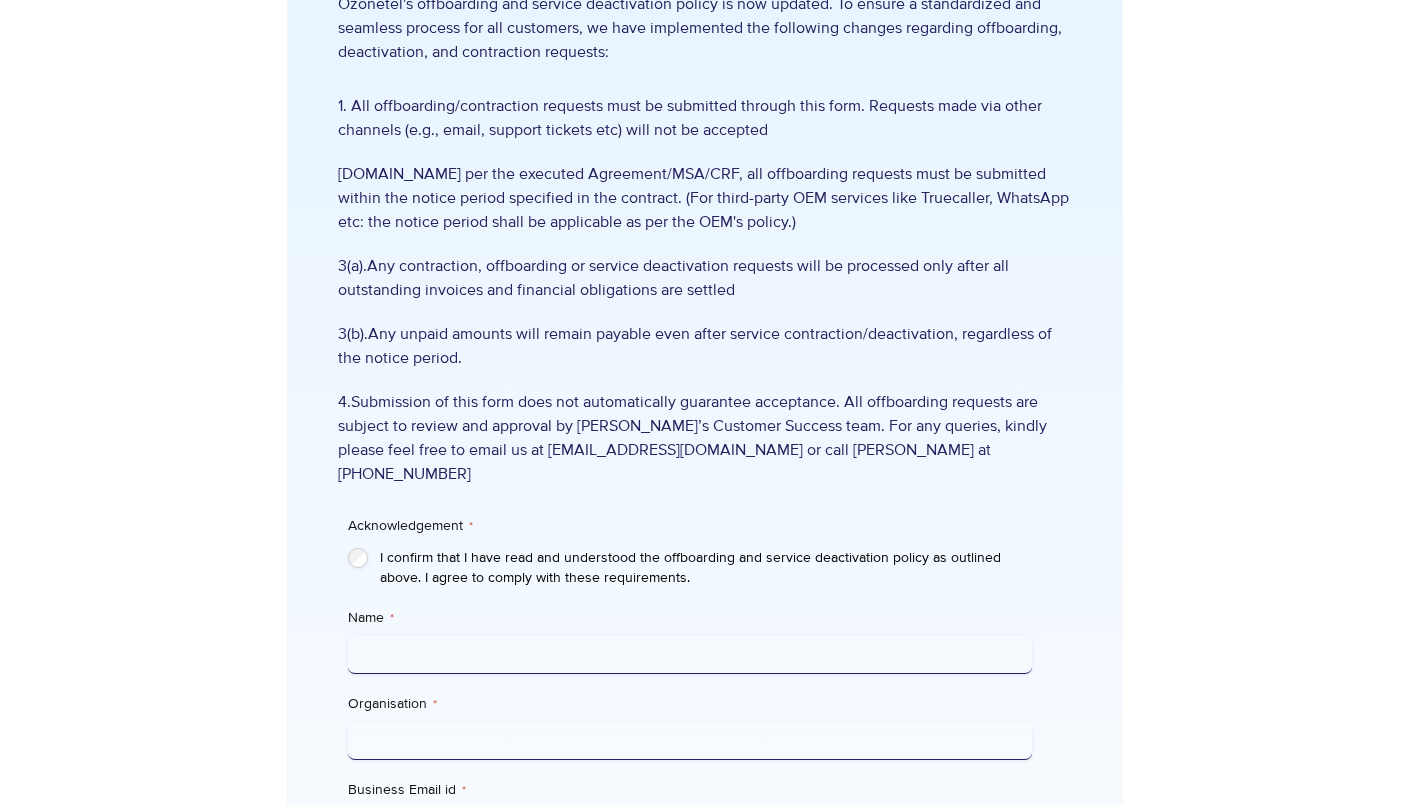 click on "Name *" at bounding box center [689, 655] 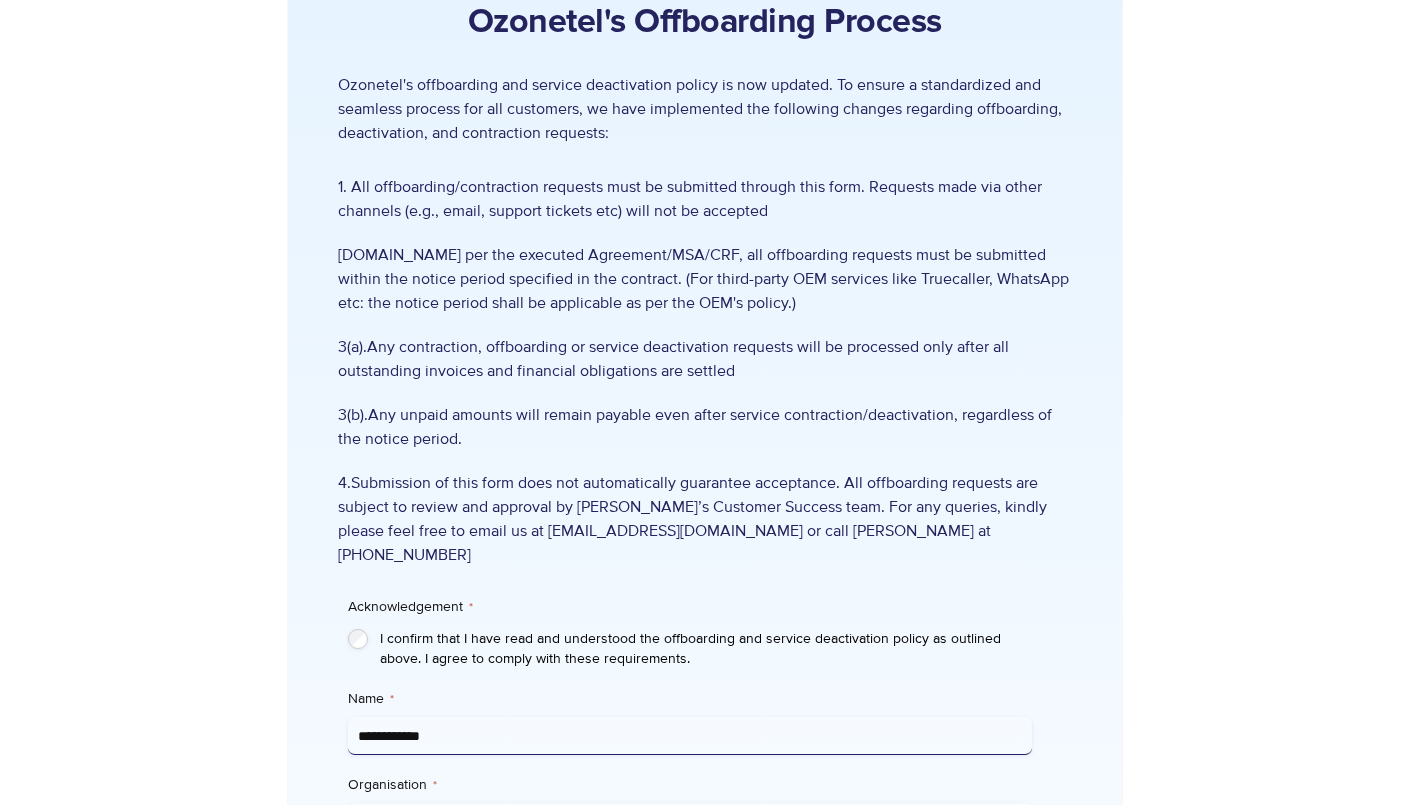 scroll, scrollTop: 153, scrollLeft: 0, axis: vertical 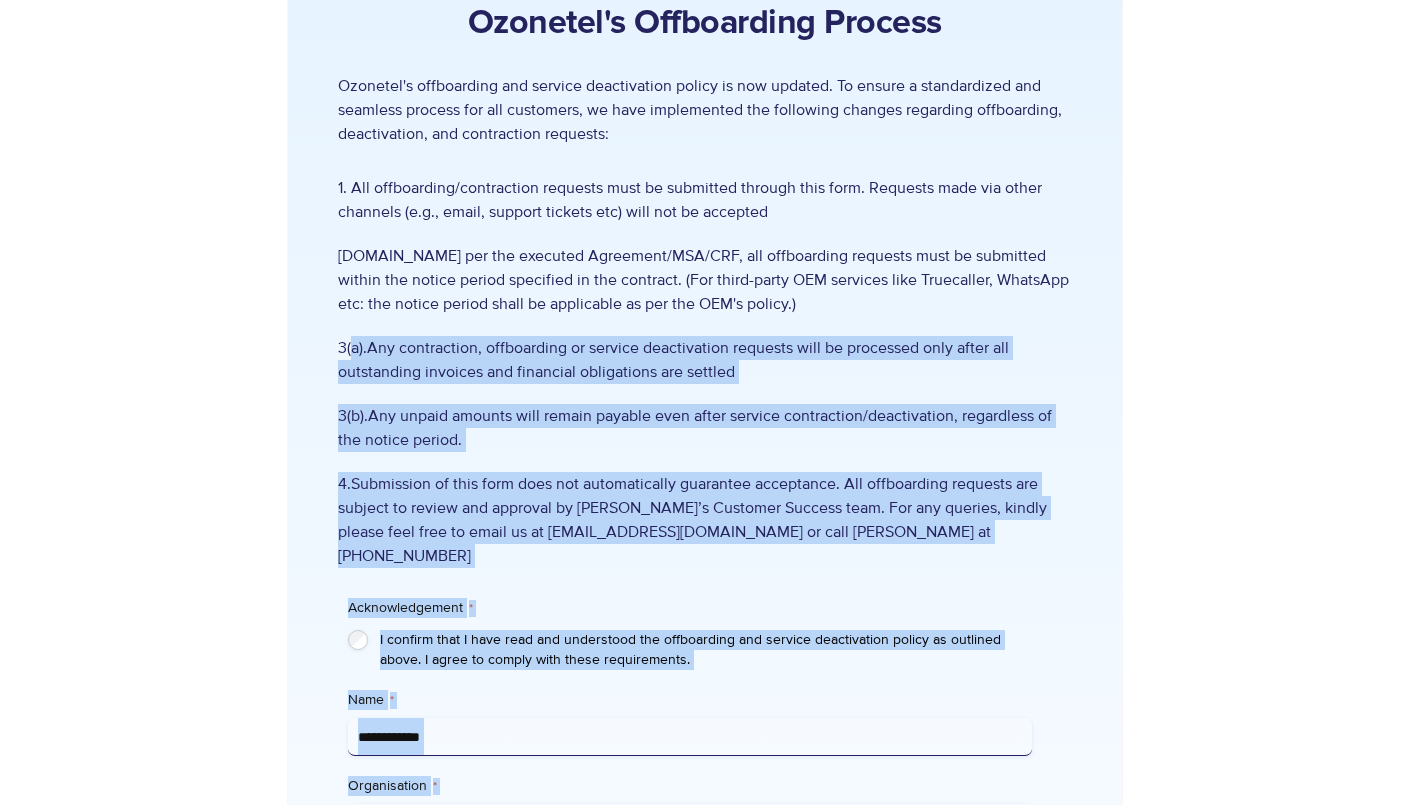 drag, startPoint x: 352, startPoint y: 348, endPoint x: 1201, endPoint y: 582, distance: 880.65717 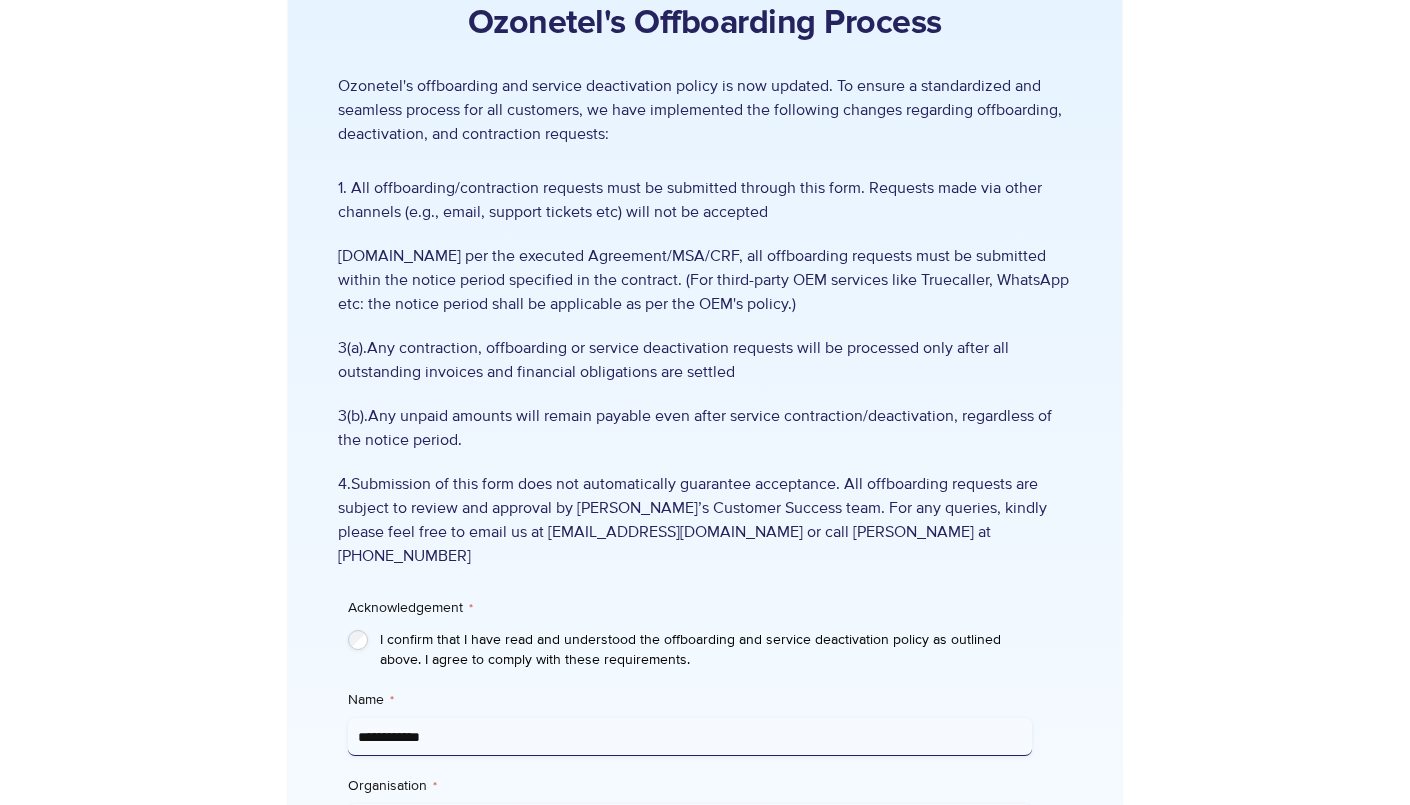 click on "4.Submission of this form does not automatically guarantee acceptance. All offboarding requests are subject to review and approval by [PERSON_NAME]’s Customer Success team. For any queries, kindly please feel free to email us at [EMAIL_ADDRESS][DOMAIN_NAME] or call [PERSON_NAME] at [PHONE_NUMBER]" at bounding box center [704, 520] 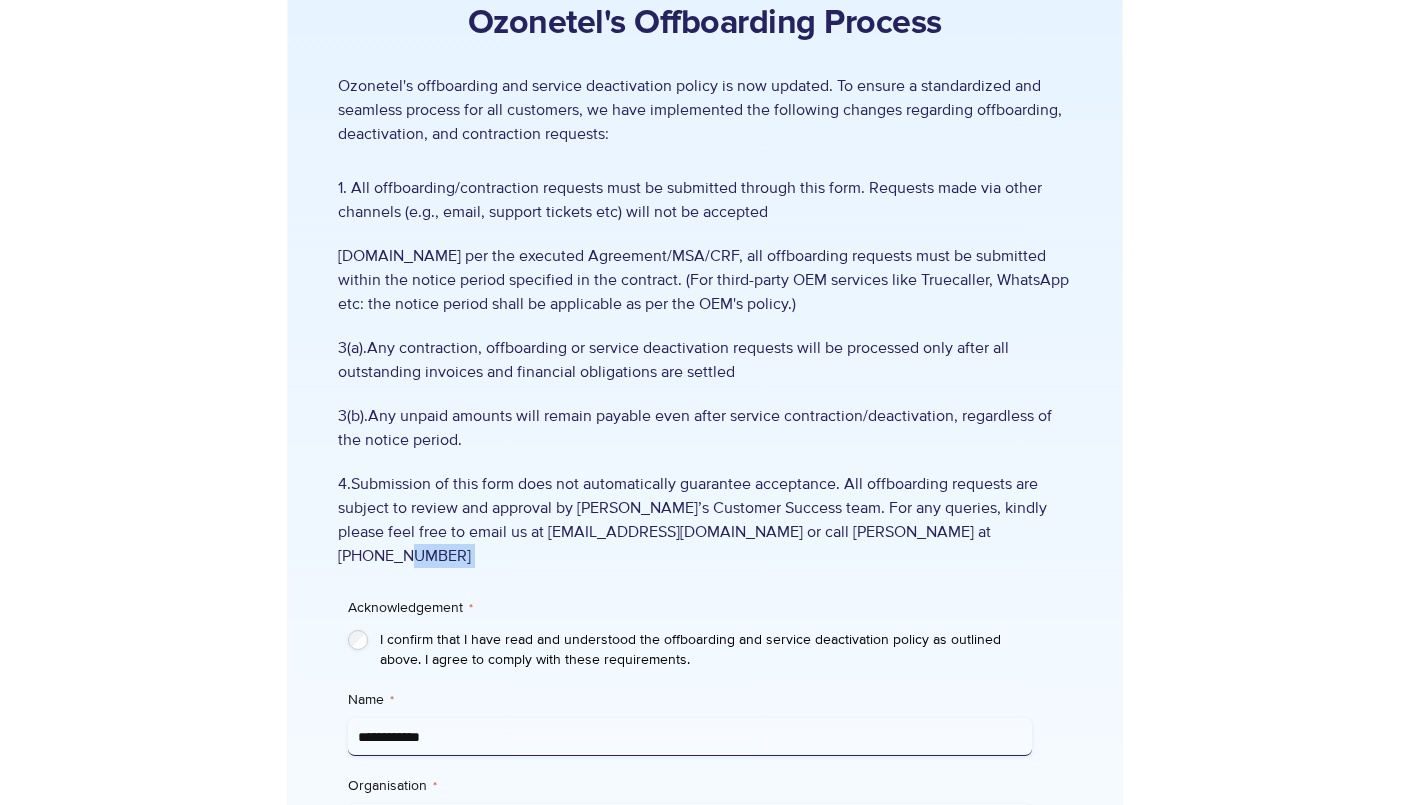 click on "4.Submission of this form does not automatically guarantee acceptance. All offboarding requests are subject to review and approval by [PERSON_NAME]’s Customer Success team. For any queries, kindly please feel free to email us at [EMAIL_ADDRESS][DOMAIN_NAME] or call [PERSON_NAME] at [PHONE_NUMBER]" at bounding box center [704, 520] 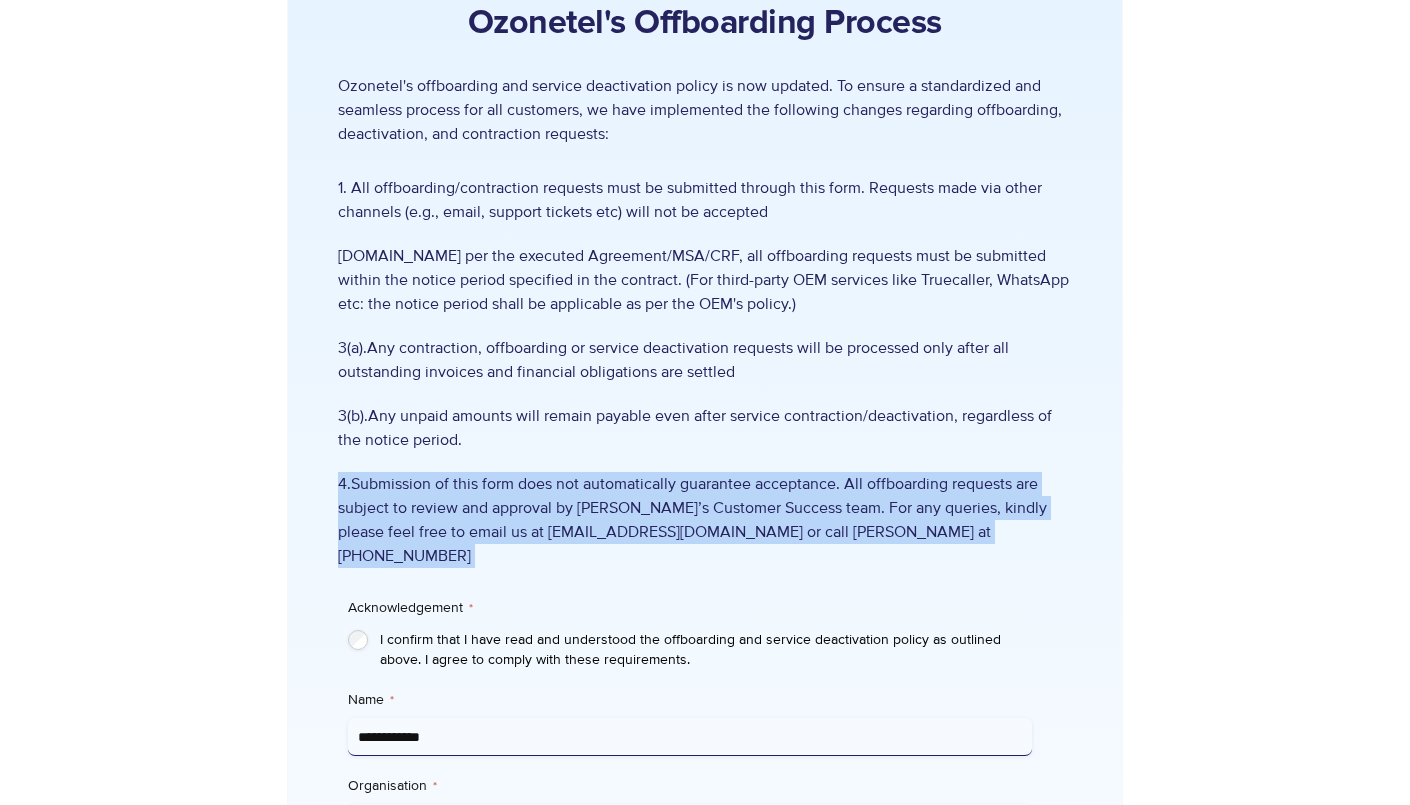 click on "4.Submission of this form does not automatically guarantee acceptance. All offboarding requests are subject to review and approval by [PERSON_NAME]’s Customer Success team. For any queries, kindly please feel free to email us at [EMAIL_ADDRESS][DOMAIN_NAME] or call [PERSON_NAME] at [PHONE_NUMBER]" at bounding box center (704, 520) 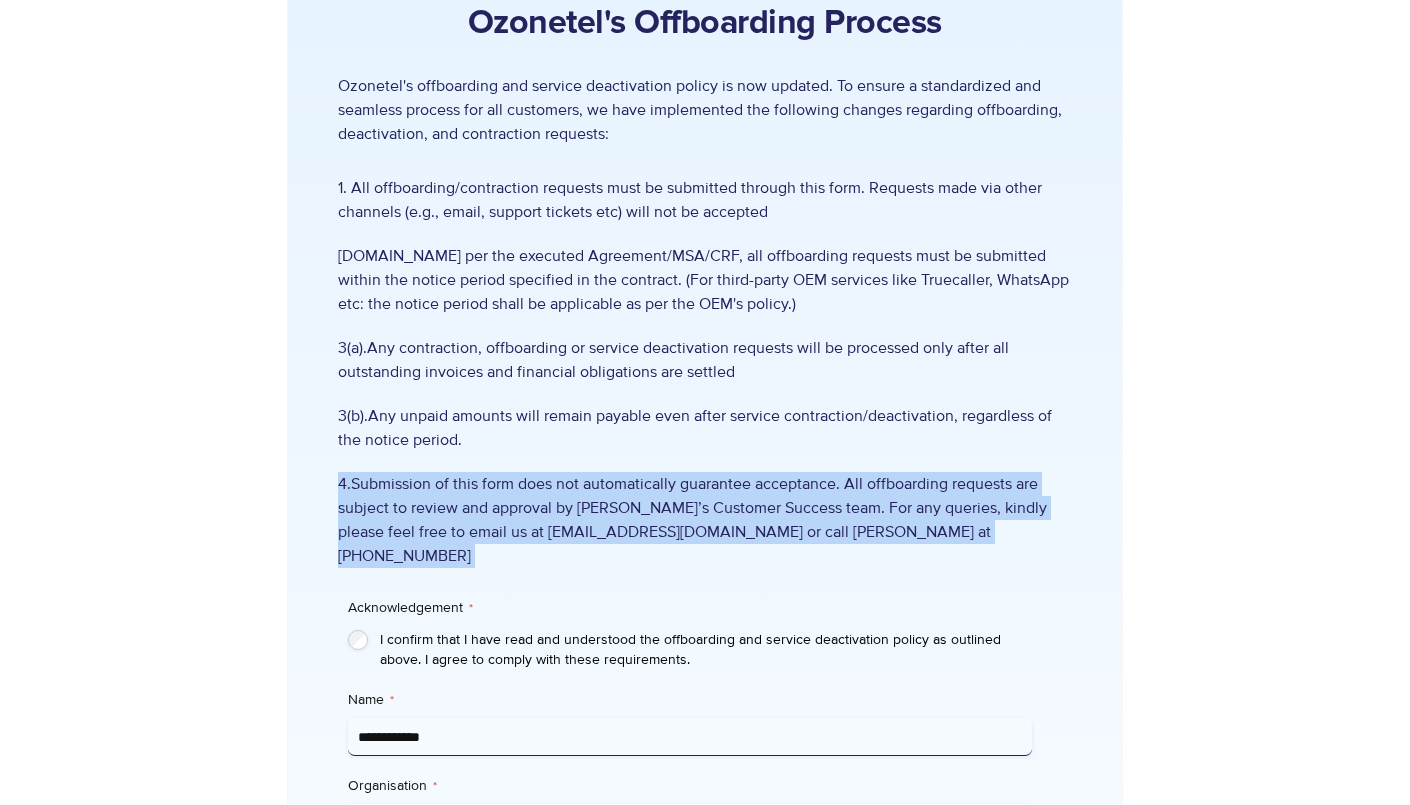 click on "4.Submission of this form does not automatically guarantee acceptance. All offboarding requests are subject to review and approval by [PERSON_NAME]’s Customer Success team. For any queries, kindly please feel free to email us at [EMAIL_ADDRESS][DOMAIN_NAME] or call [PERSON_NAME] at [PHONE_NUMBER]" at bounding box center [704, 520] 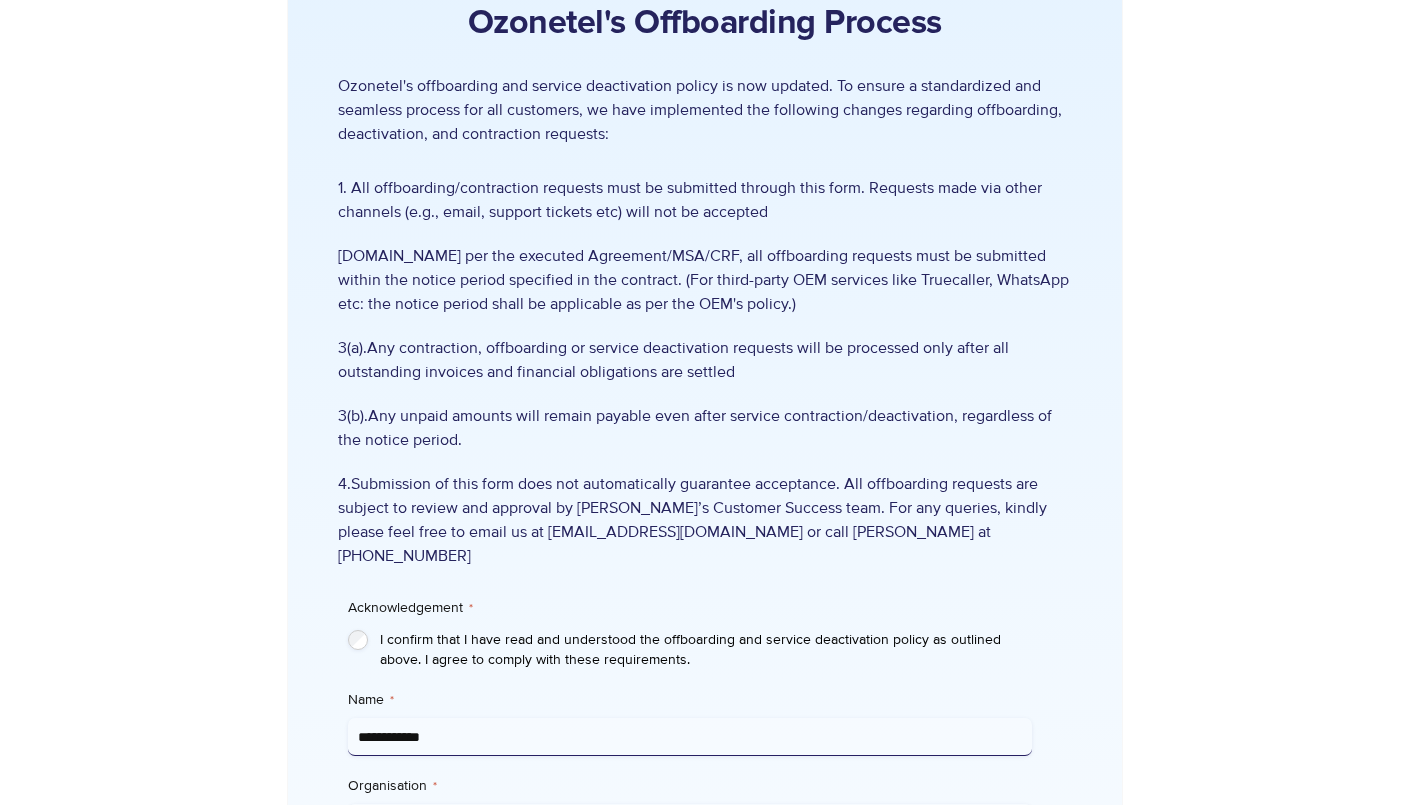 click on "4.Submission of this form does not automatically guarantee acceptance. All offboarding requests are subject to review and approval by [PERSON_NAME]’s Customer Success team. For any queries, kindly please feel free to email us at [EMAIL_ADDRESS][DOMAIN_NAME] or call [PERSON_NAME] at [PHONE_NUMBER]" at bounding box center (704, 520) 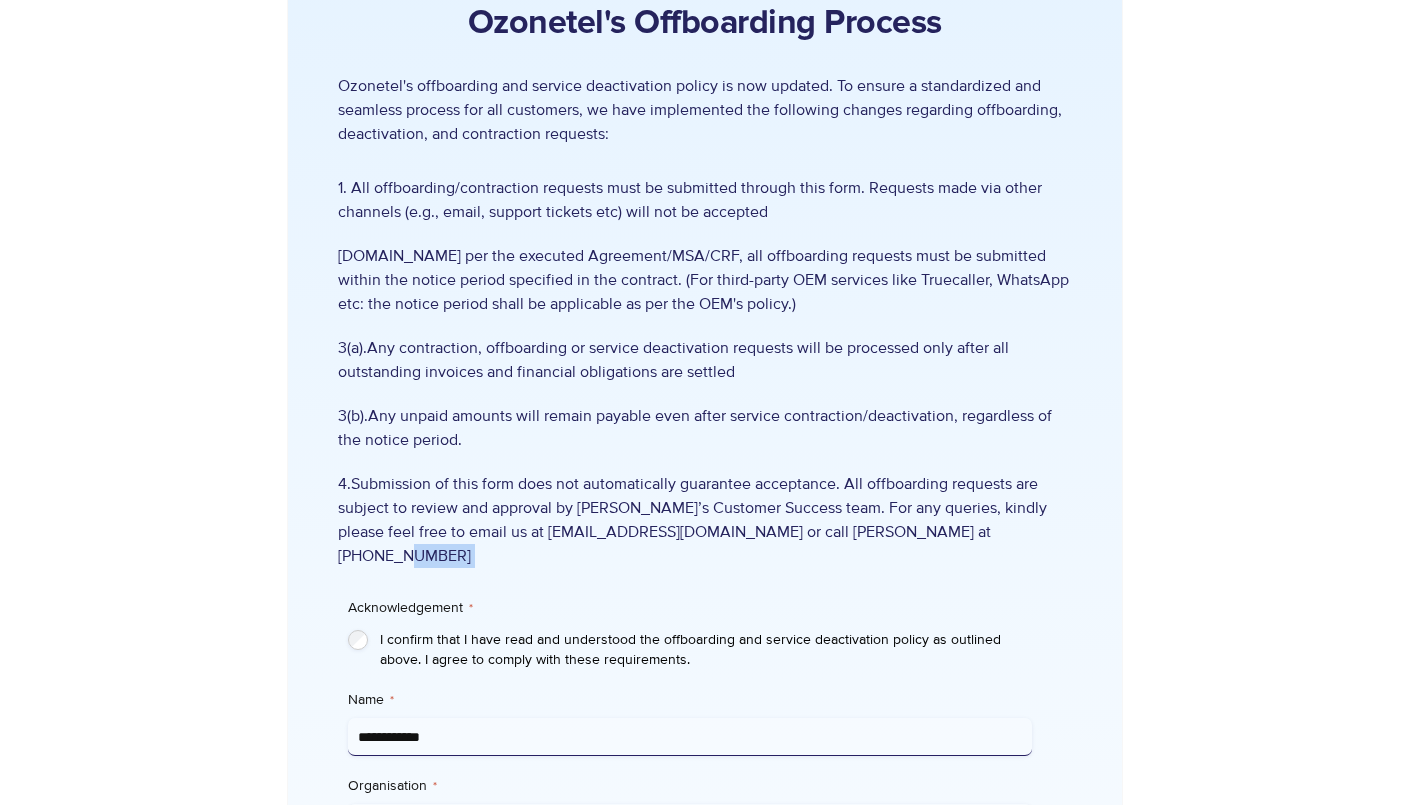 click on "4.Submission of this form does not automatically guarantee acceptance. All offboarding requests are subject to review and approval by [PERSON_NAME]’s Customer Success team. For any queries, kindly please feel free to email us at [EMAIL_ADDRESS][DOMAIN_NAME] or call [PERSON_NAME] at [PHONE_NUMBER]" at bounding box center (704, 520) 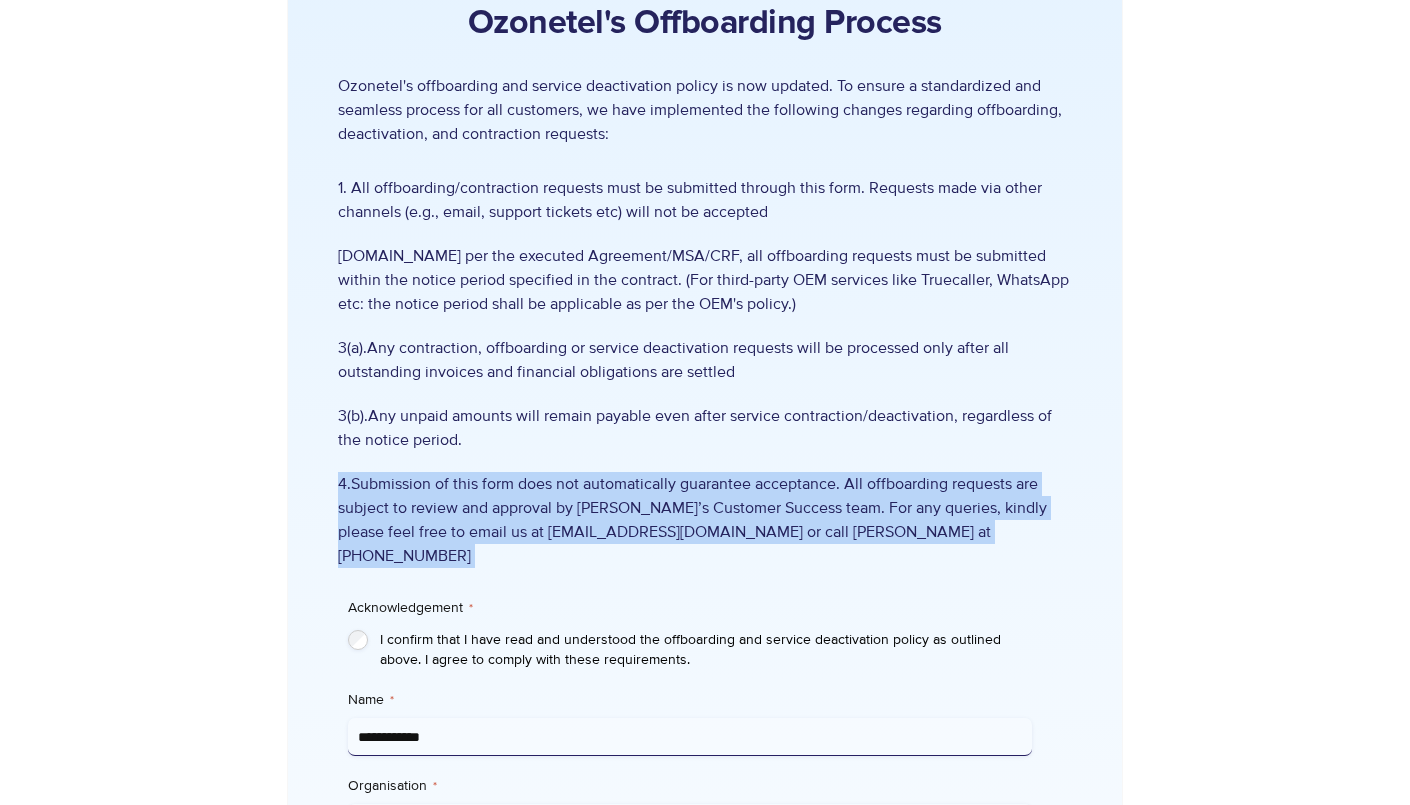 click on "4.Submission of this form does not automatically guarantee acceptance. All offboarding requests are subject to review and approval by [PERSON_NAME]’s Customer Success team. For any queries, kindly please feel free to email us at [EMAIL_ADDRESS][DOMAIN_NAME] or call [PERSON_NAME] at [PHONE_NUMBER]" at bounding box center (704, 520) 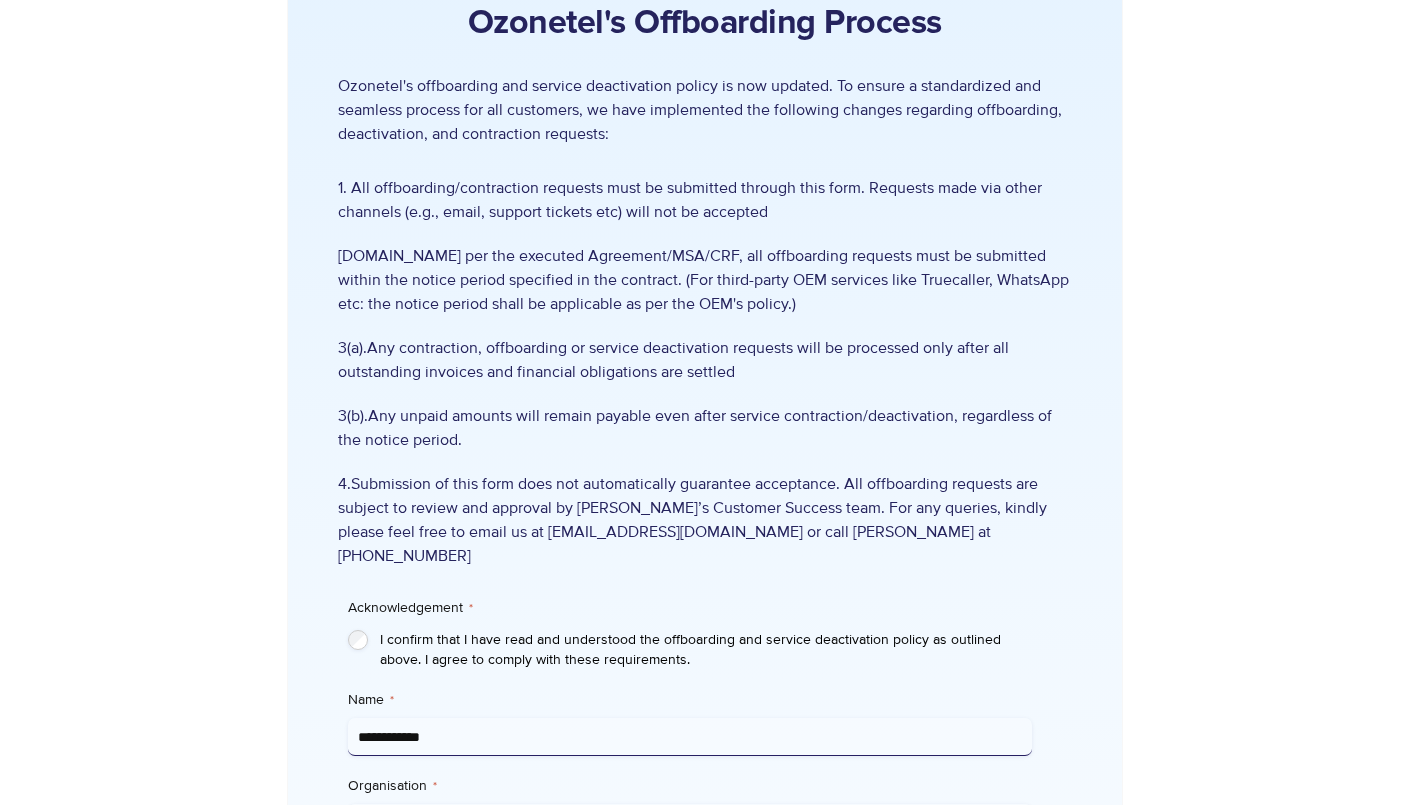 click on "3(b).Any unpaid amounts will remain payable even after service contraction/deactivation, regardless of the notice period." at bounding box center (704, 428) 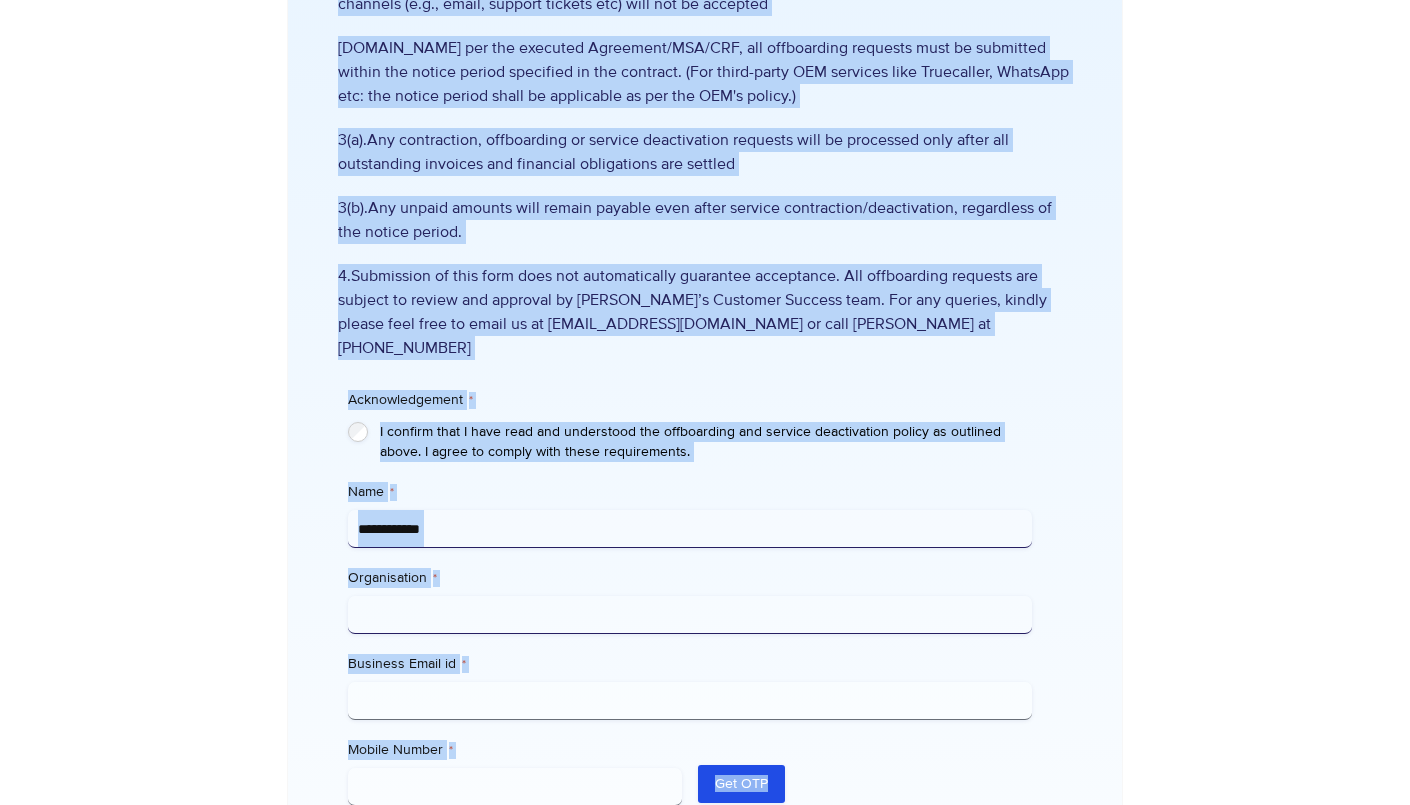 scroll, scrollTop: 551, scrollLeft: 0, axis: vertical 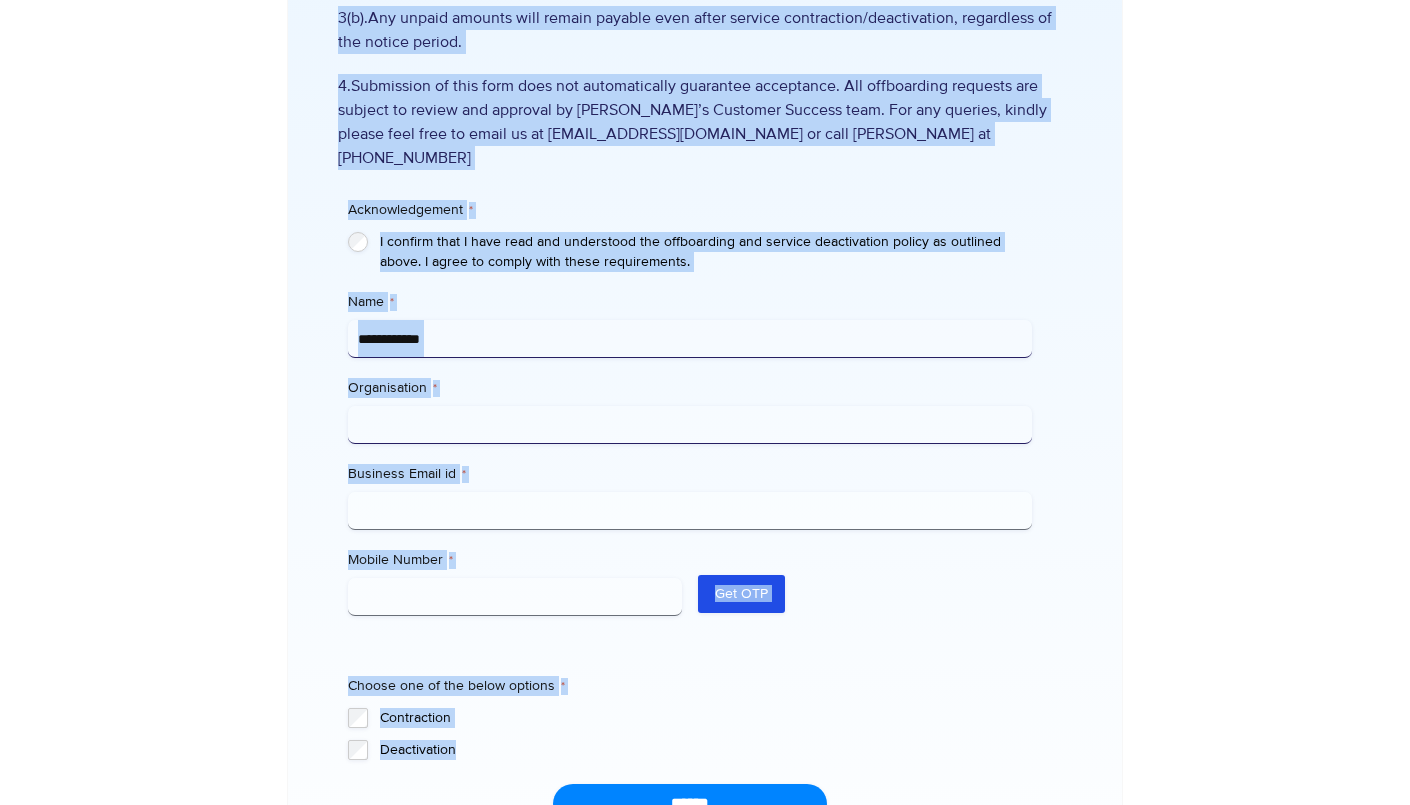drag, startPoint x: 325, startPoint y: 201, endPoint x: 875, endPoint y: 815, distance: 824.3155 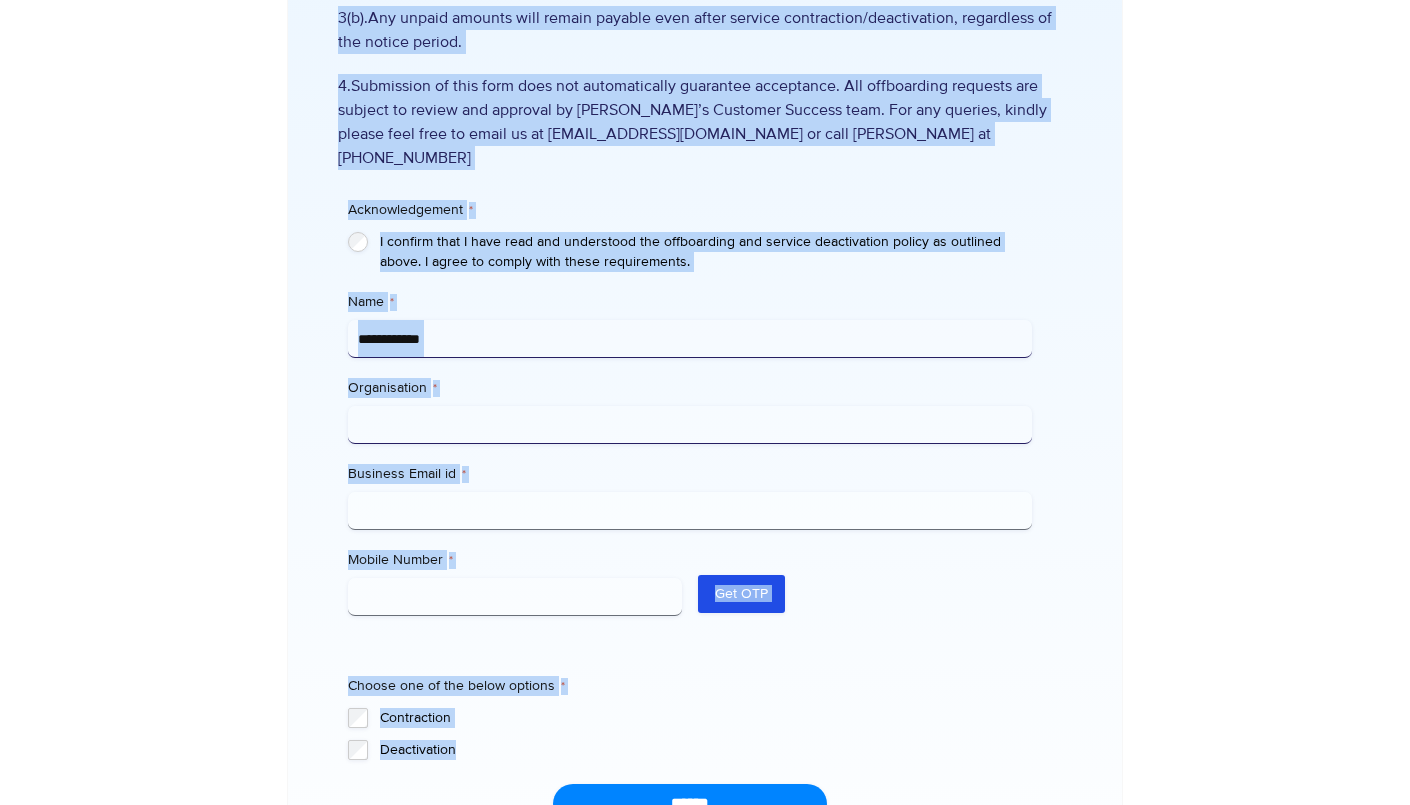 click on "Organisation *" at bounding box center [689, 425] 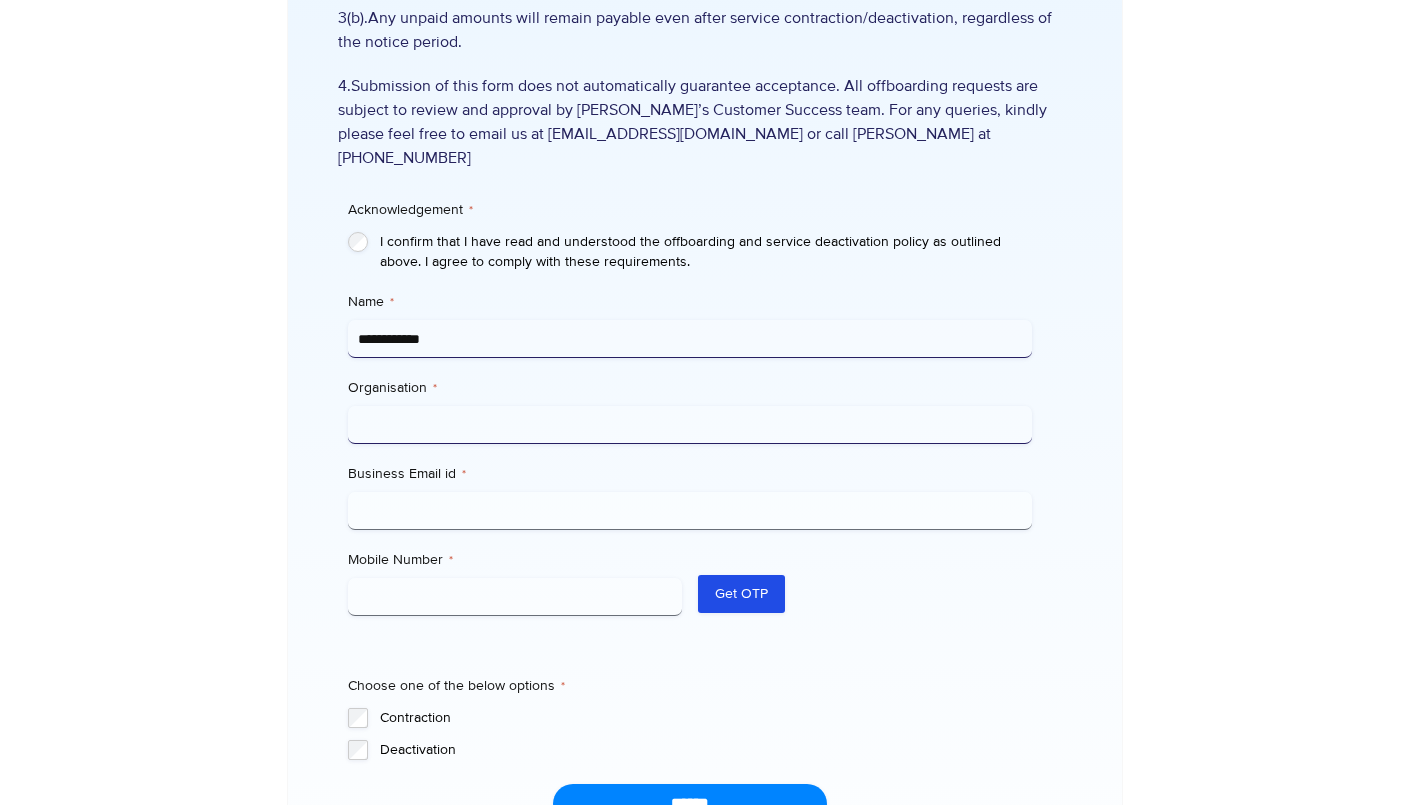 click on "**********" at bounding box center [689, 339] 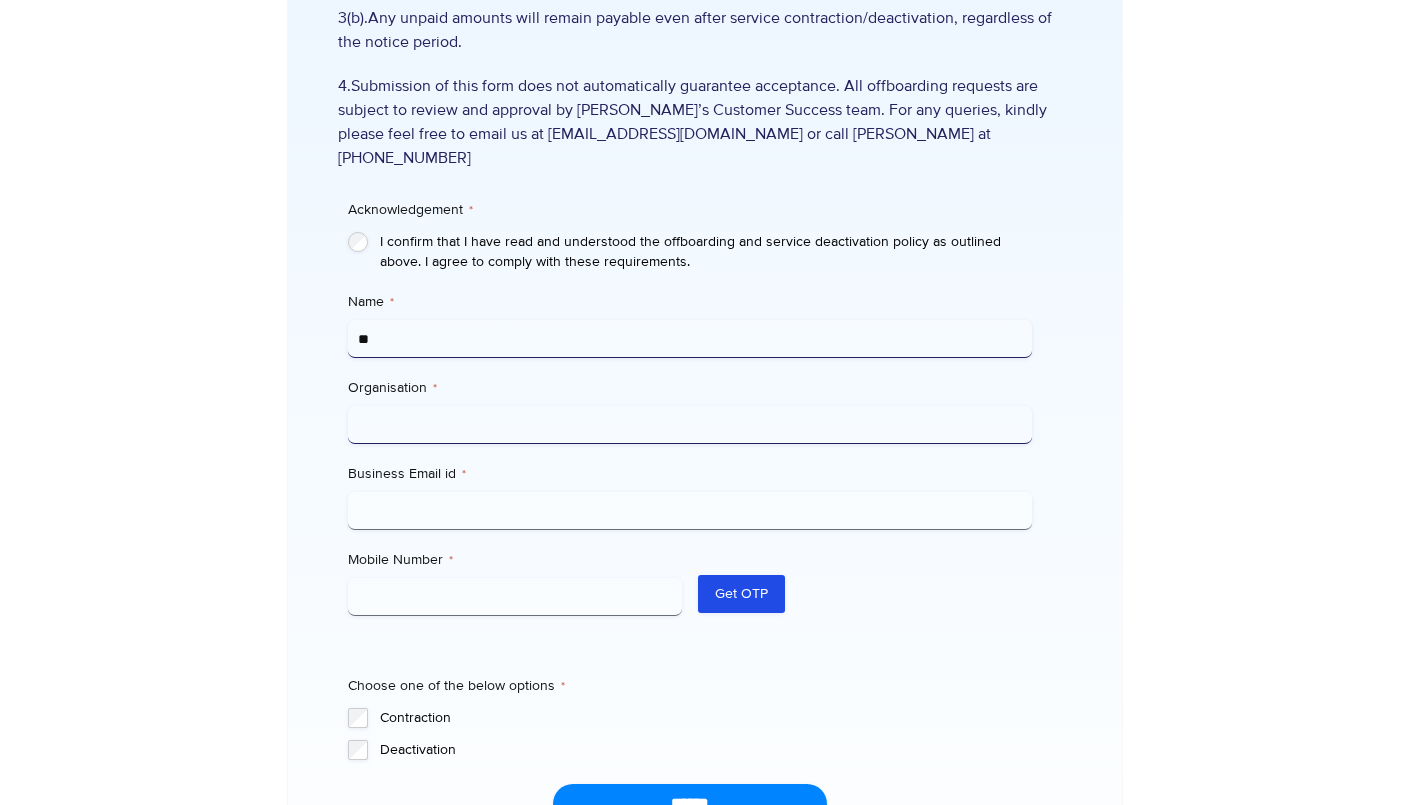 type on "*" 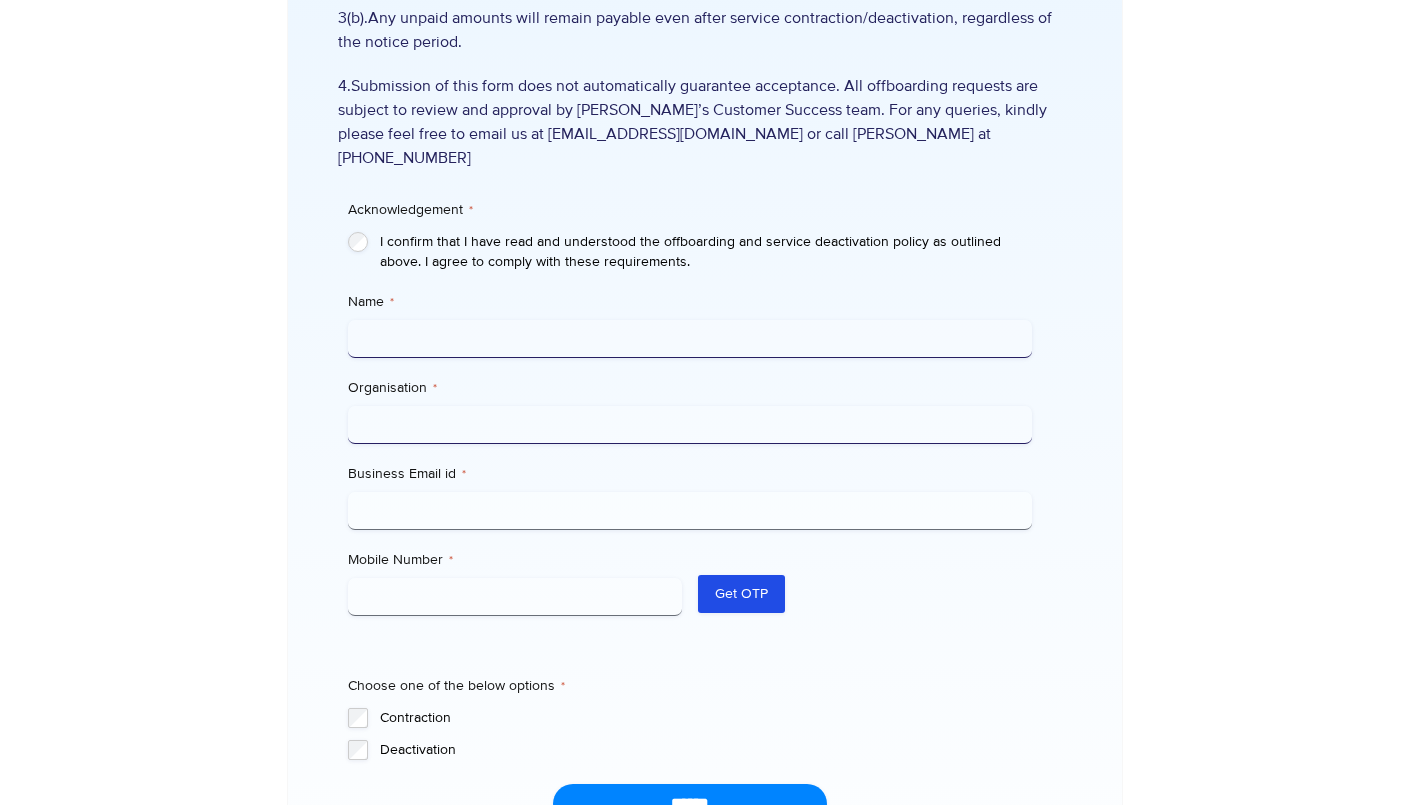 type 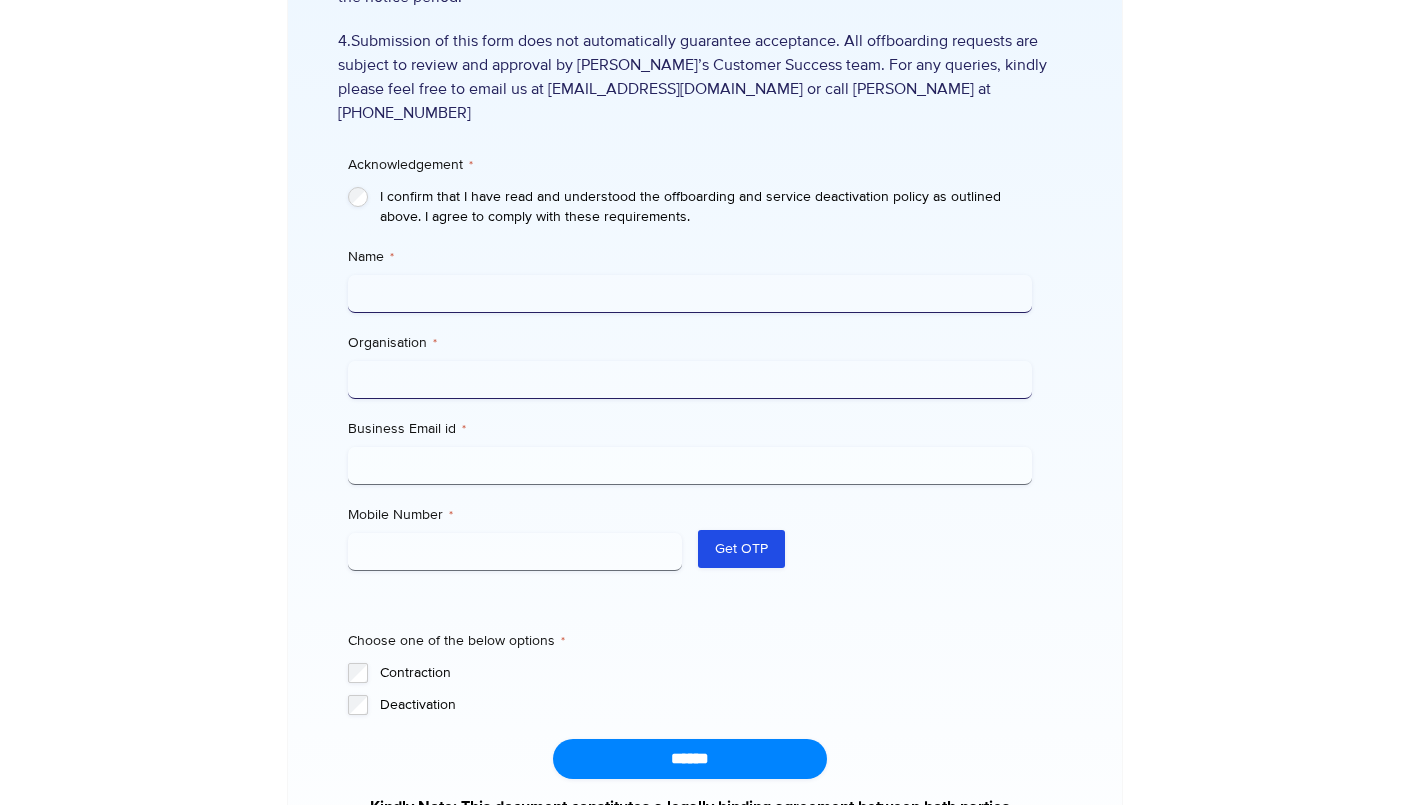 scroll, scrollTop: 595, scrollLeft: 0, axis: vertical 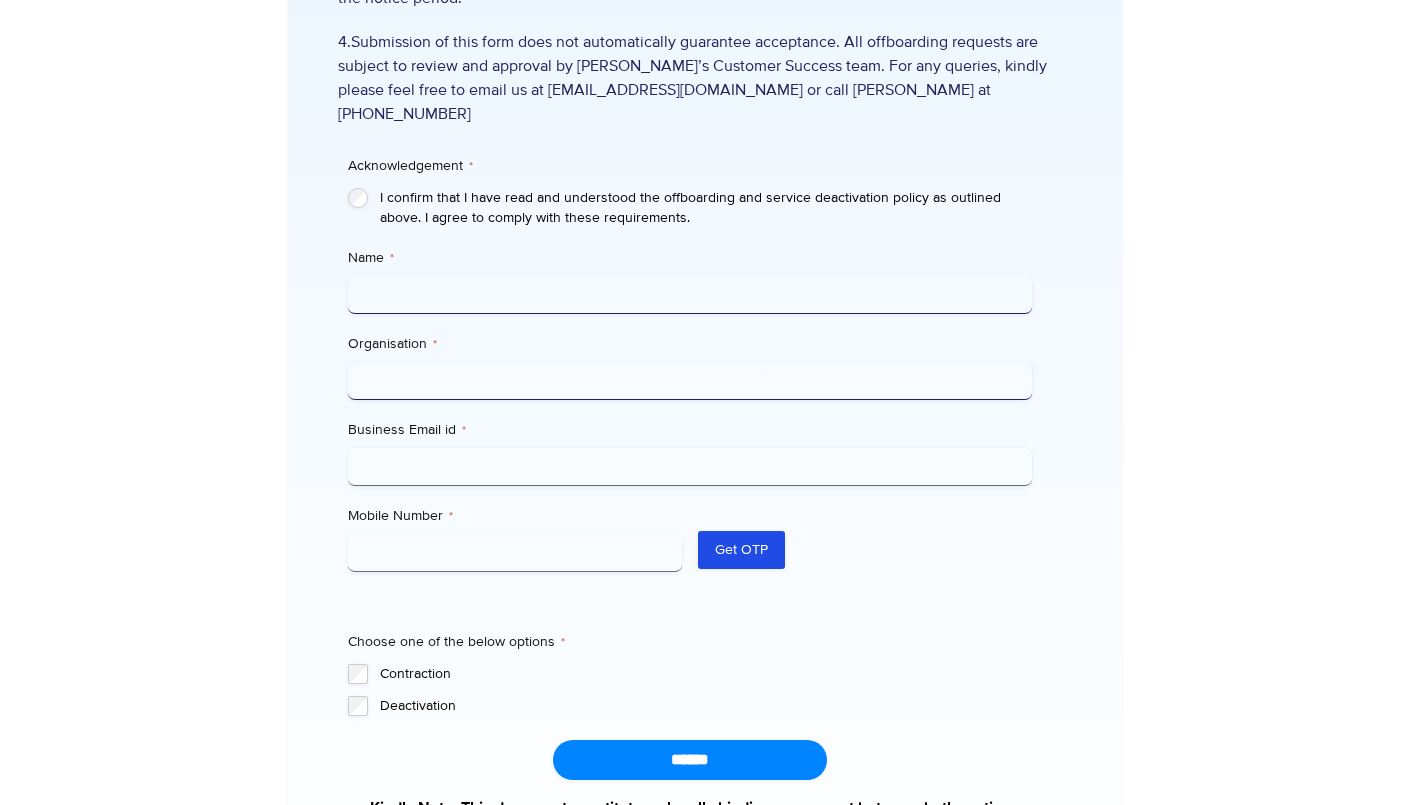 click on "Choose one of the below options *
Contraction
Deactivation" at bounding box center [689, 674] 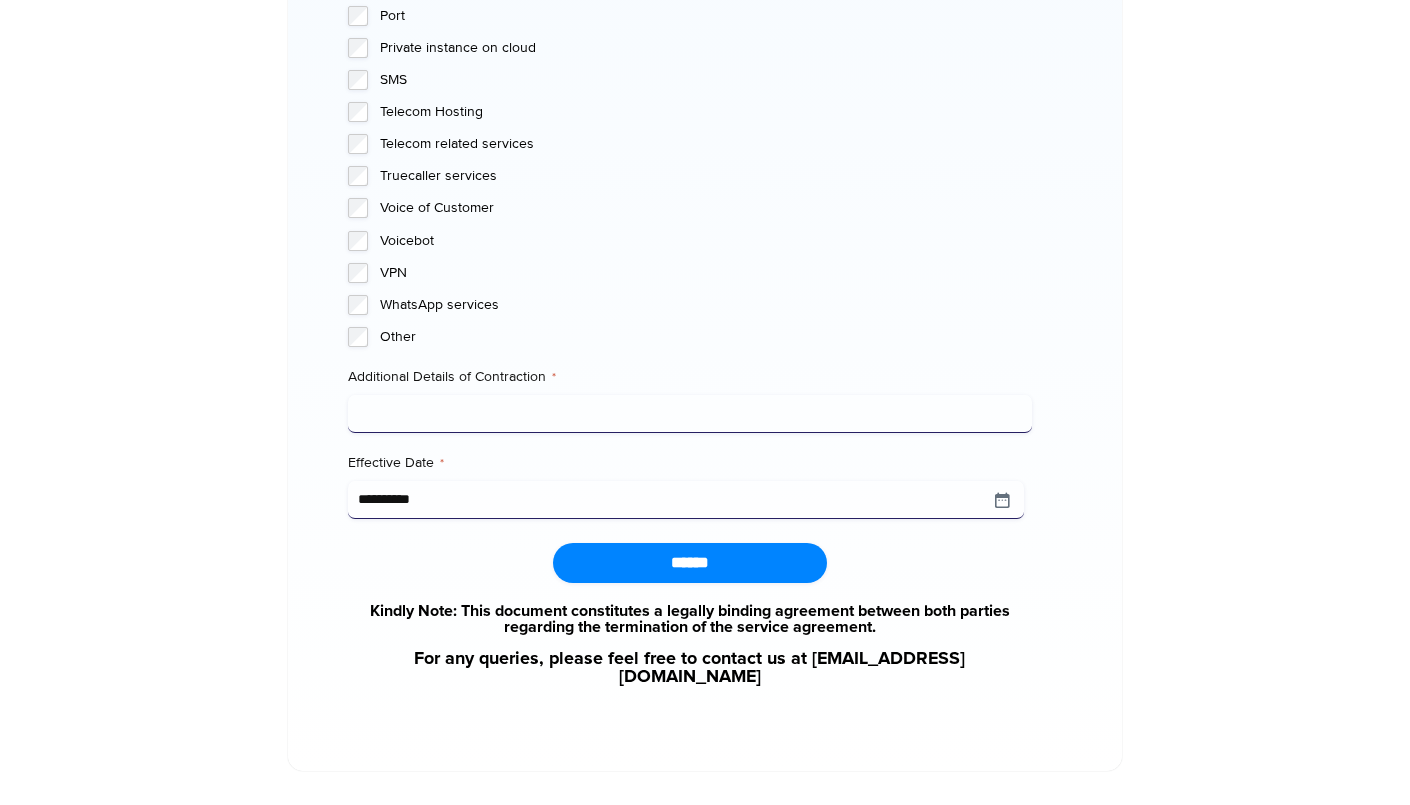 scroll, scrollTop: 1937, scrollLeft: 0, axis: vertical 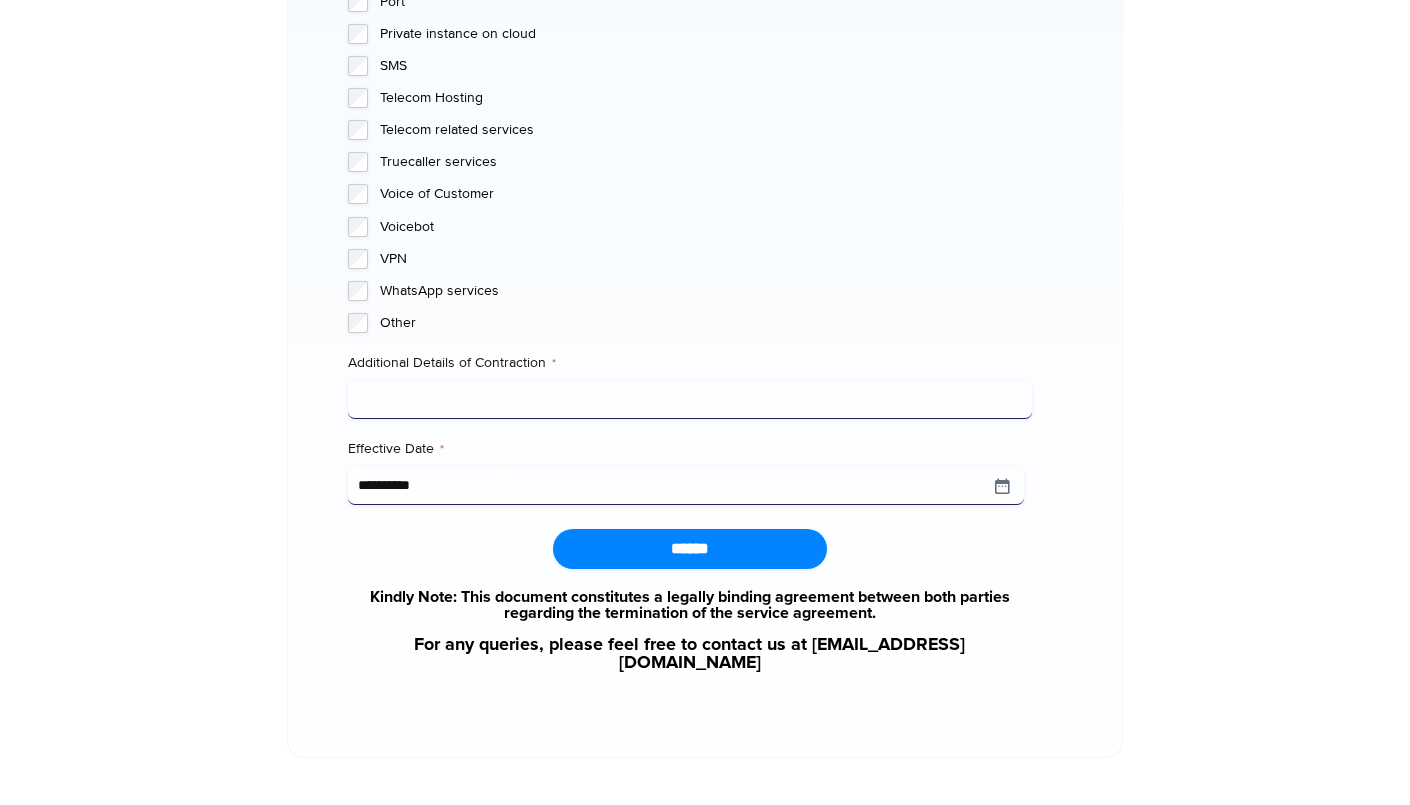 click on "Additional Details of Contraction *" at bounding box center [689, 400] 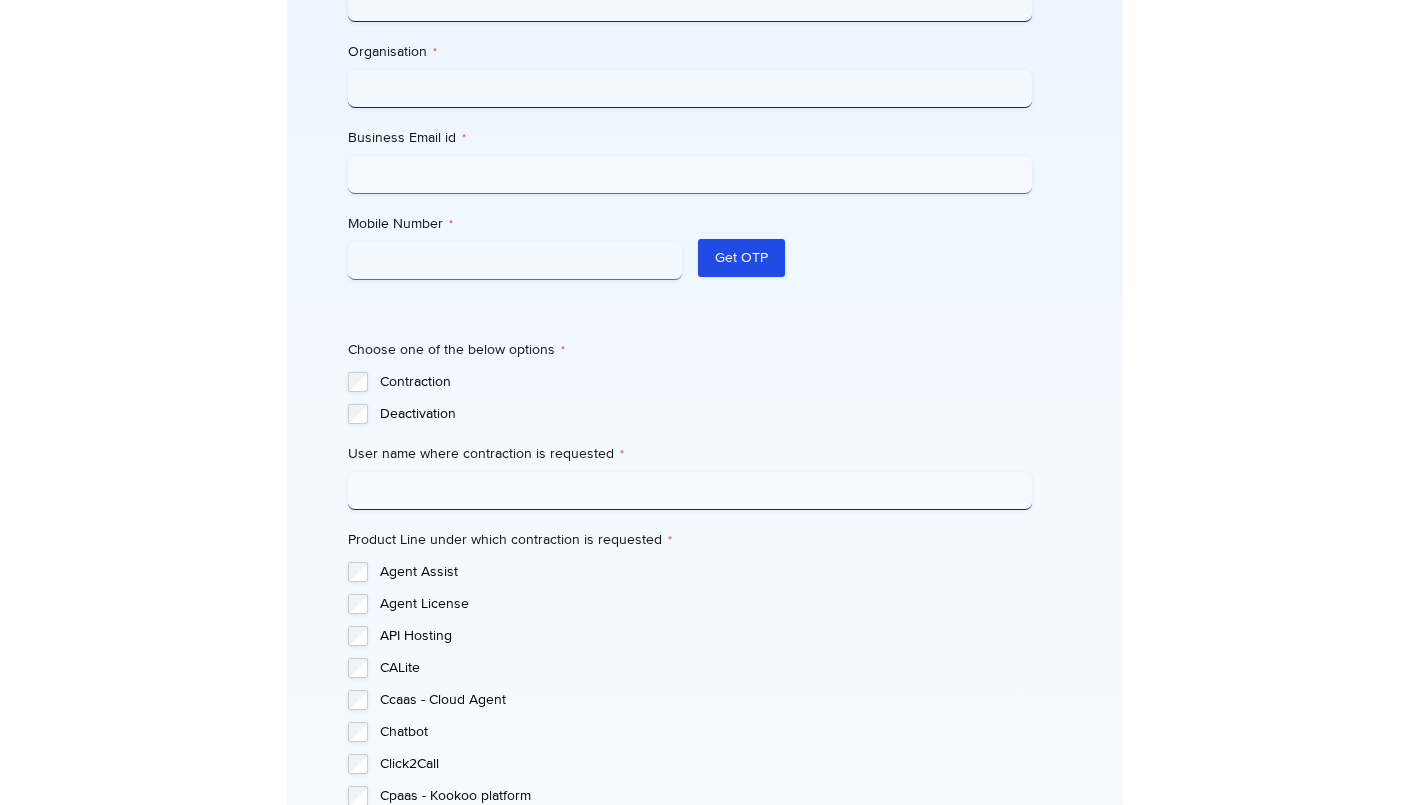 scroll, scrollTop: 890, scrollLeft: 0, axis: vertical 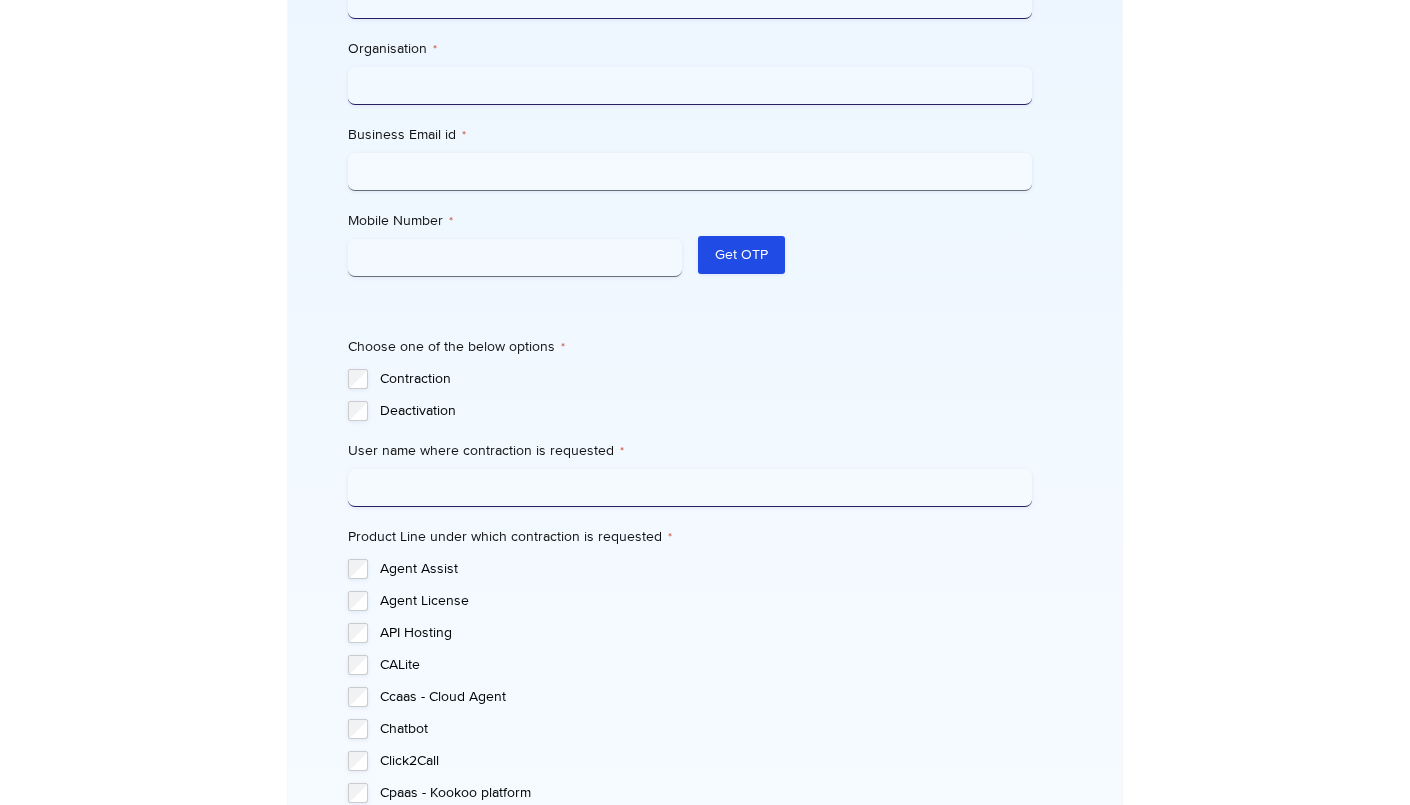 click on "Acknowledgement *
I confirm that I have read and understood the offboarding and service deactivation policy as outlined above. I agree to comply with these requirements.
Name * Organisation * Business Email id *
Mobile Number * Get OTP Enter OTP * Verify OTP
Choose one of the below options *
Contraction
Deactivation
User name where contraction is requested * User name where deactivation is requested * Product Line under which contraction is requested *
Agent Assist
Agent License
API Hosting
CALite
Ccaas - Cloud Agent
Chatbot
Click2Call
Cpaas - Kookoo platform
Cxi Audit
Cxi Switch
DID SMS" at bounding box center (689, 716) 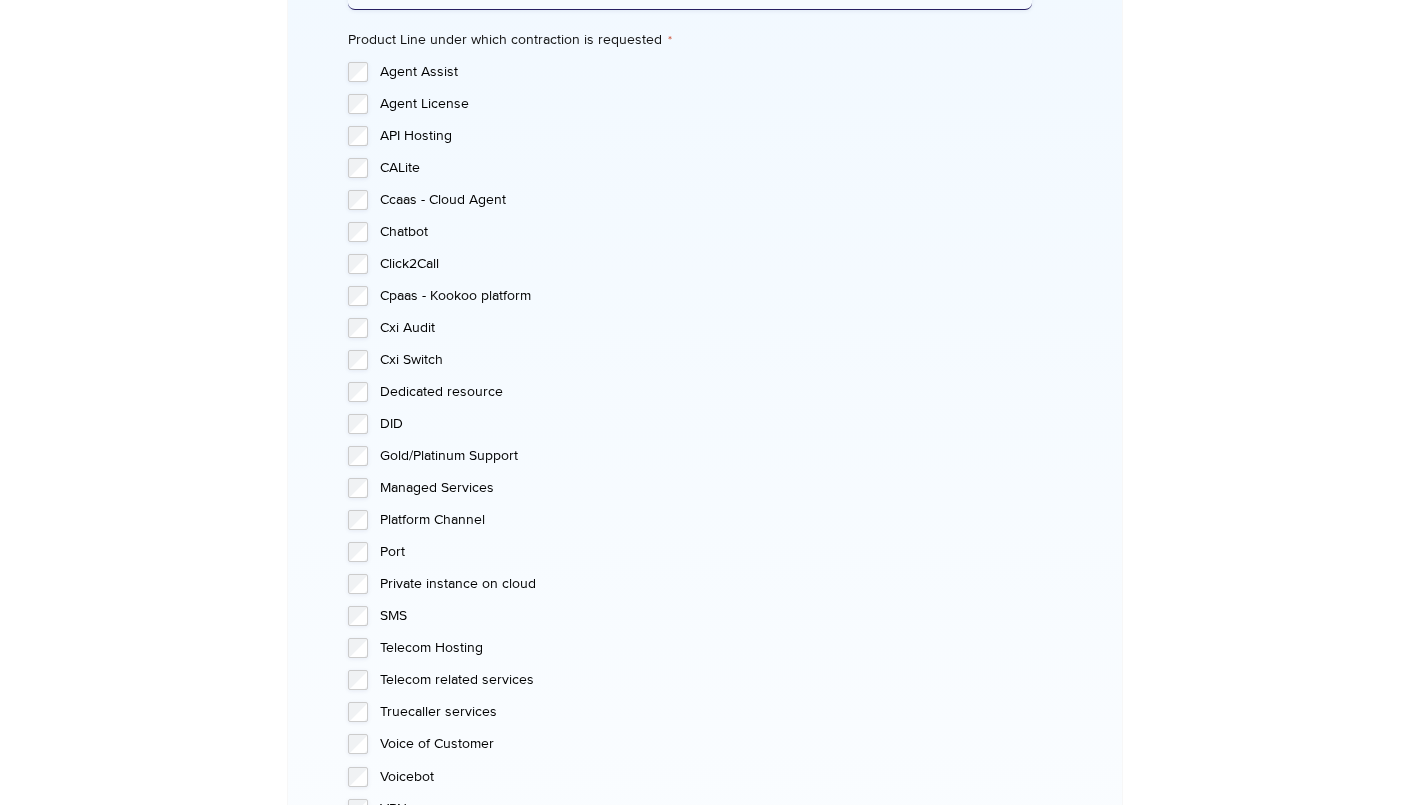 scroll, scrollTop: 775, scrollLeft: 0, axis: vertical 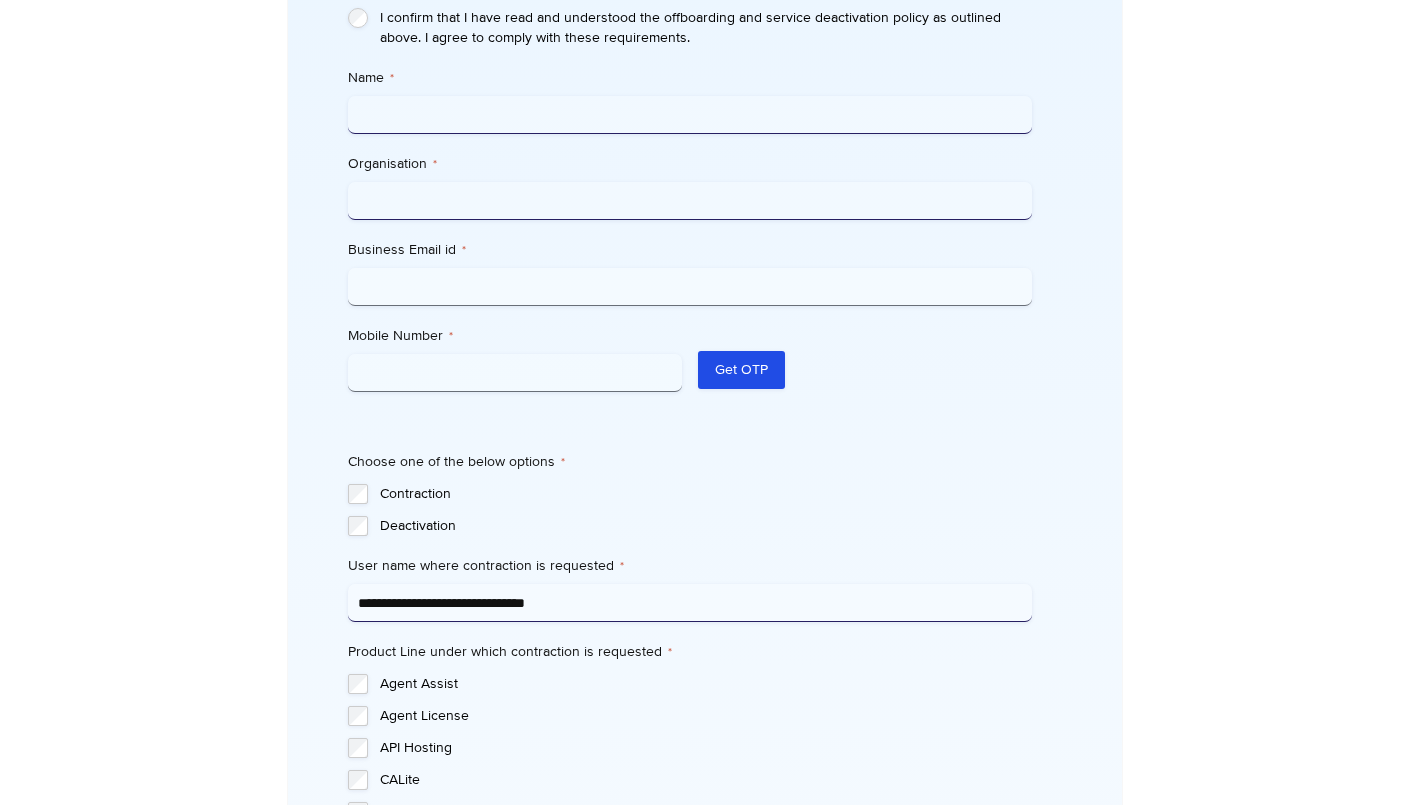 click on "**********" at bounding box center (689, 603) 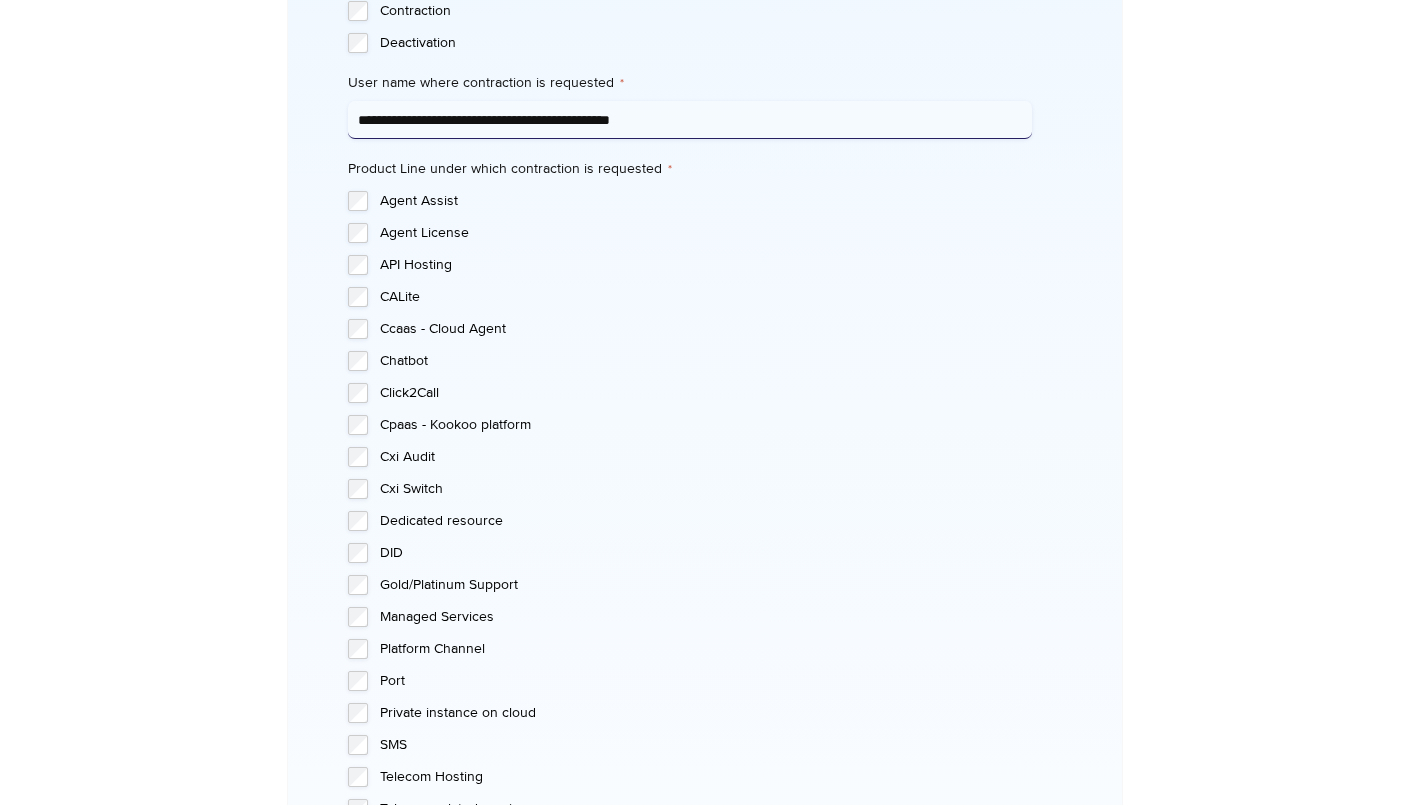 scroll, scrollTop: 1258, scrollLeft: 0, axis: vertical 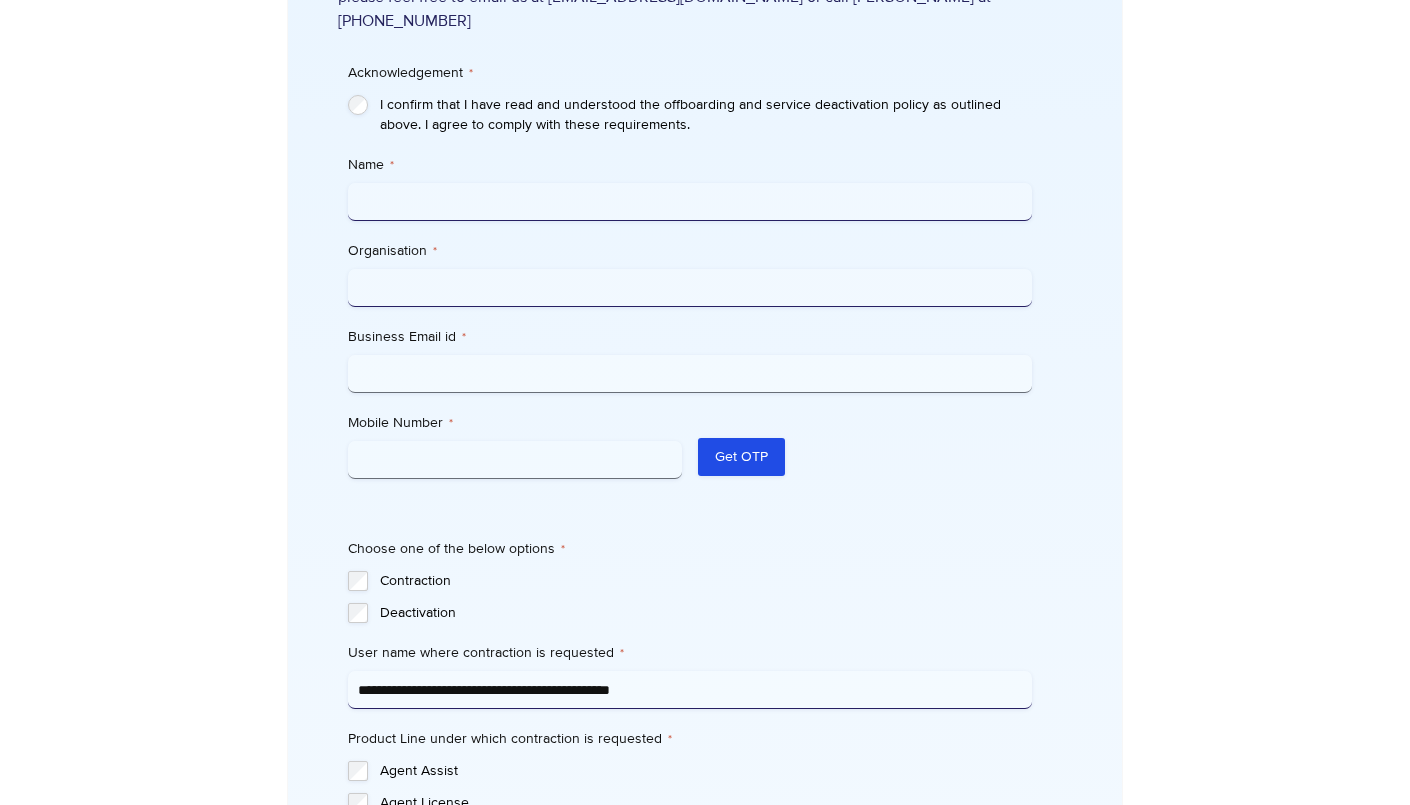 click on "**********" at bounding box center [689, 690] 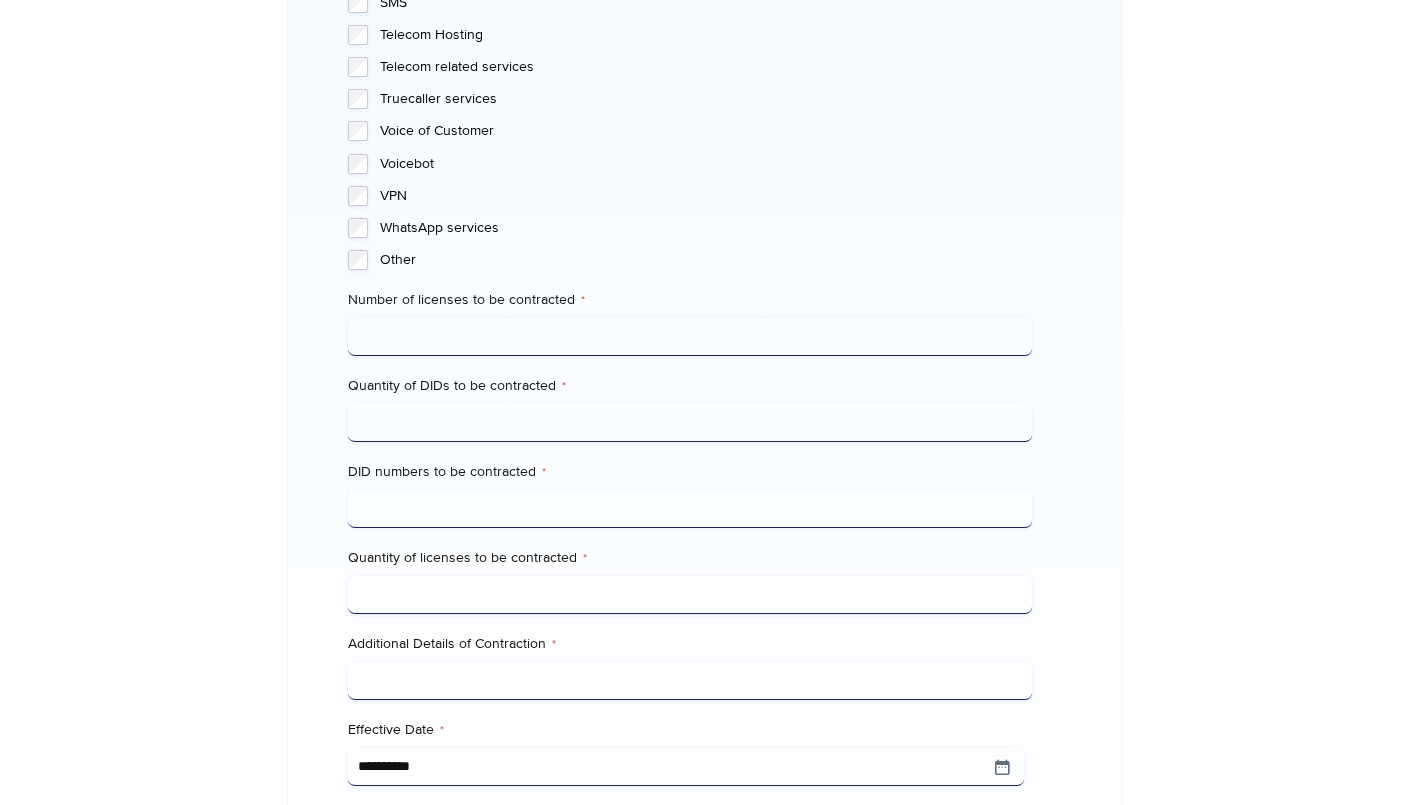 scroll, scrollTop: 2288, scrollLeft: 0, axis: vertical 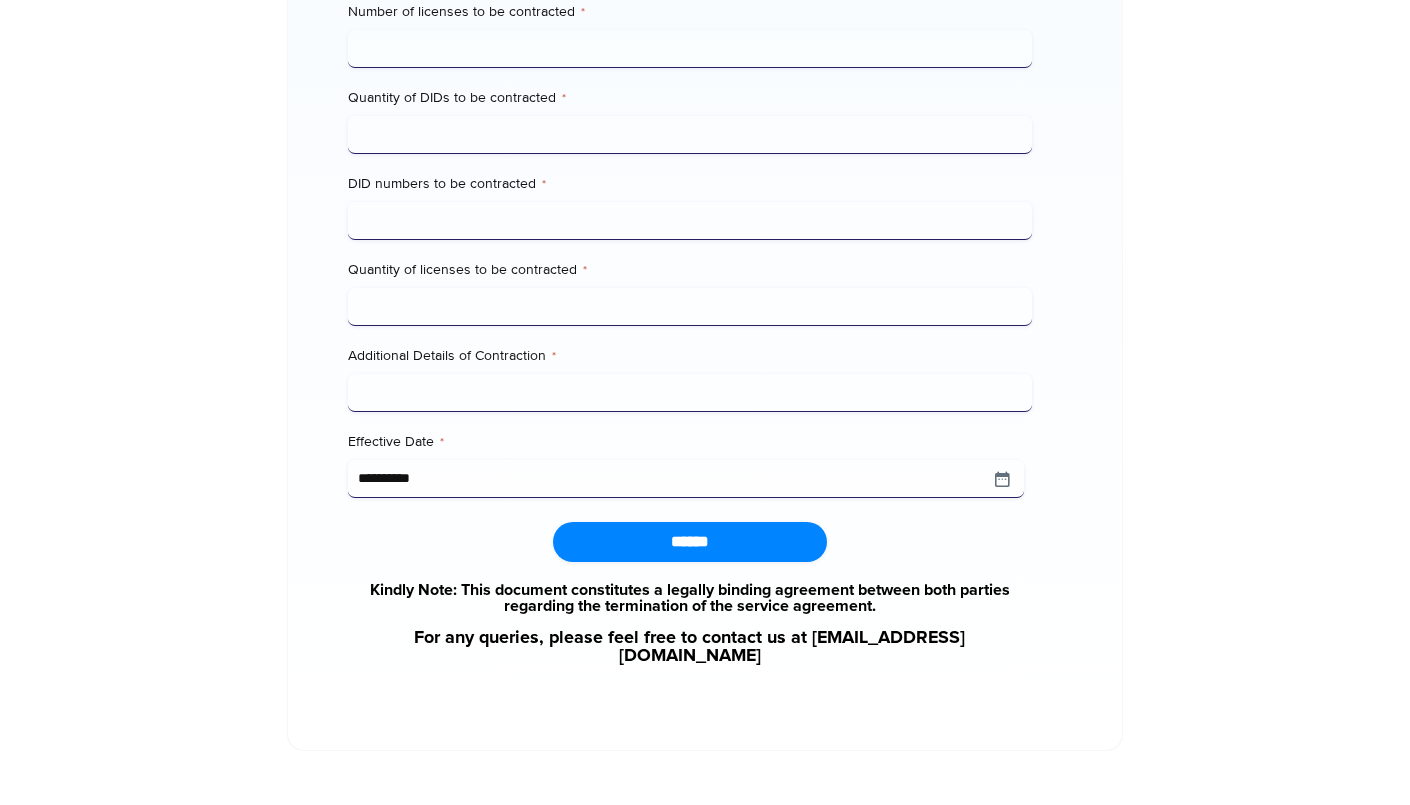type on "**********" 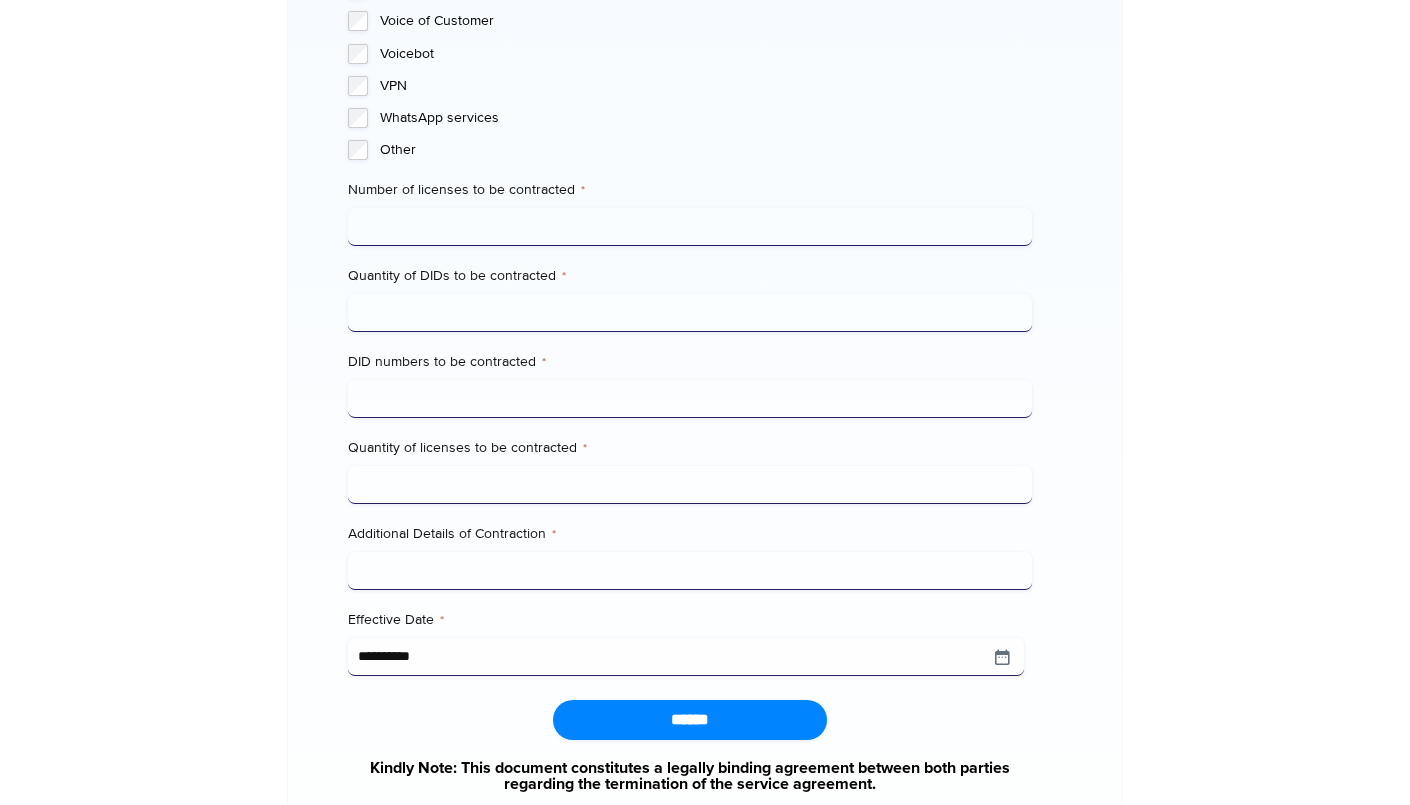 scroll, scrollTop: 2093, scrollLeft: 0, axis: vertical 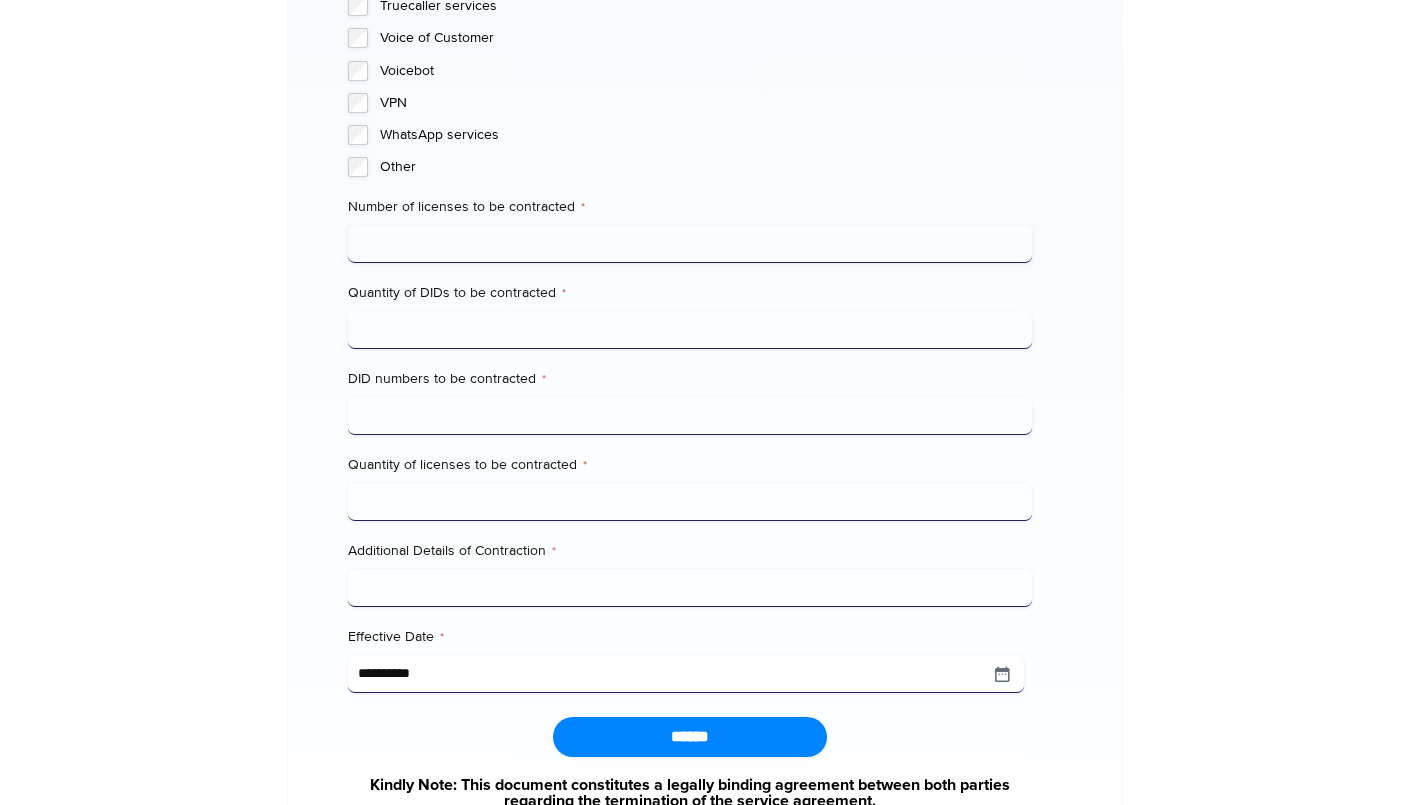 click on "Quantity of licenses to be contracted *" at bounding box center (689, 502) 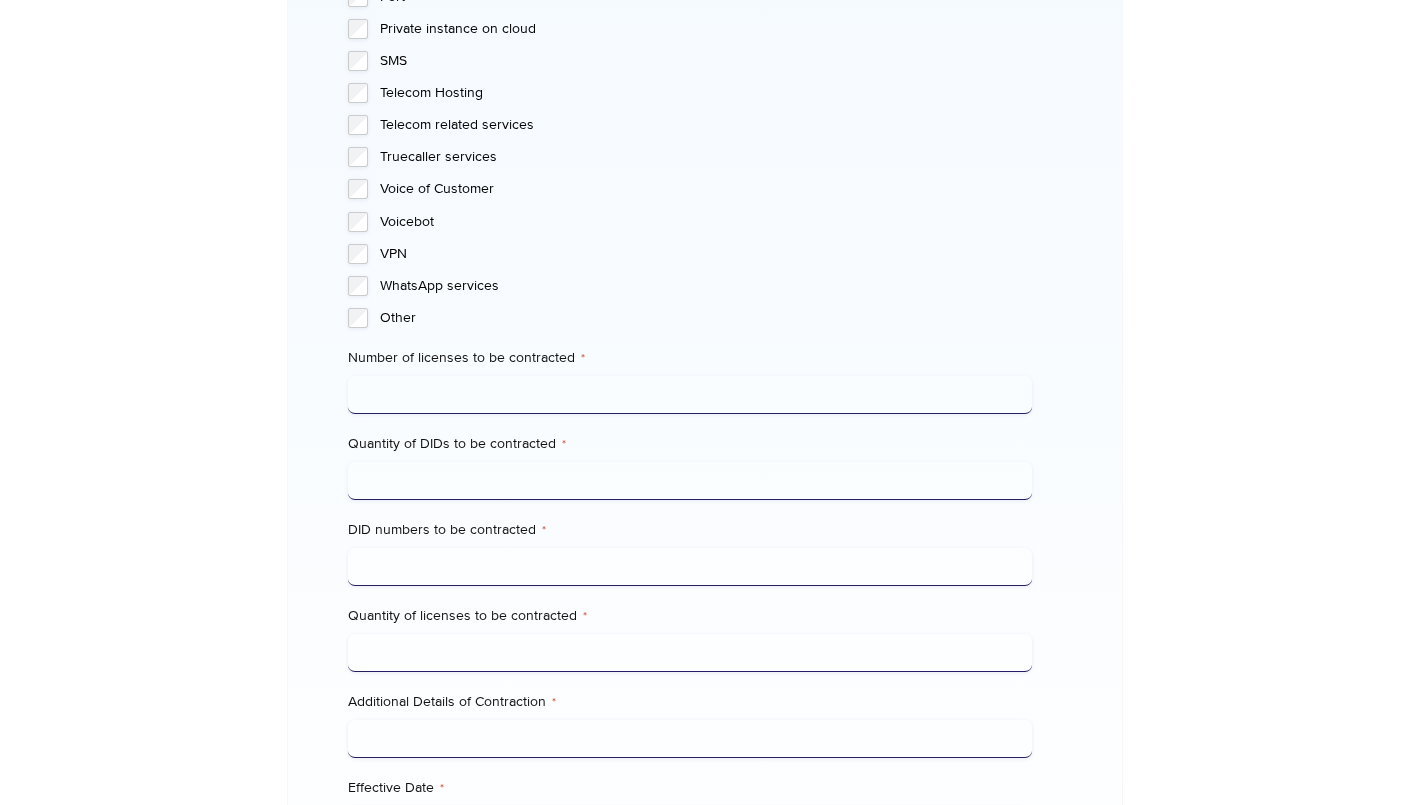 scroll, scrollTop: 1941, scrollLeft: 0, axis: vertical 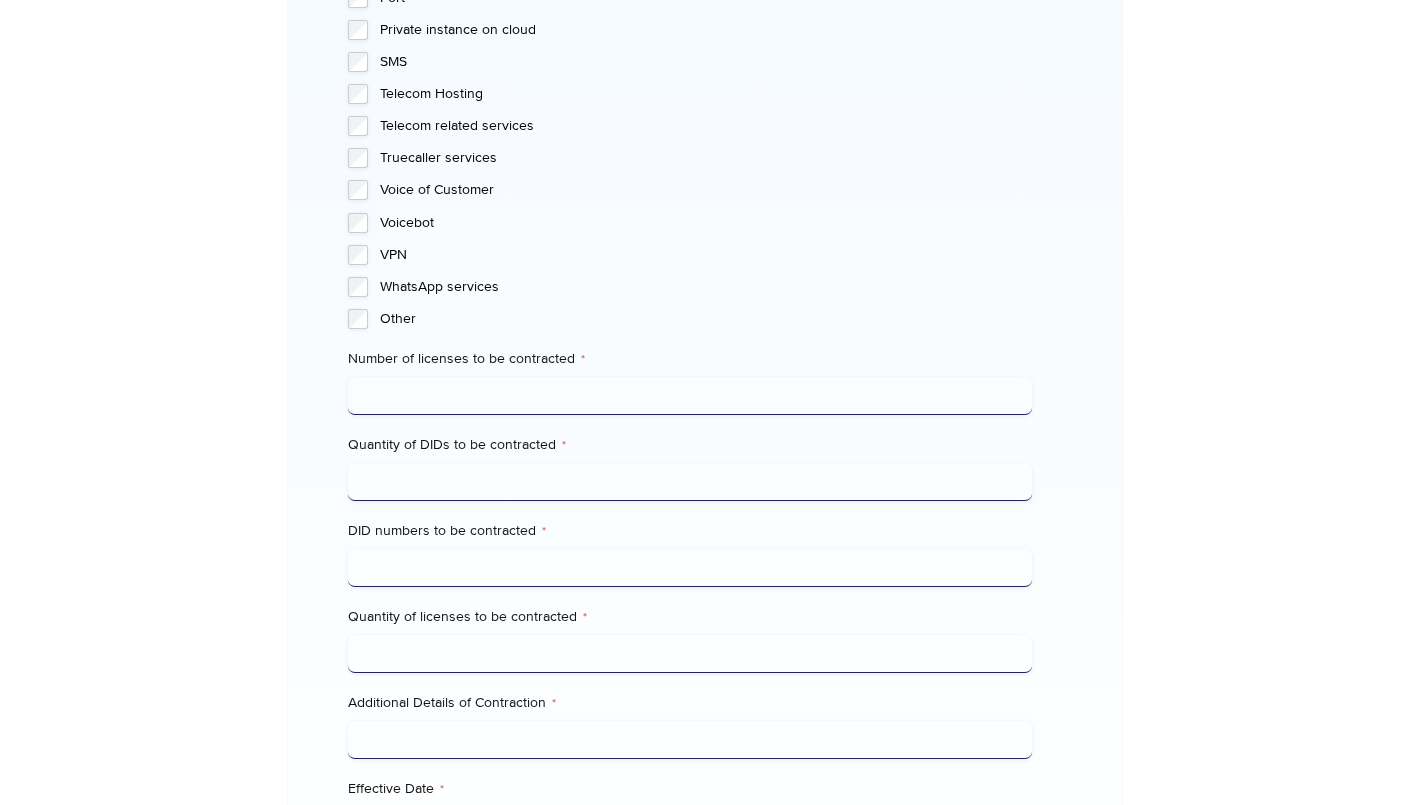 click on "Number of licenses to be contracted *" at bounding box center [689, 396] 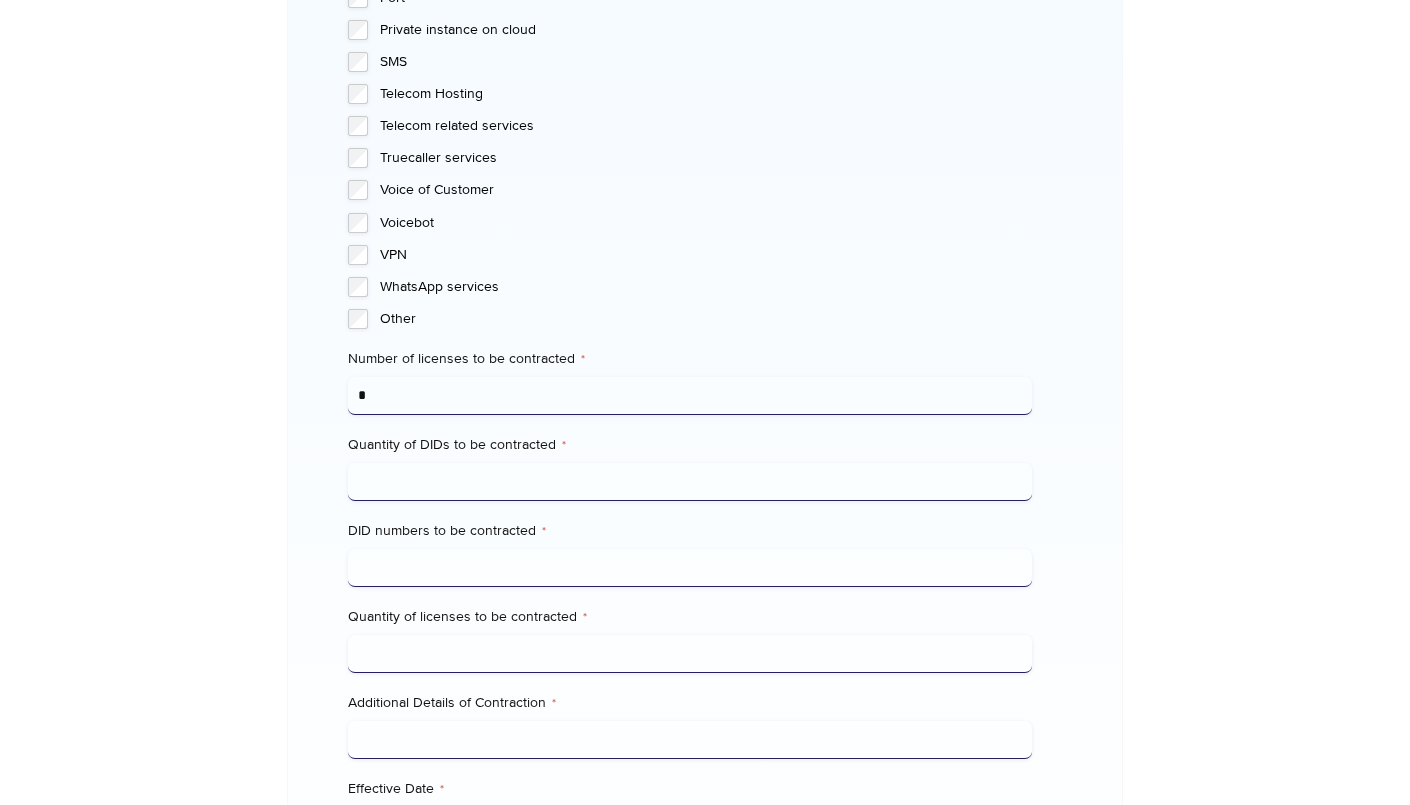 type on "*" 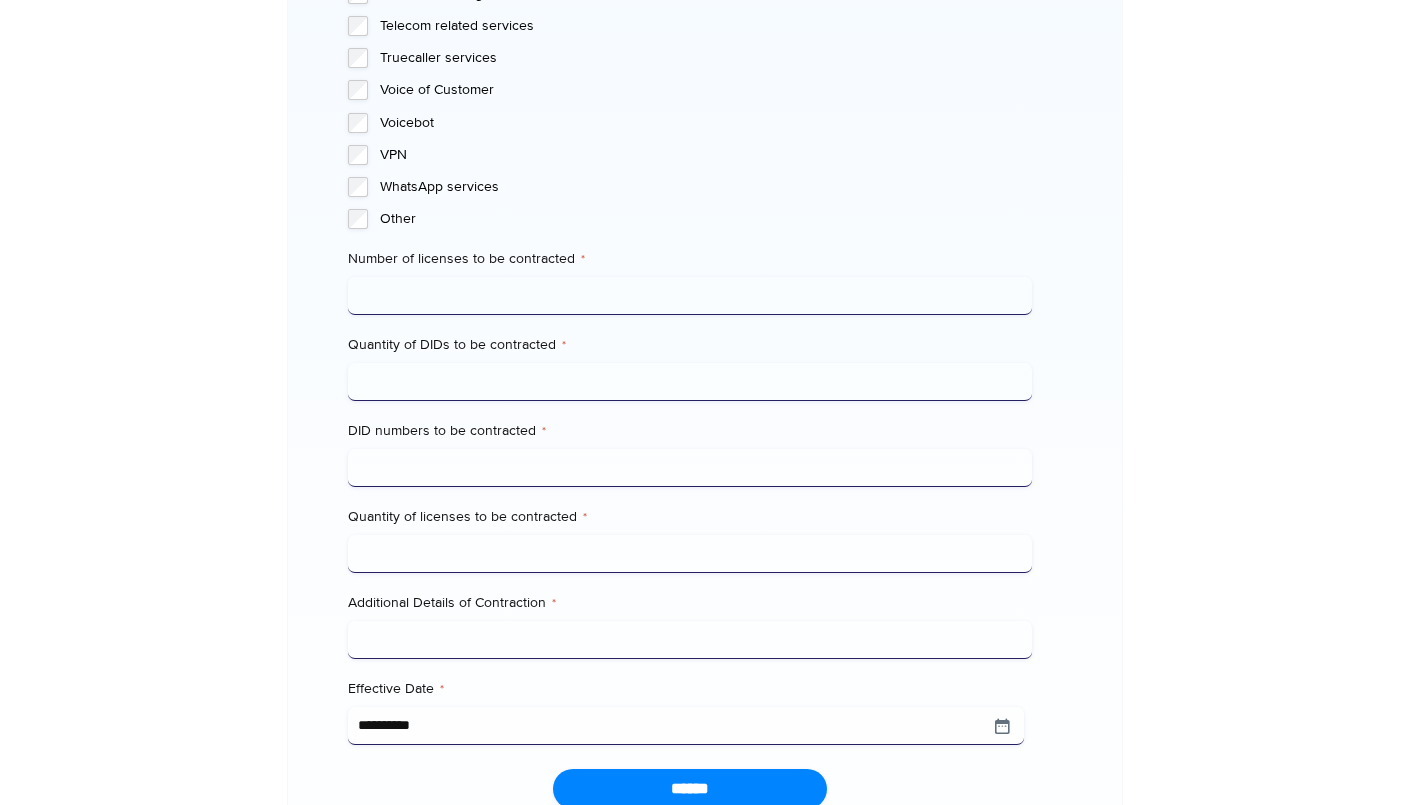 scroll, scrollTop: 2028, scrollLeft: 0, axis: vertical 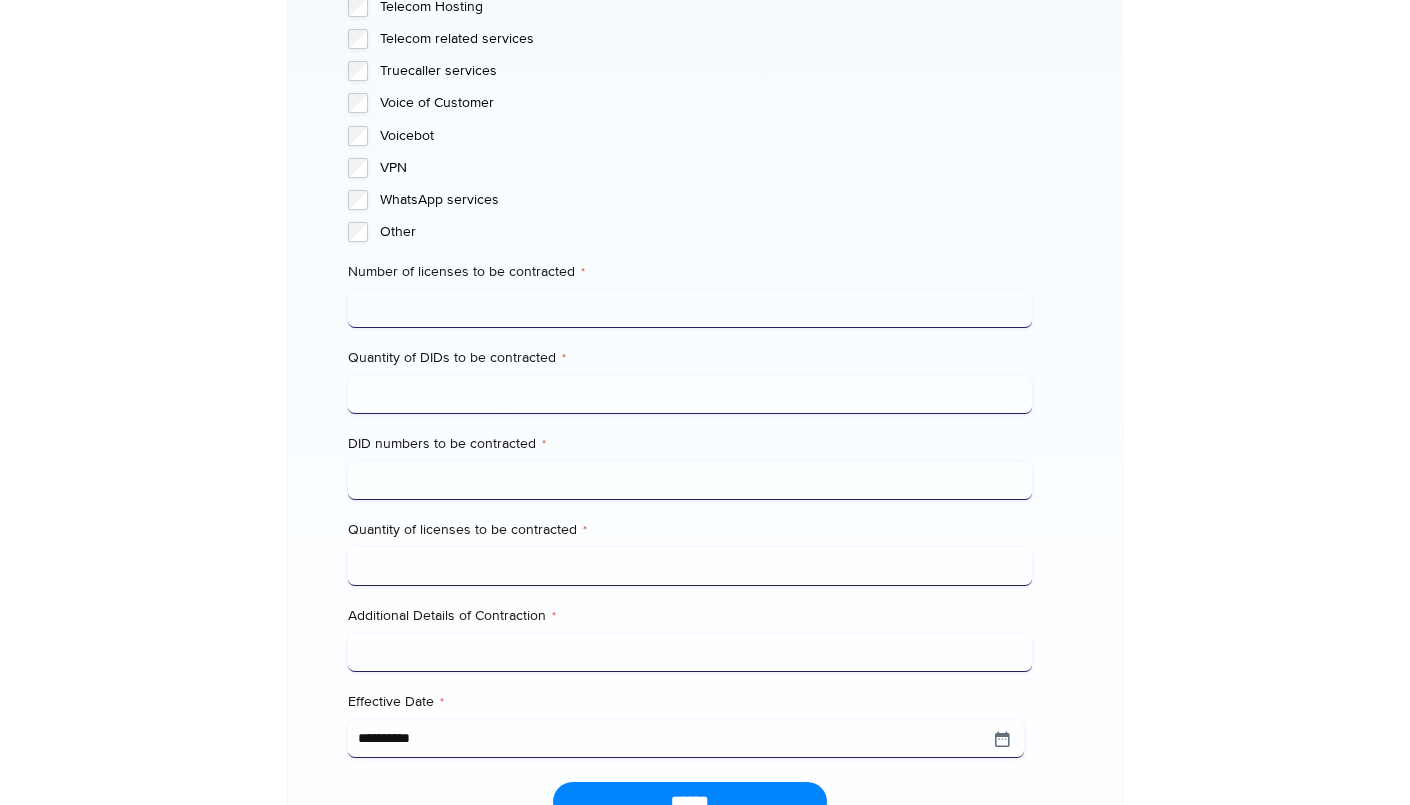 click on "Number of licenses to be contracted *" at bounding box center (689, 309) 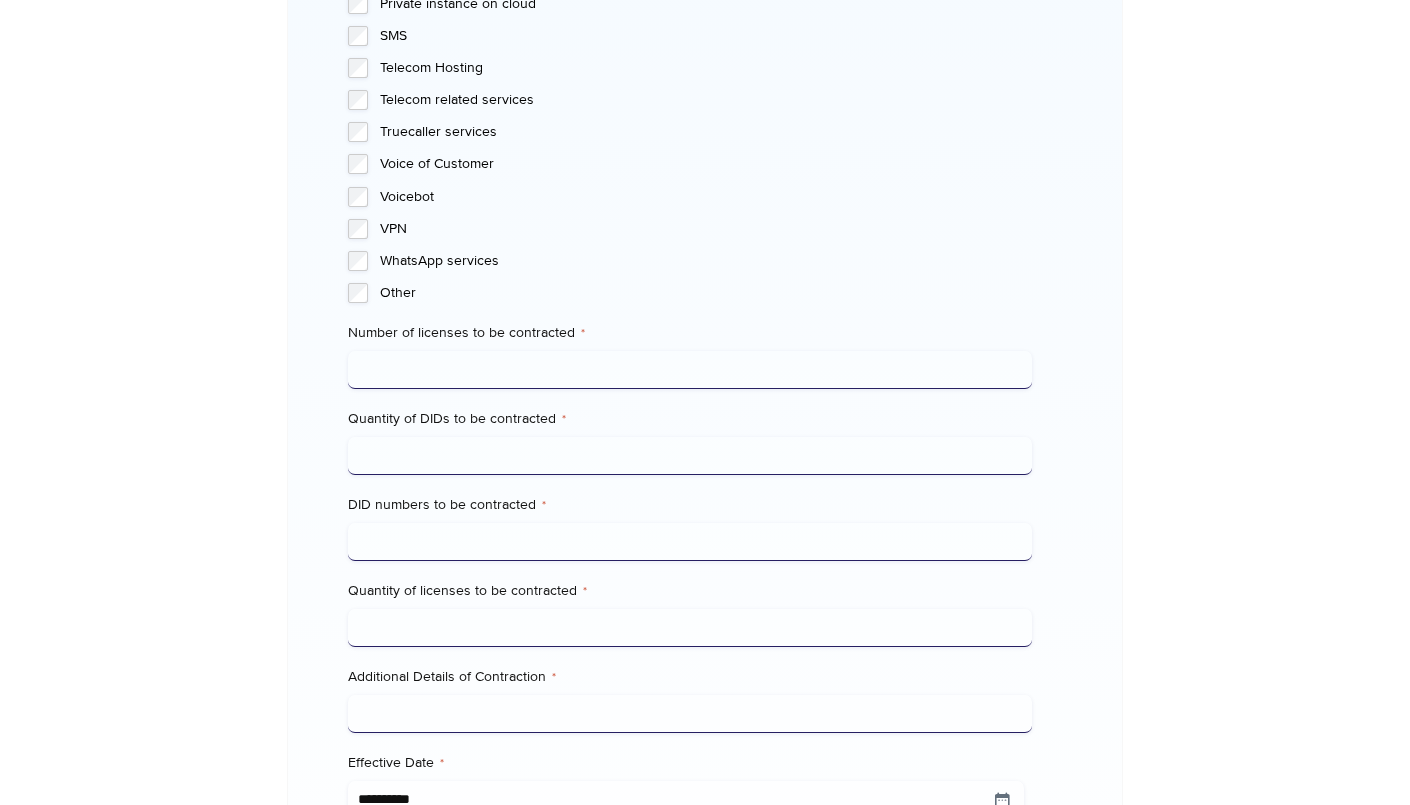 scroll, scrollTop: 2114, scrollLeft: 0, axis: vertical 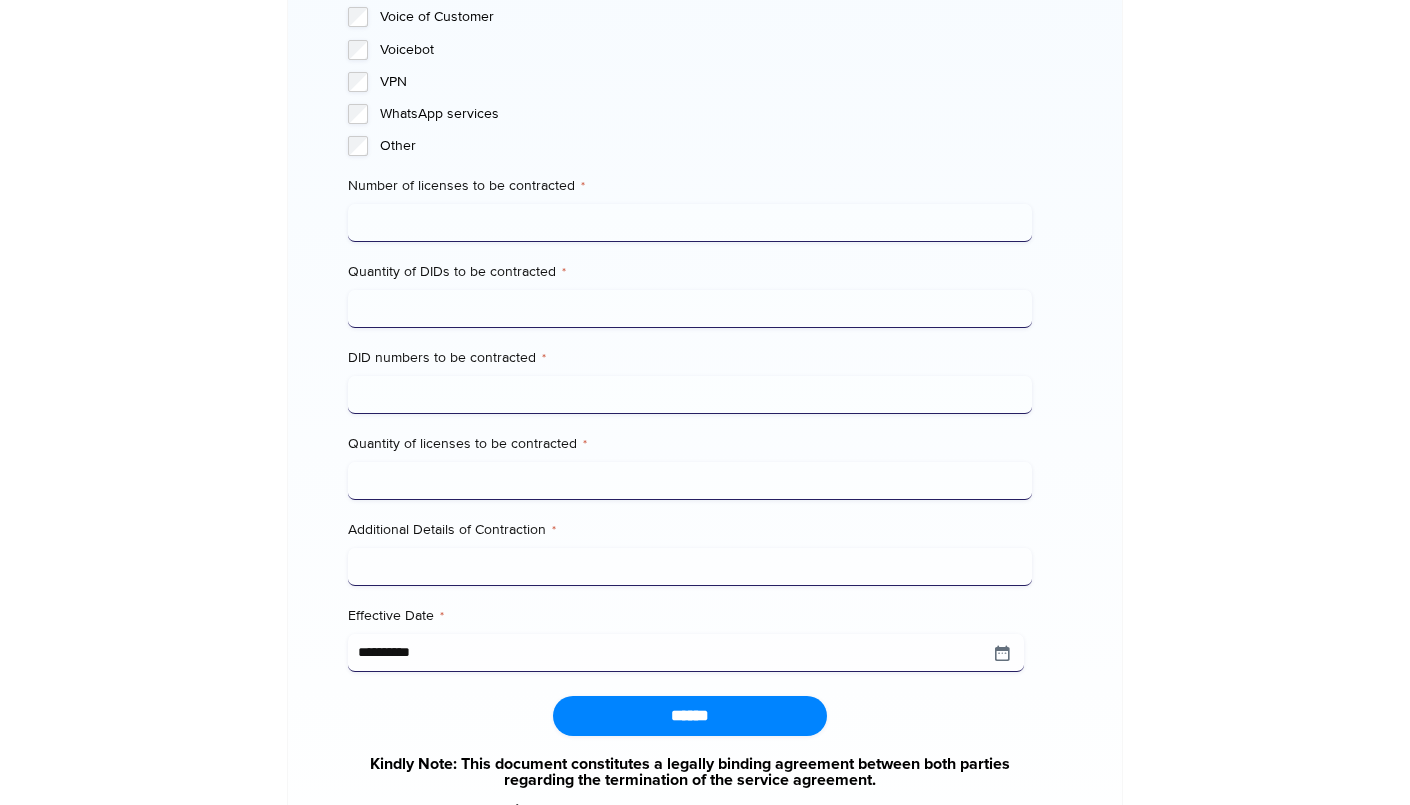click on "Number of licenses to be contracted *" at bounding box center (689, 223) 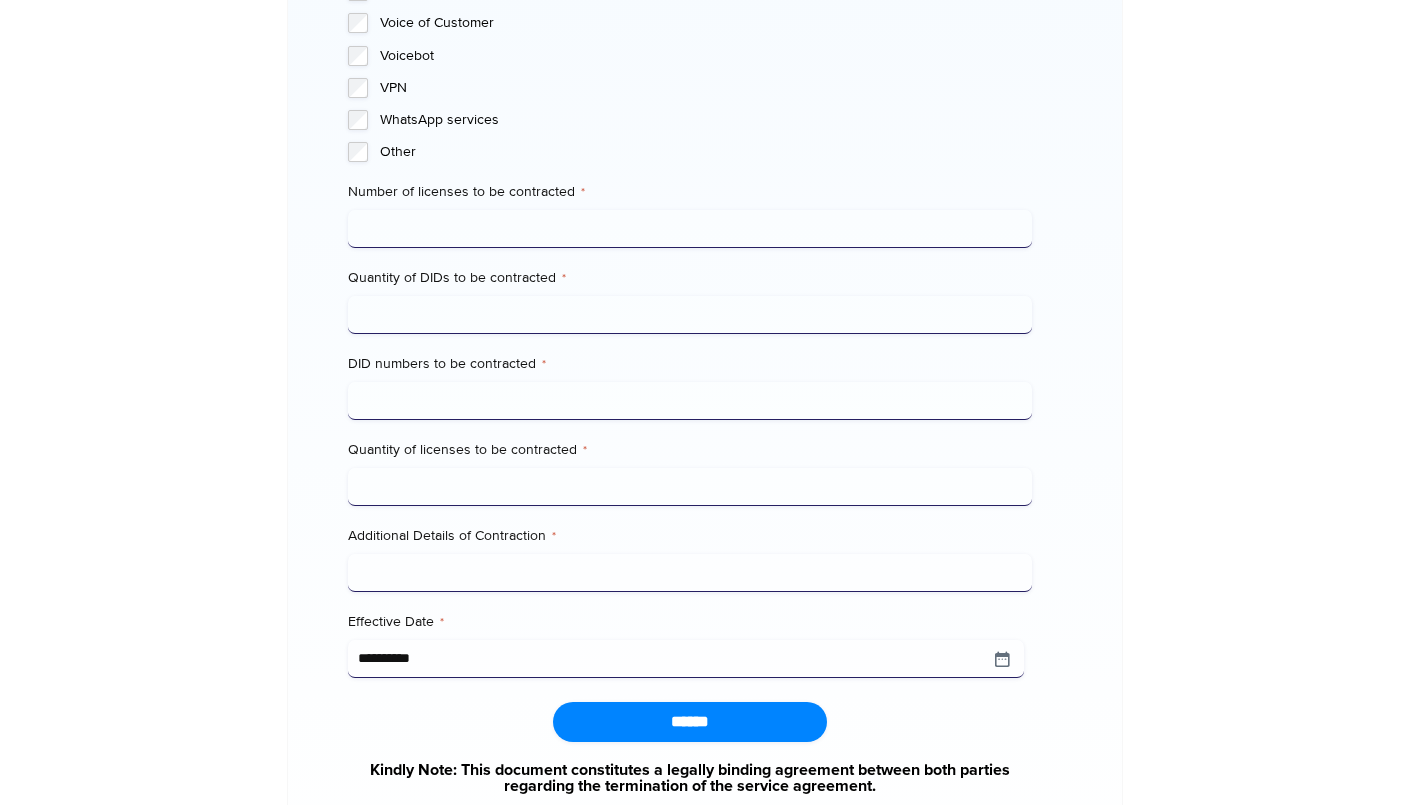 scroll, scrollTop: 2104, scrollLeft: 0, axis: vertical 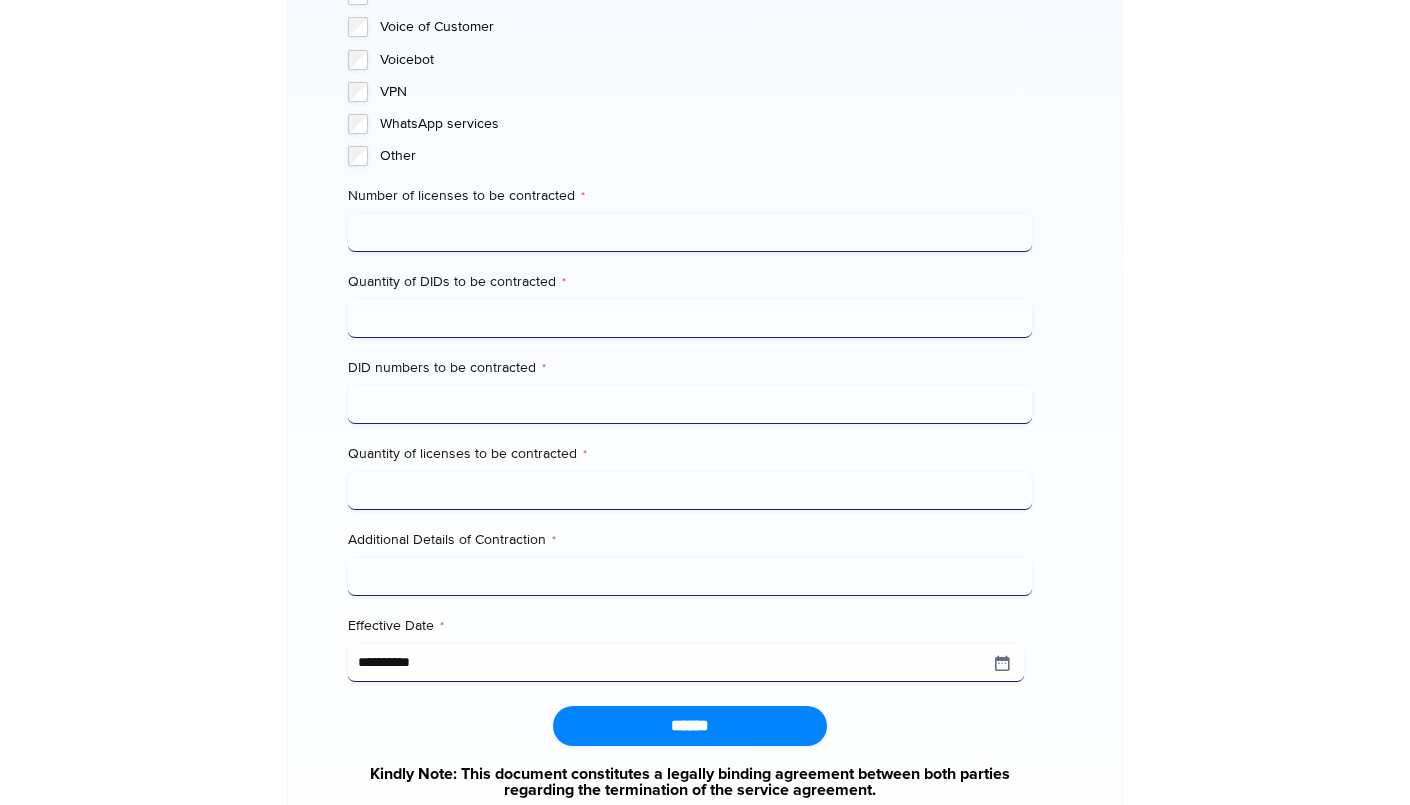 click on "Quantity of licenses to be contracted *" at bounding box center (689, 491) 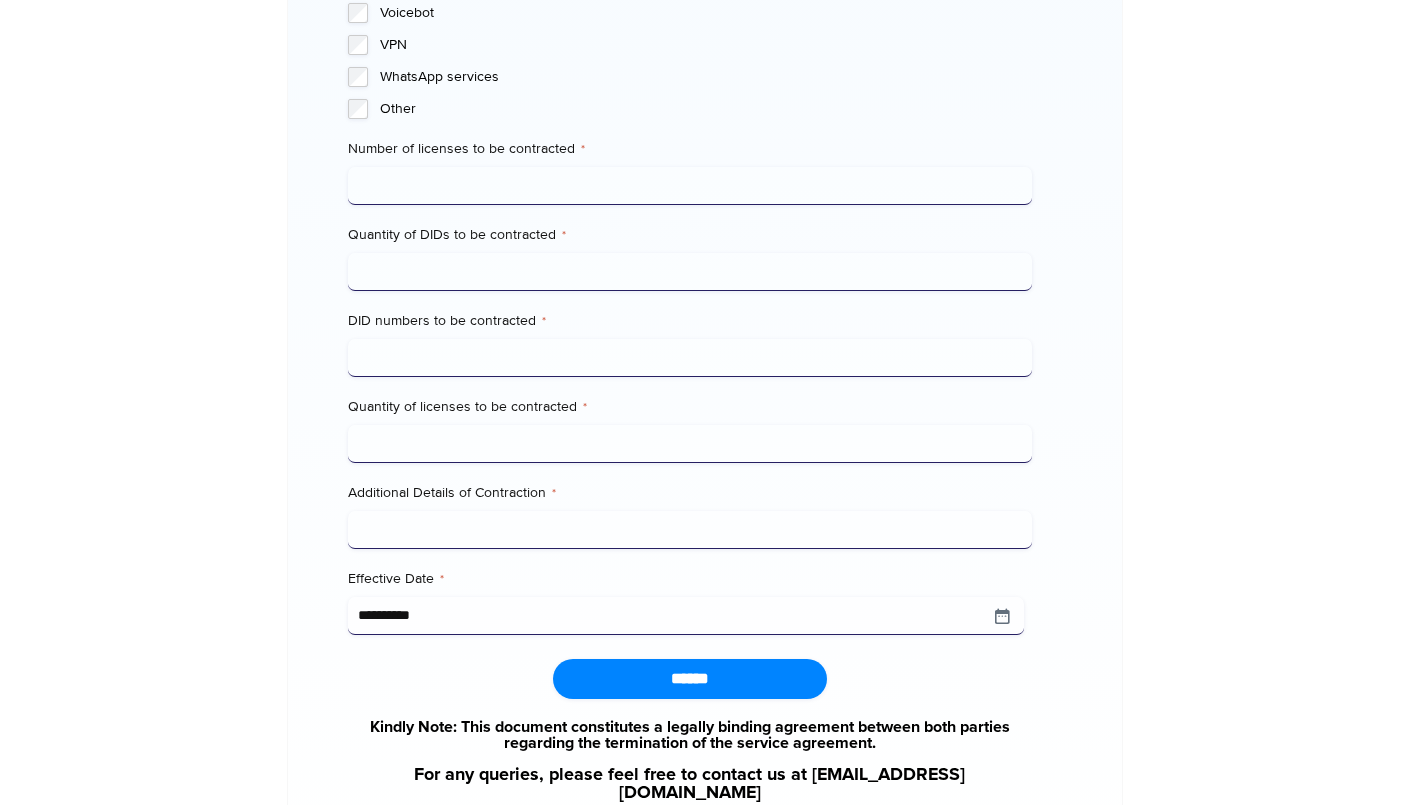scroll, scrollTop: 2176, scrollLeft: 0, axis: vertical 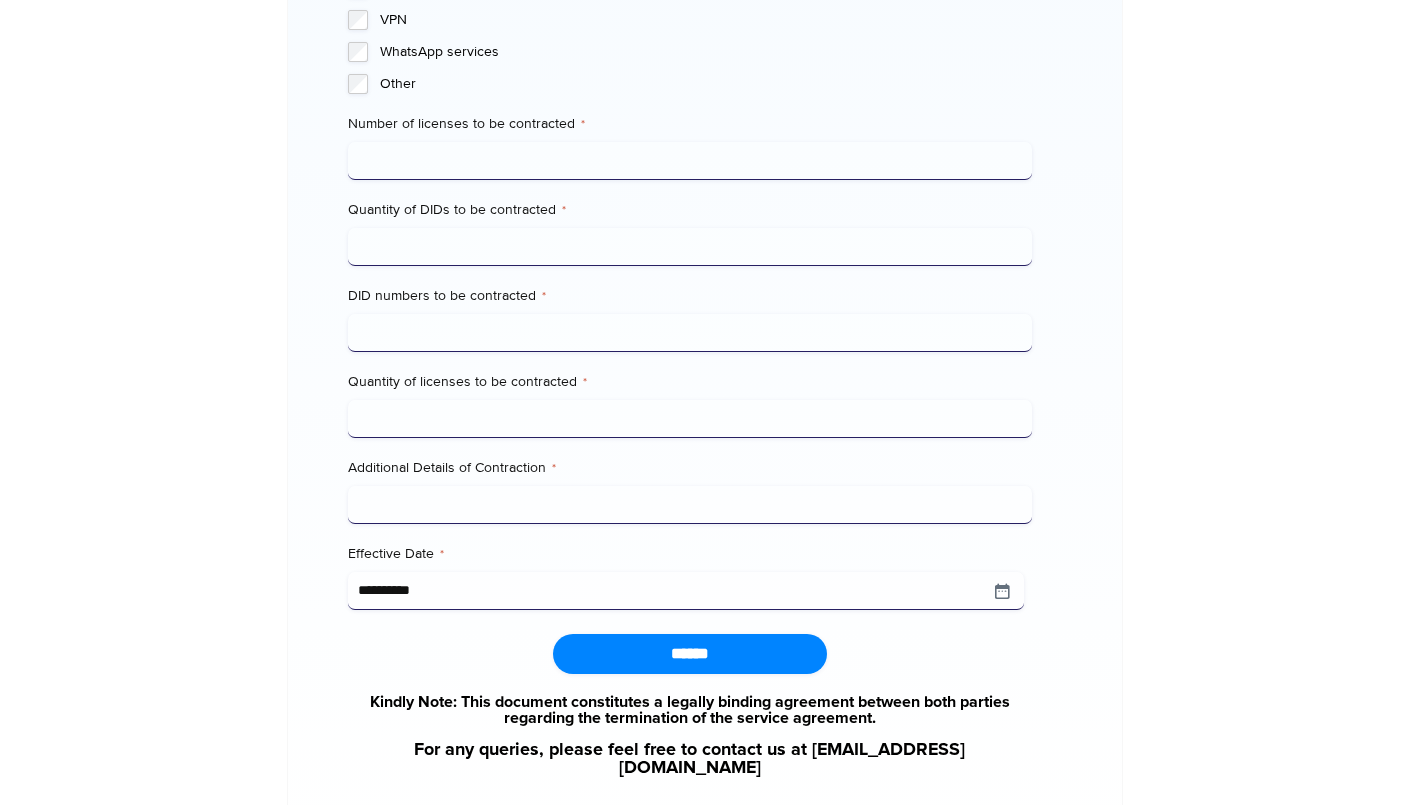 click on "Additional Details of Contraction *" at bounding box center (689, 505) 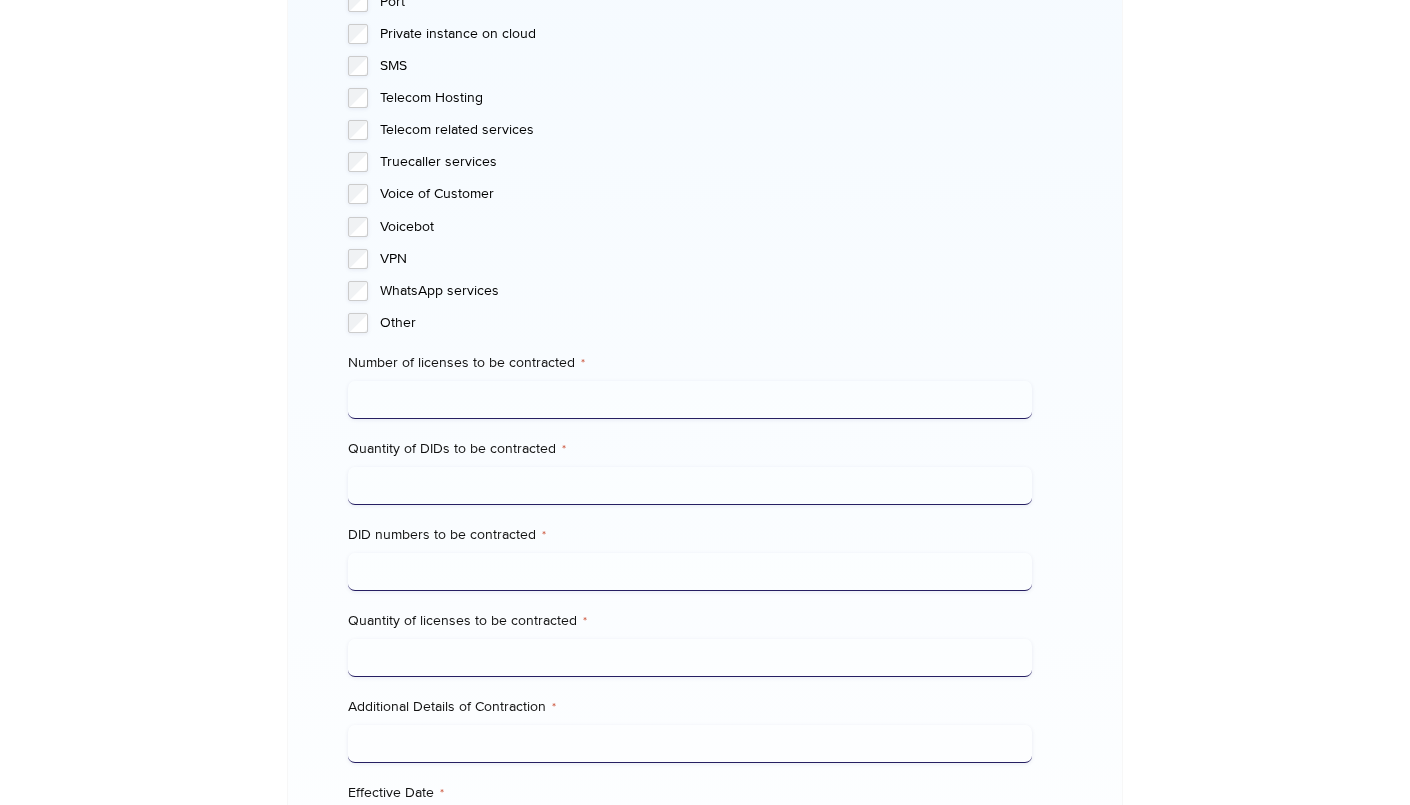 scroll, scrollTop: 1936, scrollLeft: 0, axis: vertical 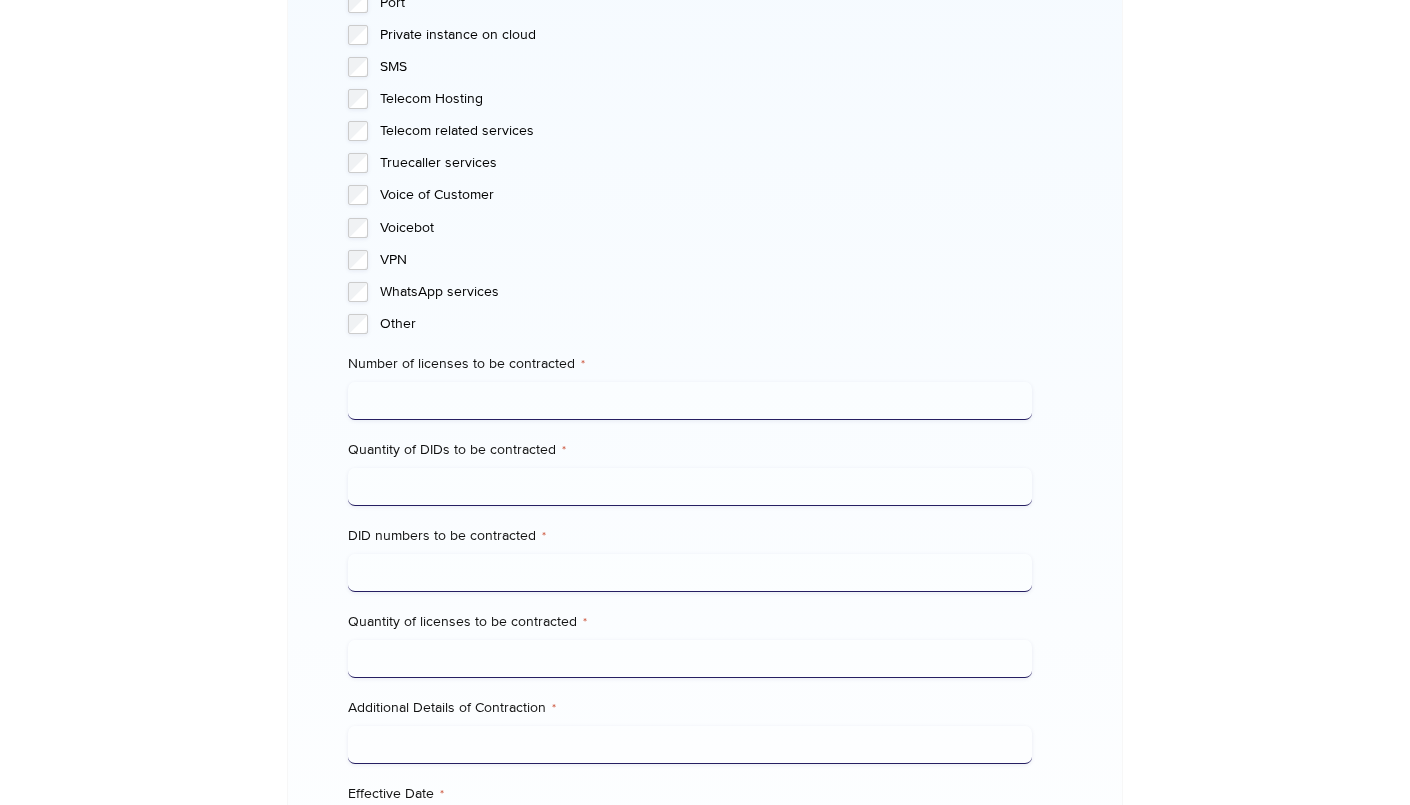 click on "Number of licenses to be contracted *" at bounding box center [689, 401] 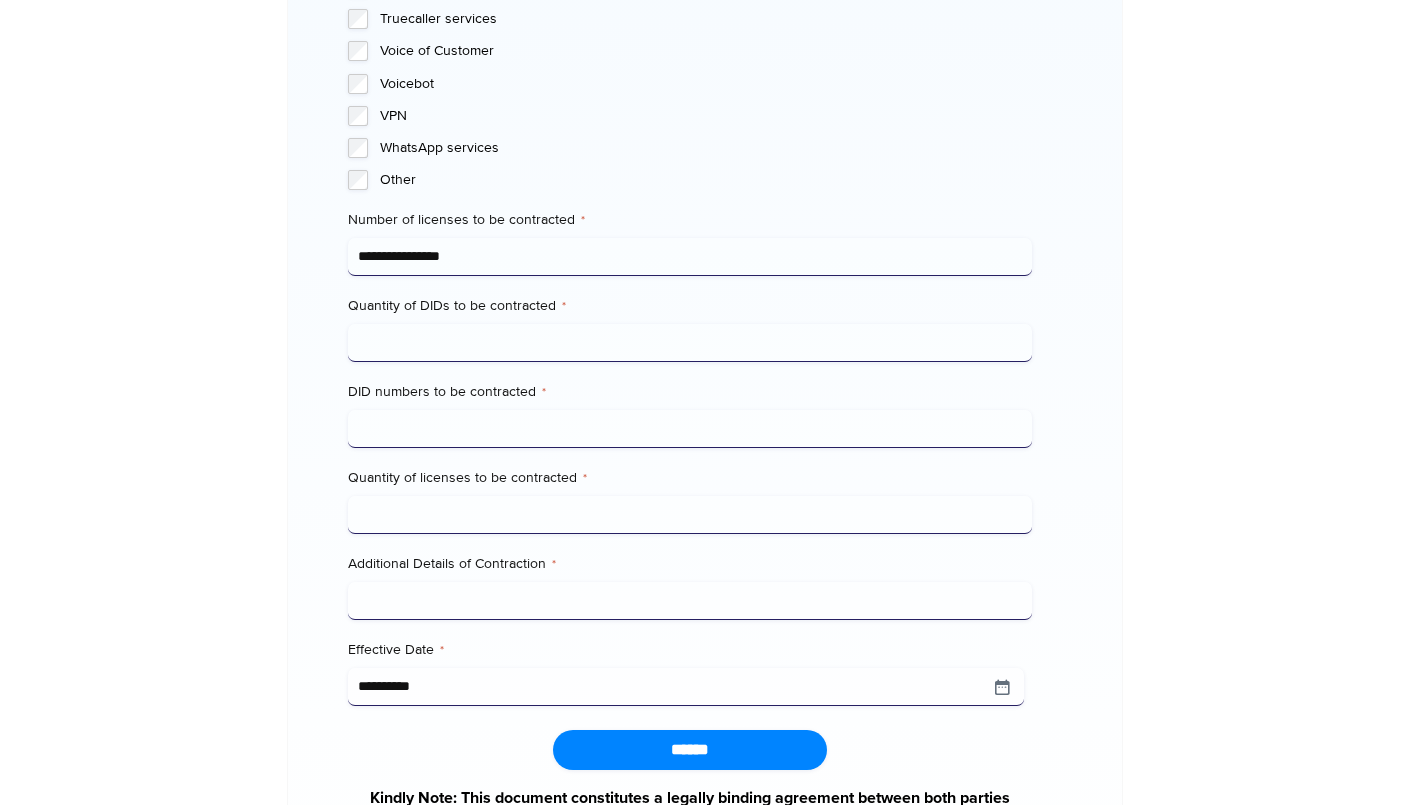 scroll, scrollTop: 2081, scrollLeft: 0, axis: vertical 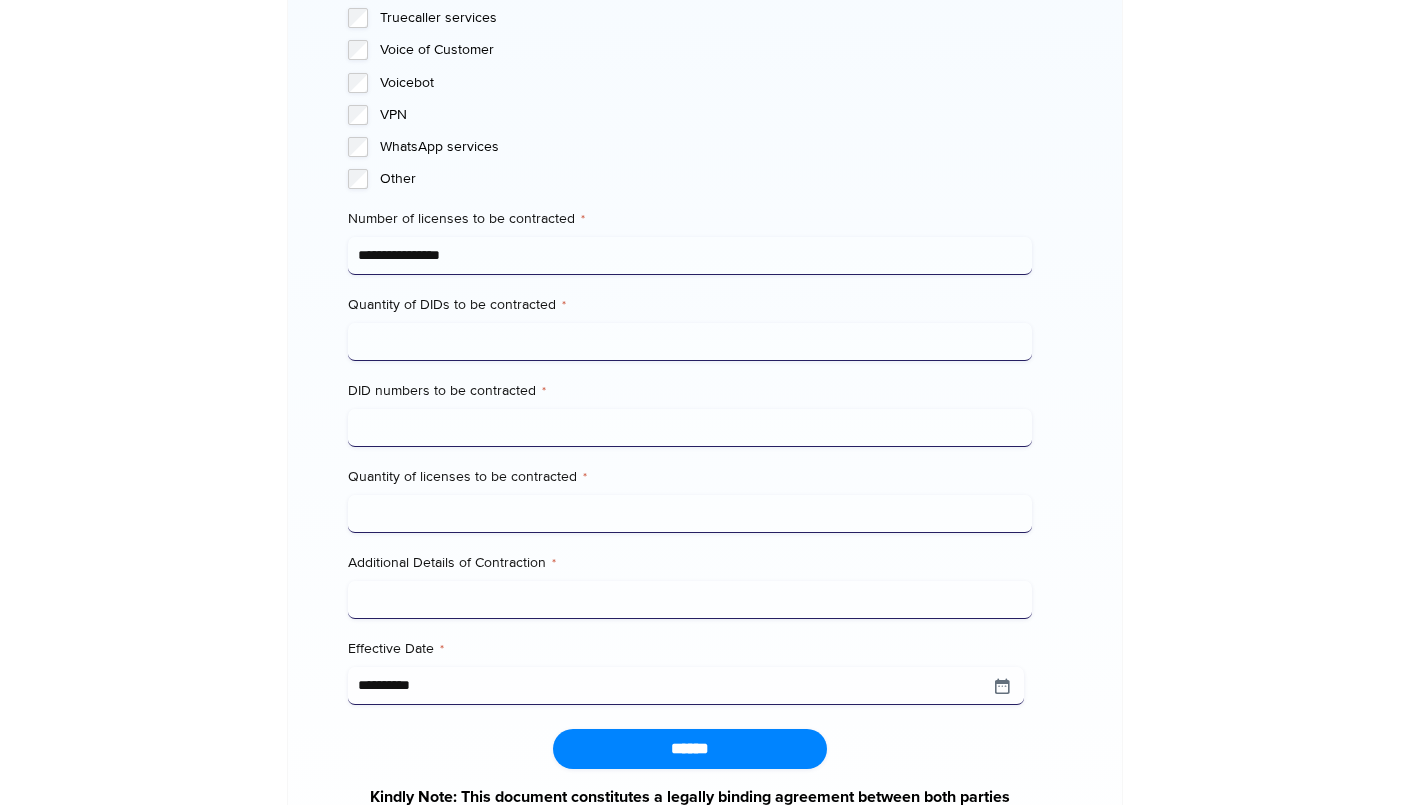 click on "**********" at bounding box center [689, 256] 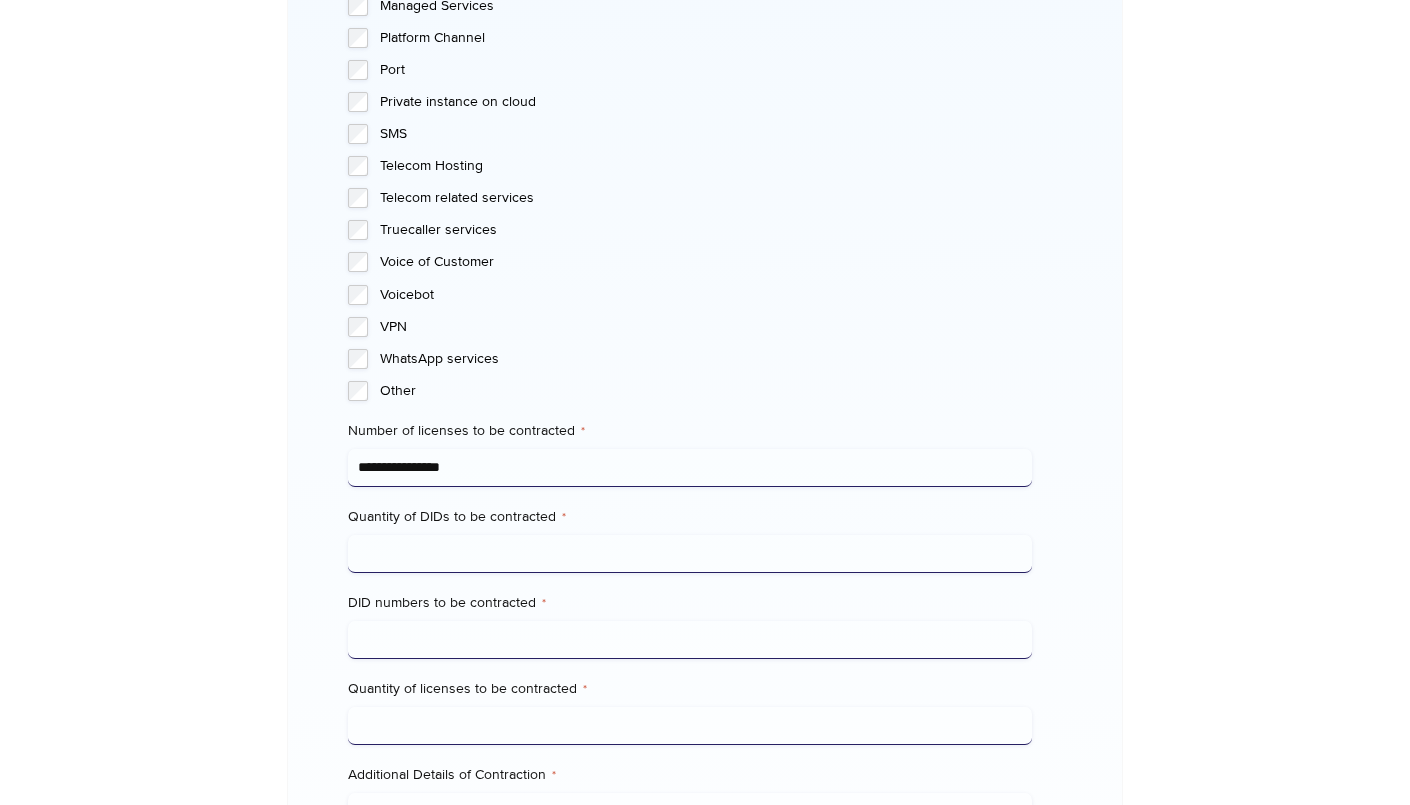 scroll, scrollTop: 1886, scrollLeft: 0, axis: vertical 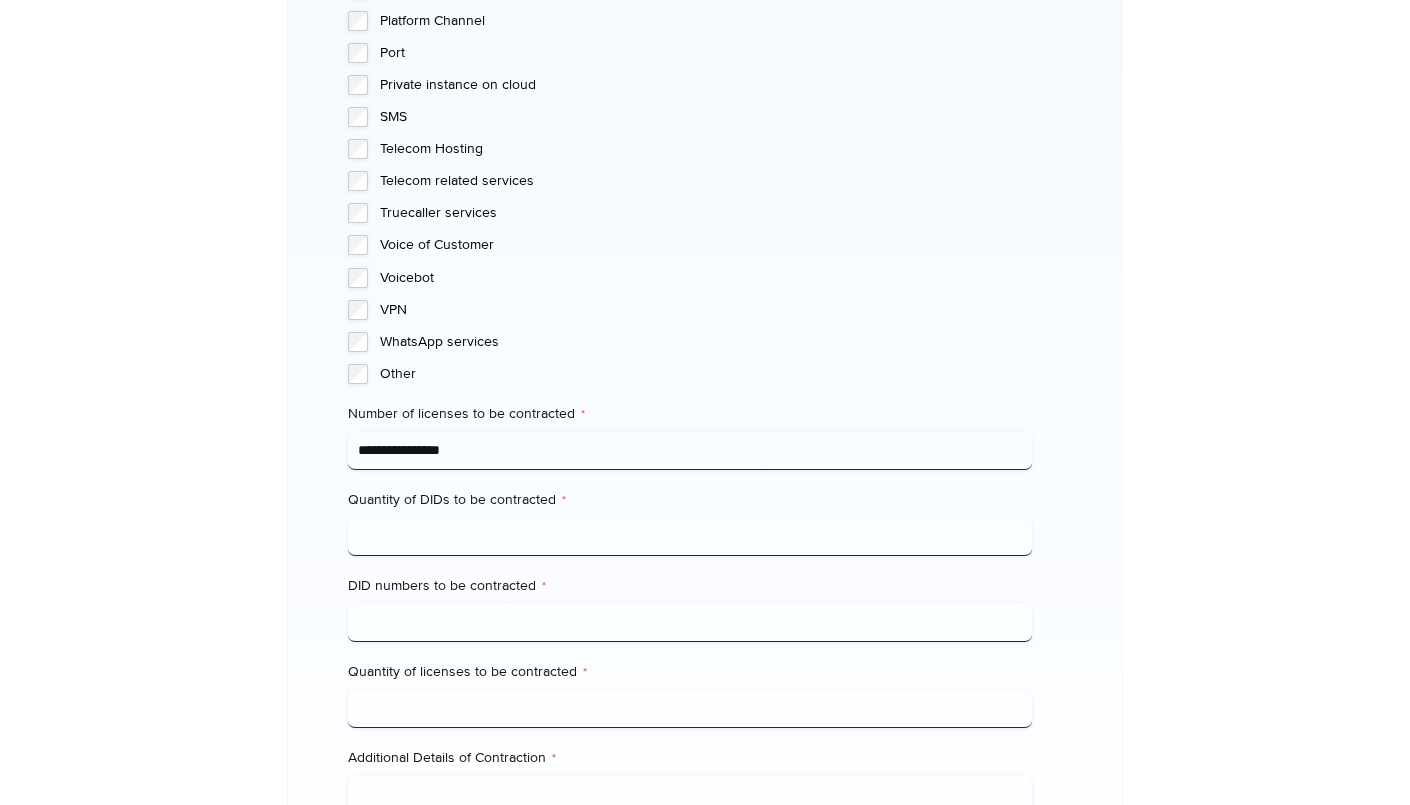 click on "**********" at bounding box center [689, 451] 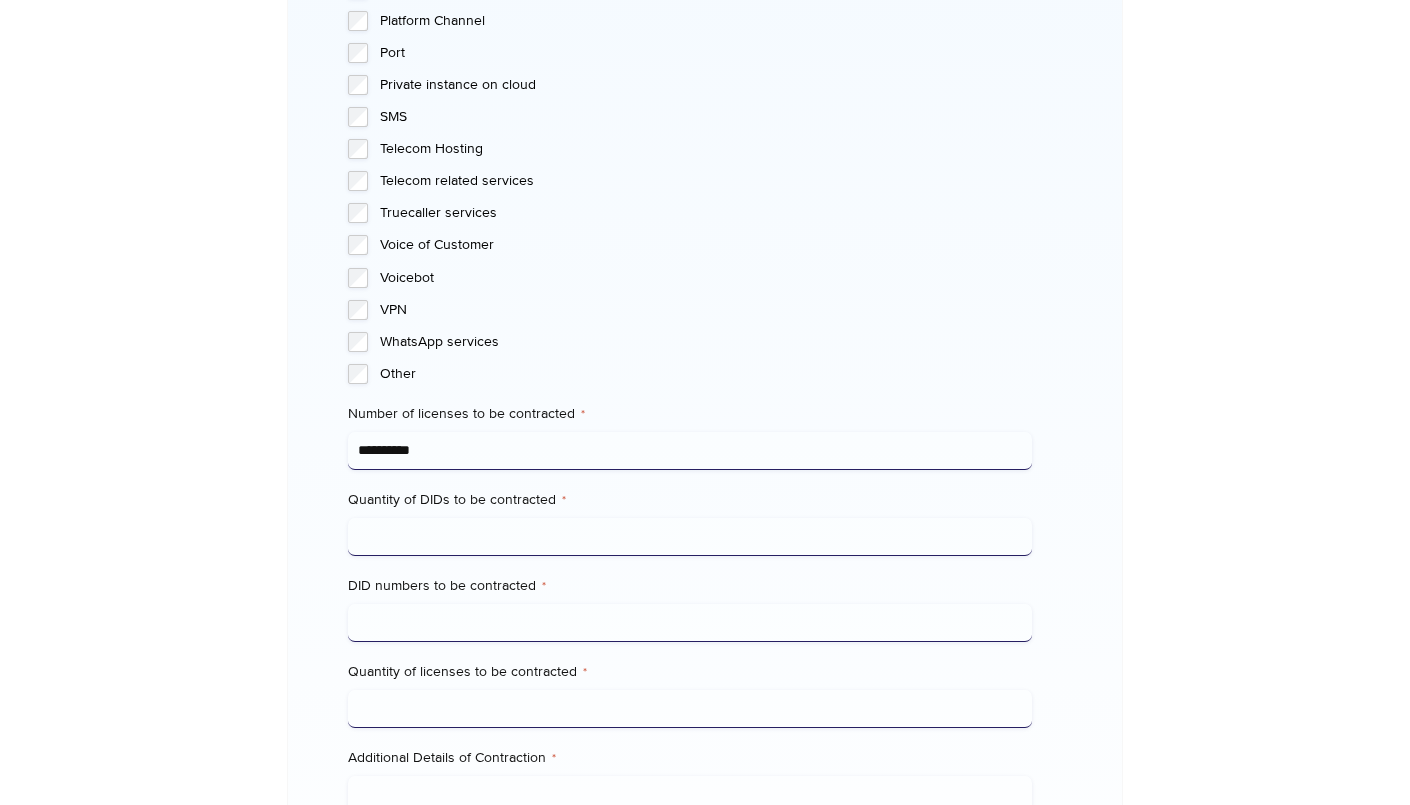 type on "**********" 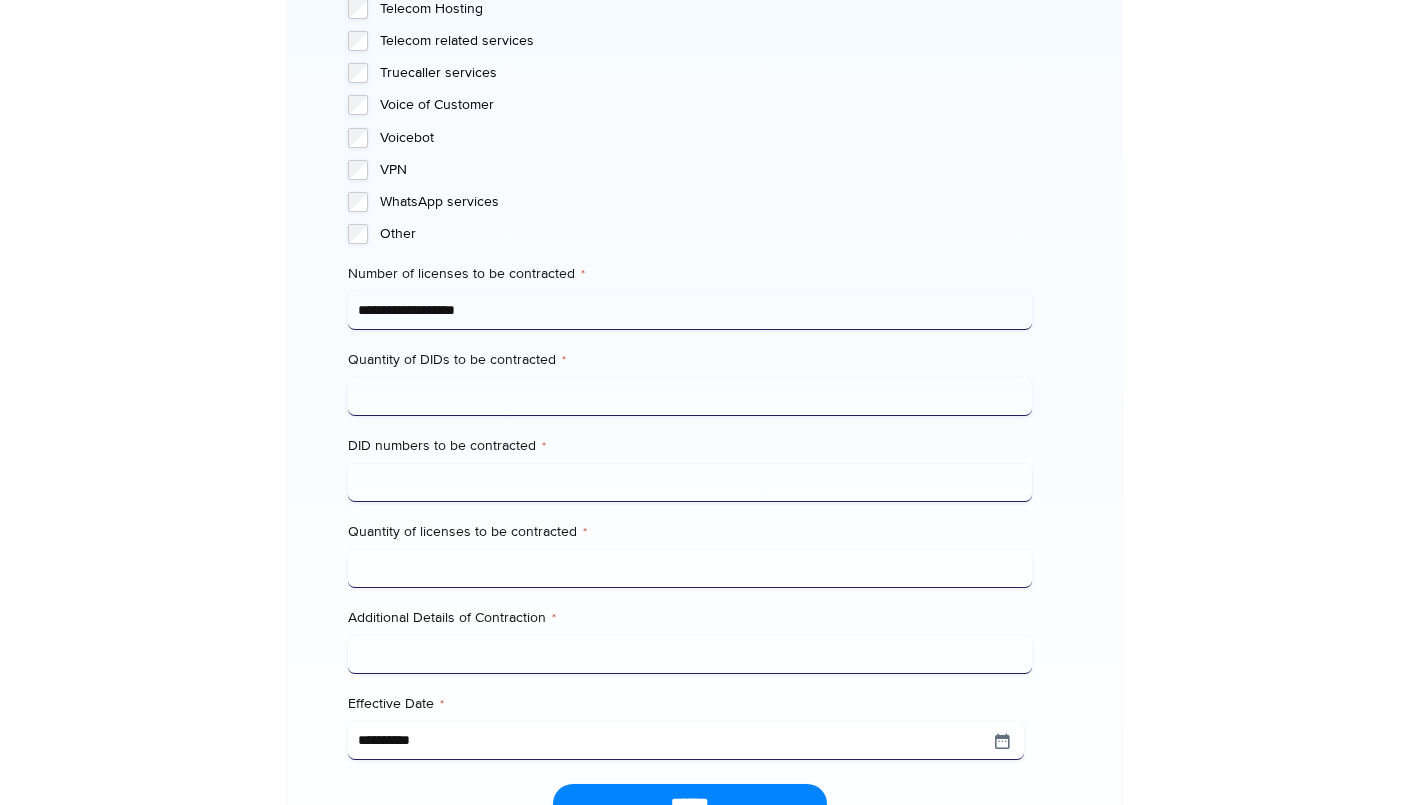 scroll, scrollTop: 2031, scrollLeft: 0, axis: vertical 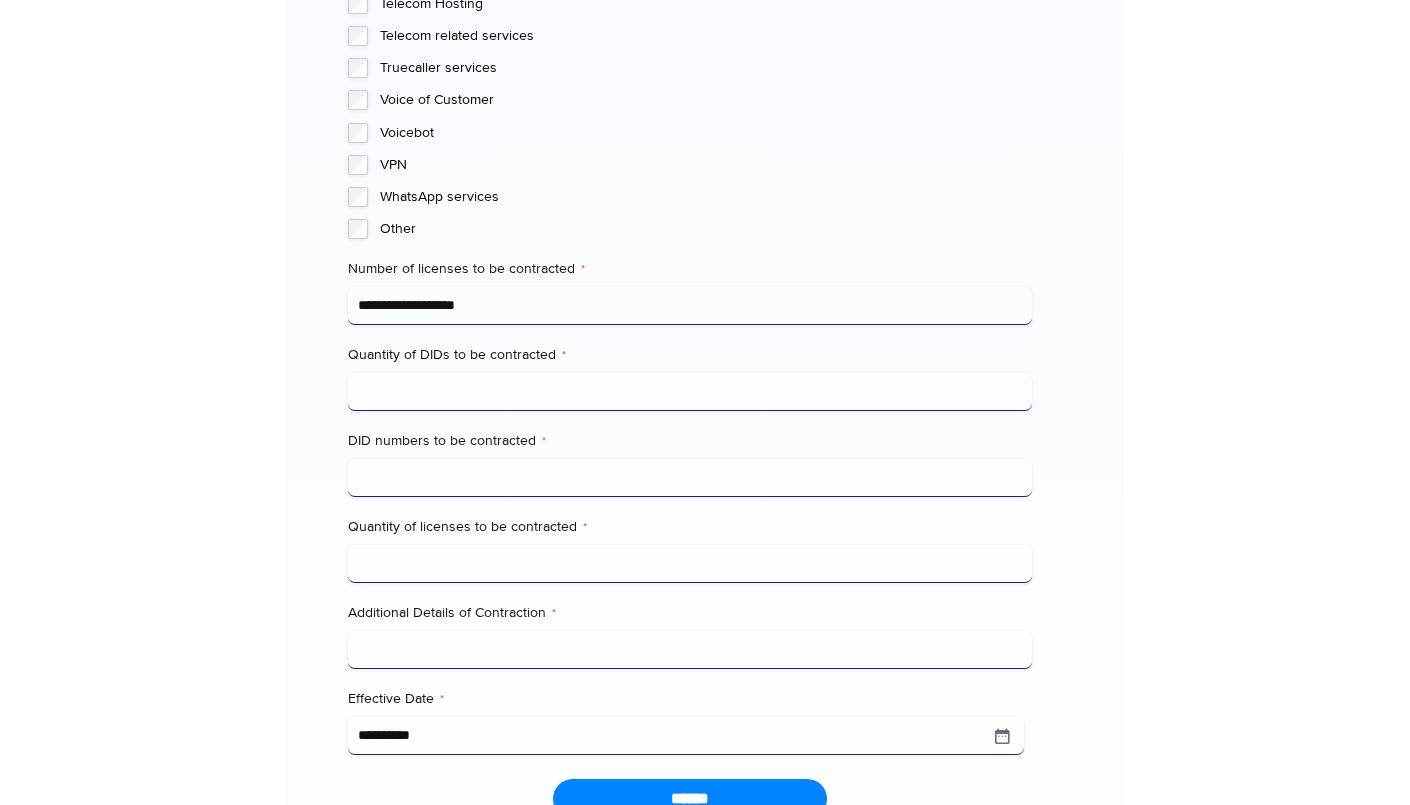 click on "**********" at bounding box center [689, 306] 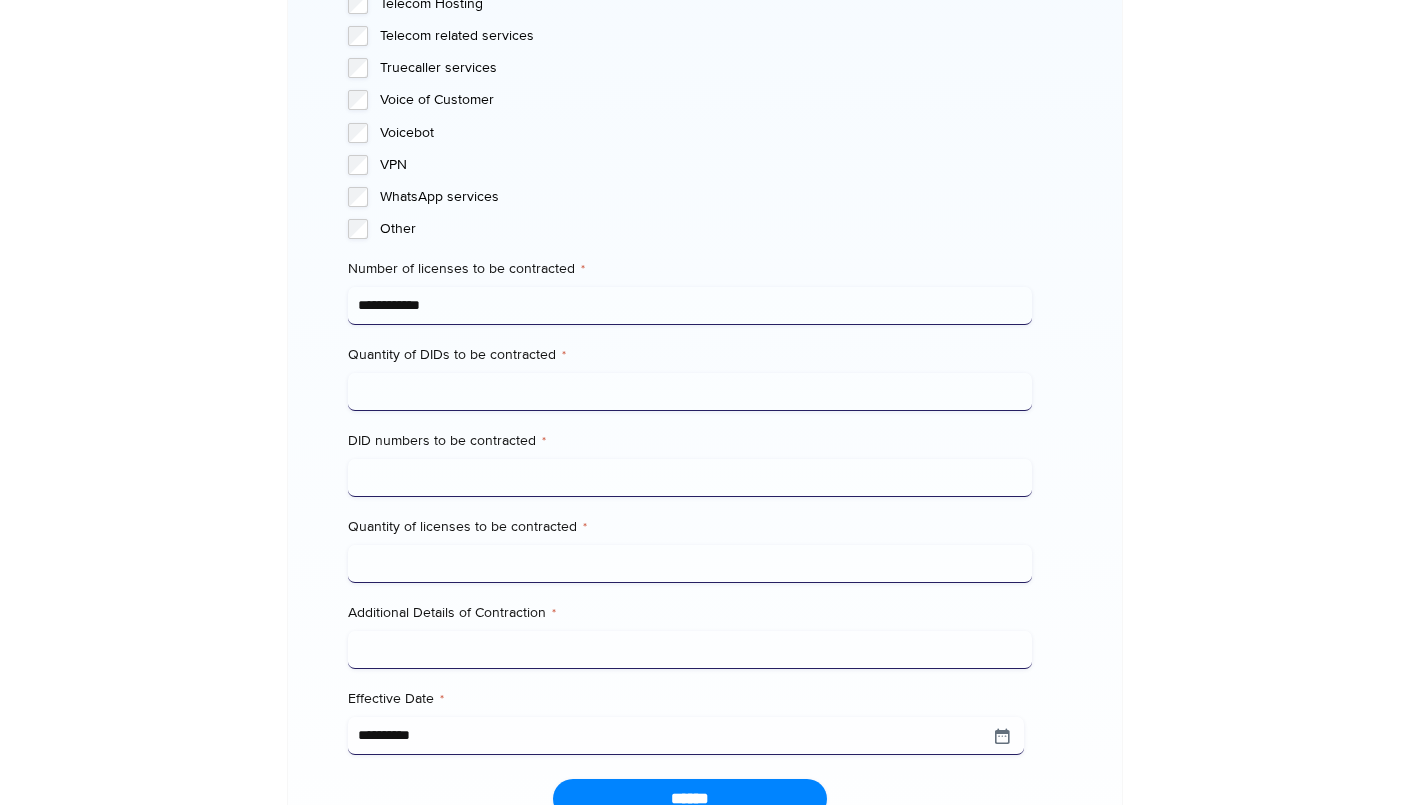 type on "**********" 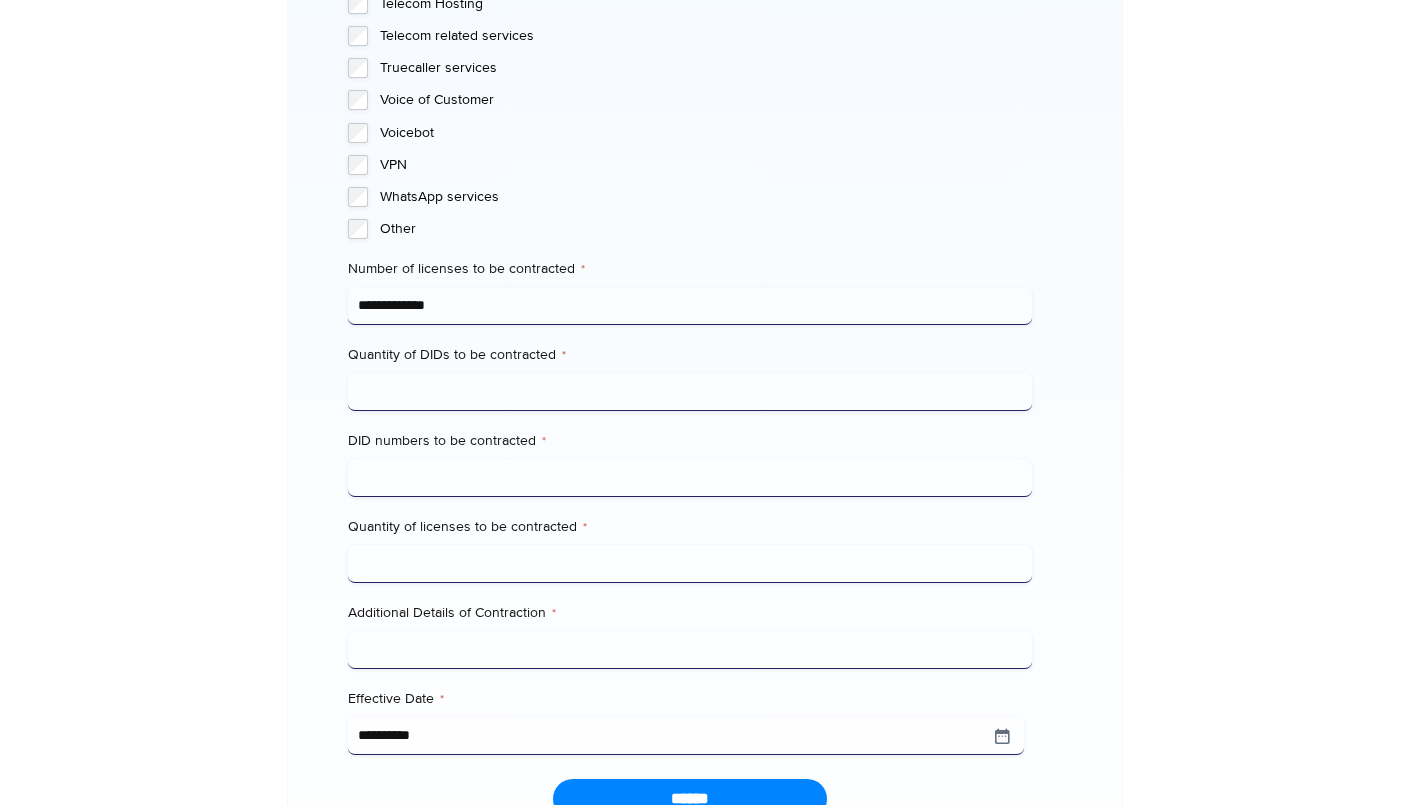drag, startPoint x: 460, startPoint y: 291, endPoint x: 338, endPoint y: 268, distance: 124.1491 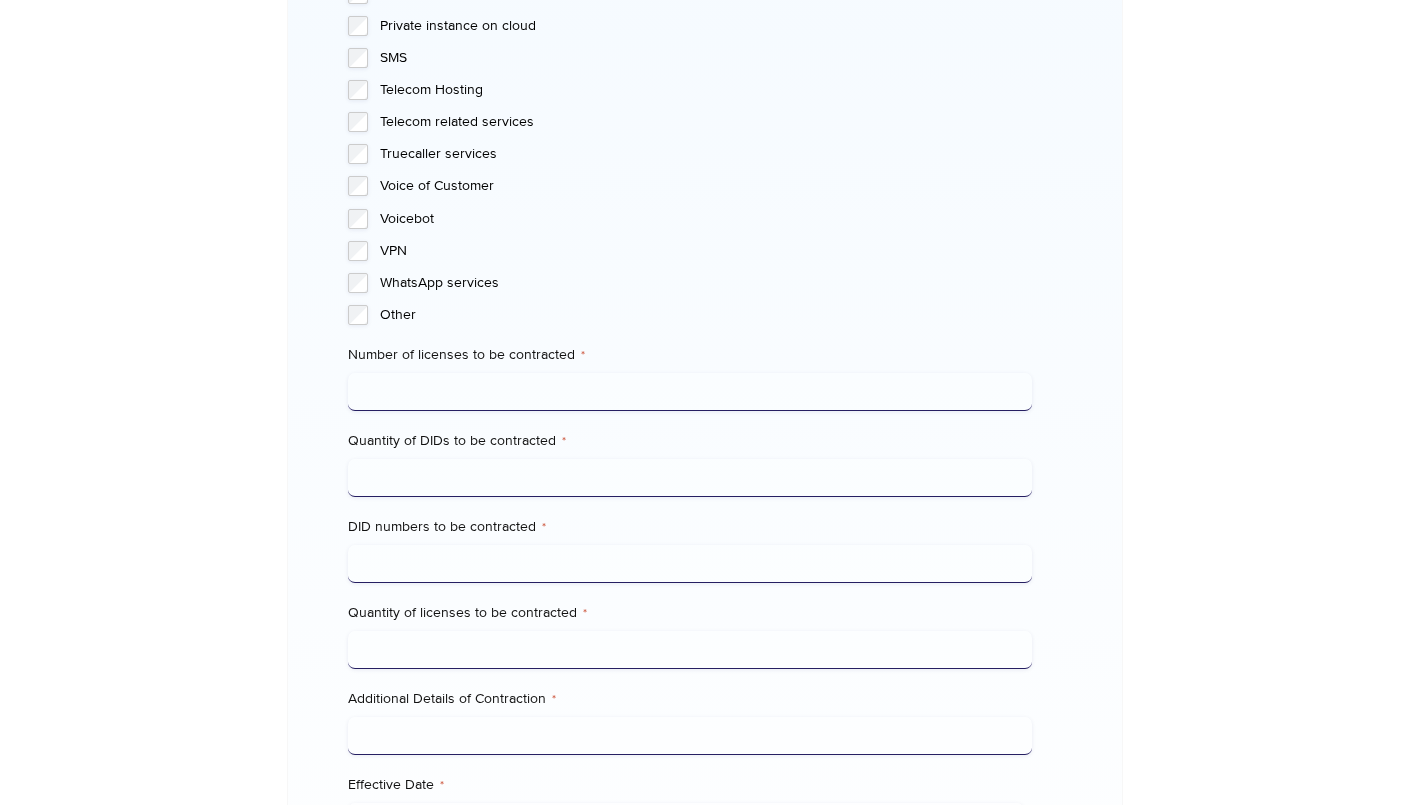 scroll, scrollTop: 1966, scrollLeft: 0, axis: vertical 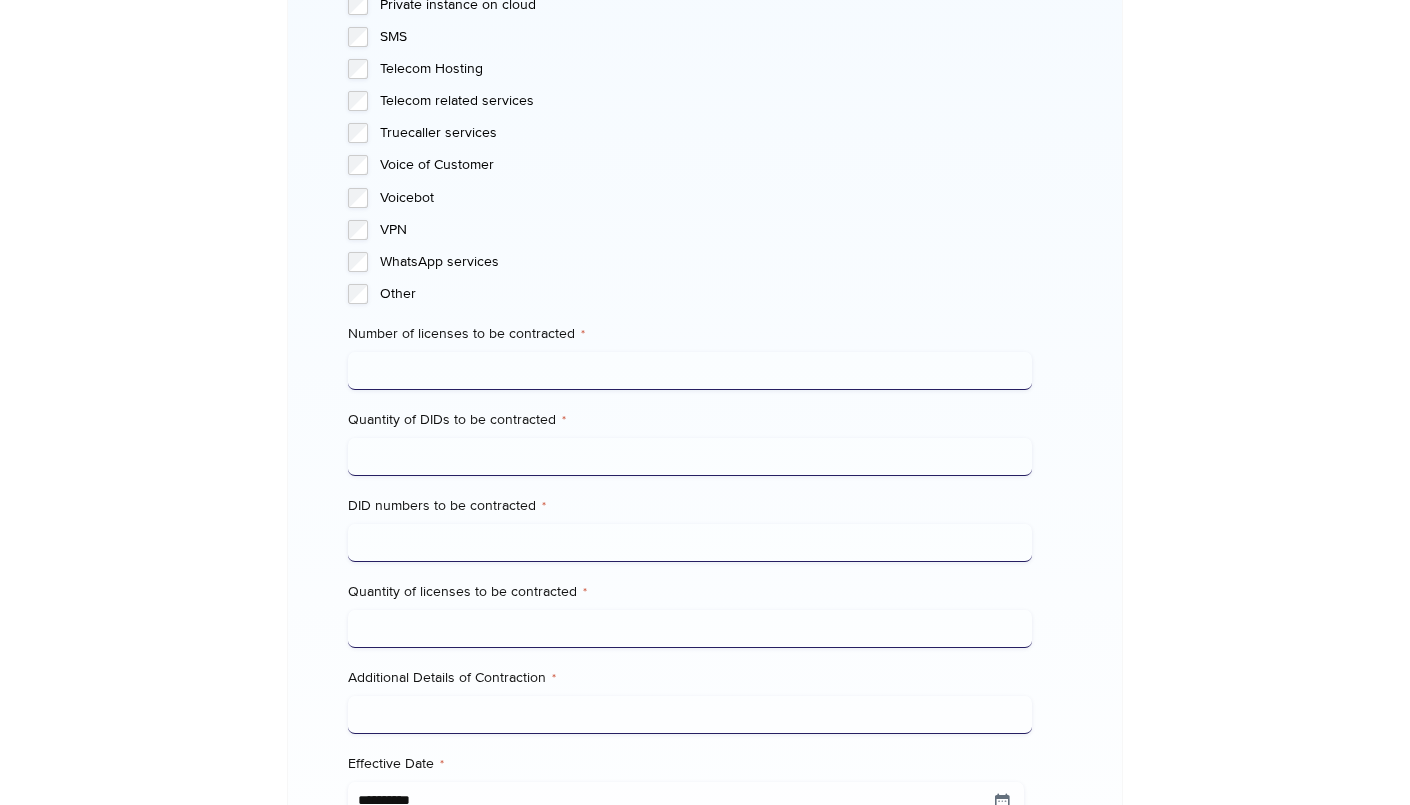 click on "Number of licenses to be contracted *" at bounding box center [689, 371] 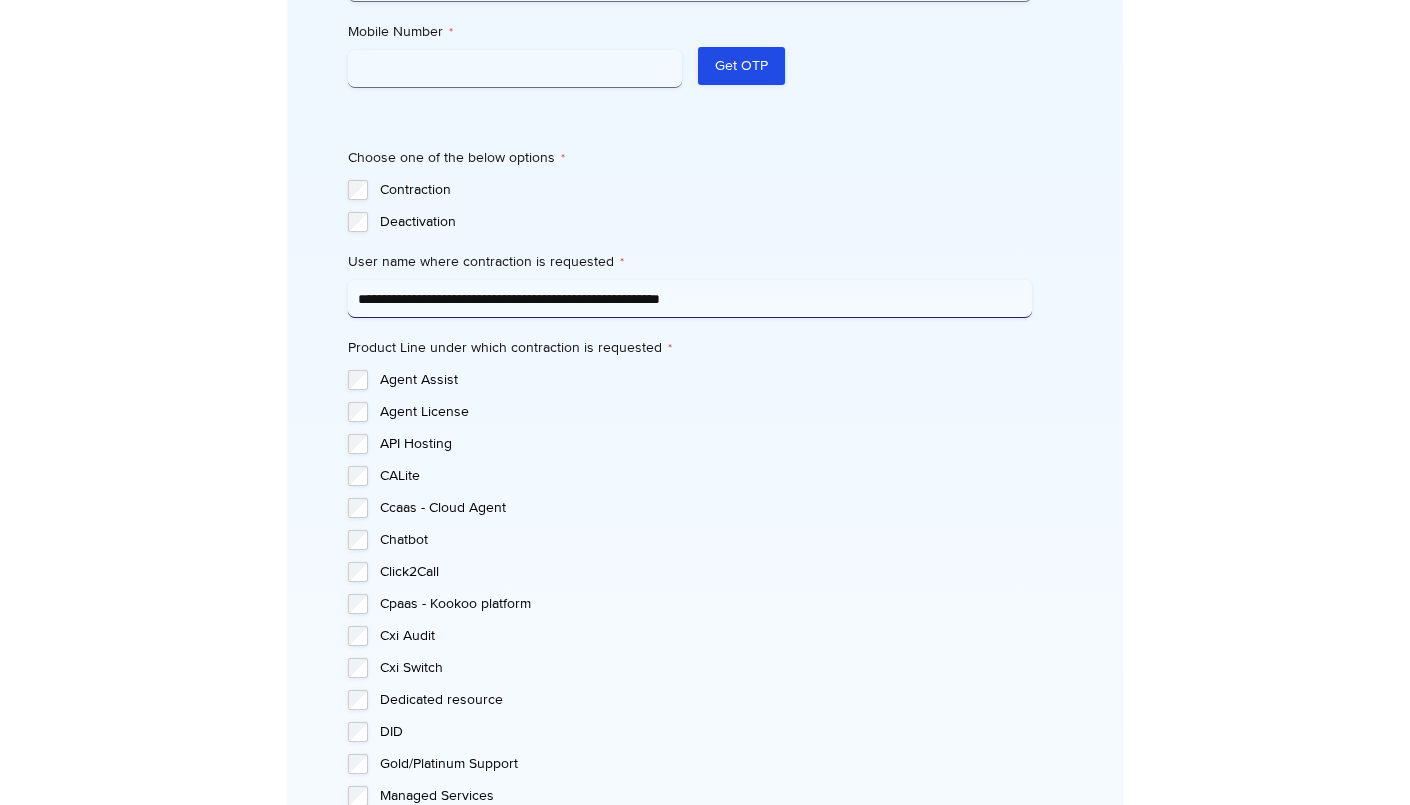 scroll, scrollTop: 1051, scrollLeft: 0, axis: vertical 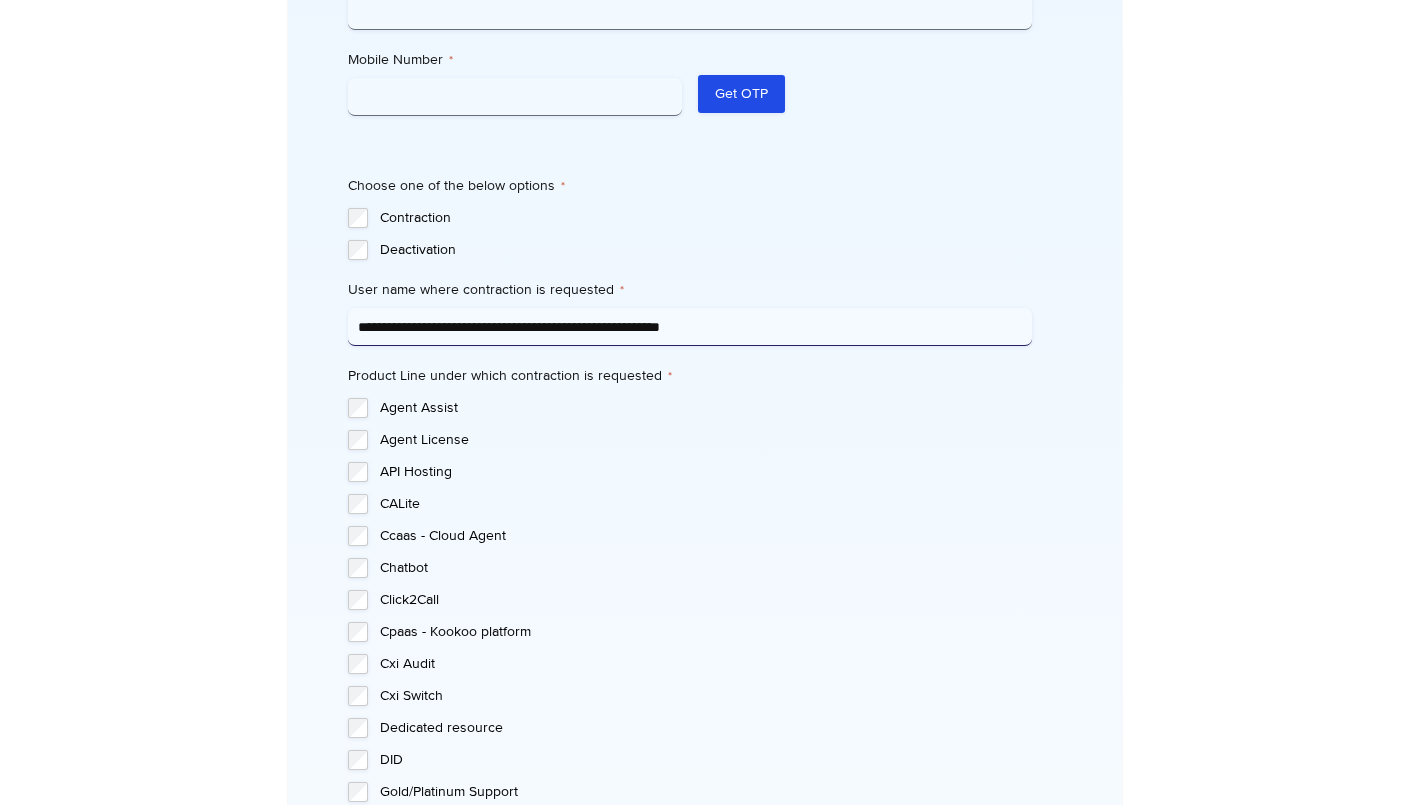 click on "**********" at bounding box center [689, 327] 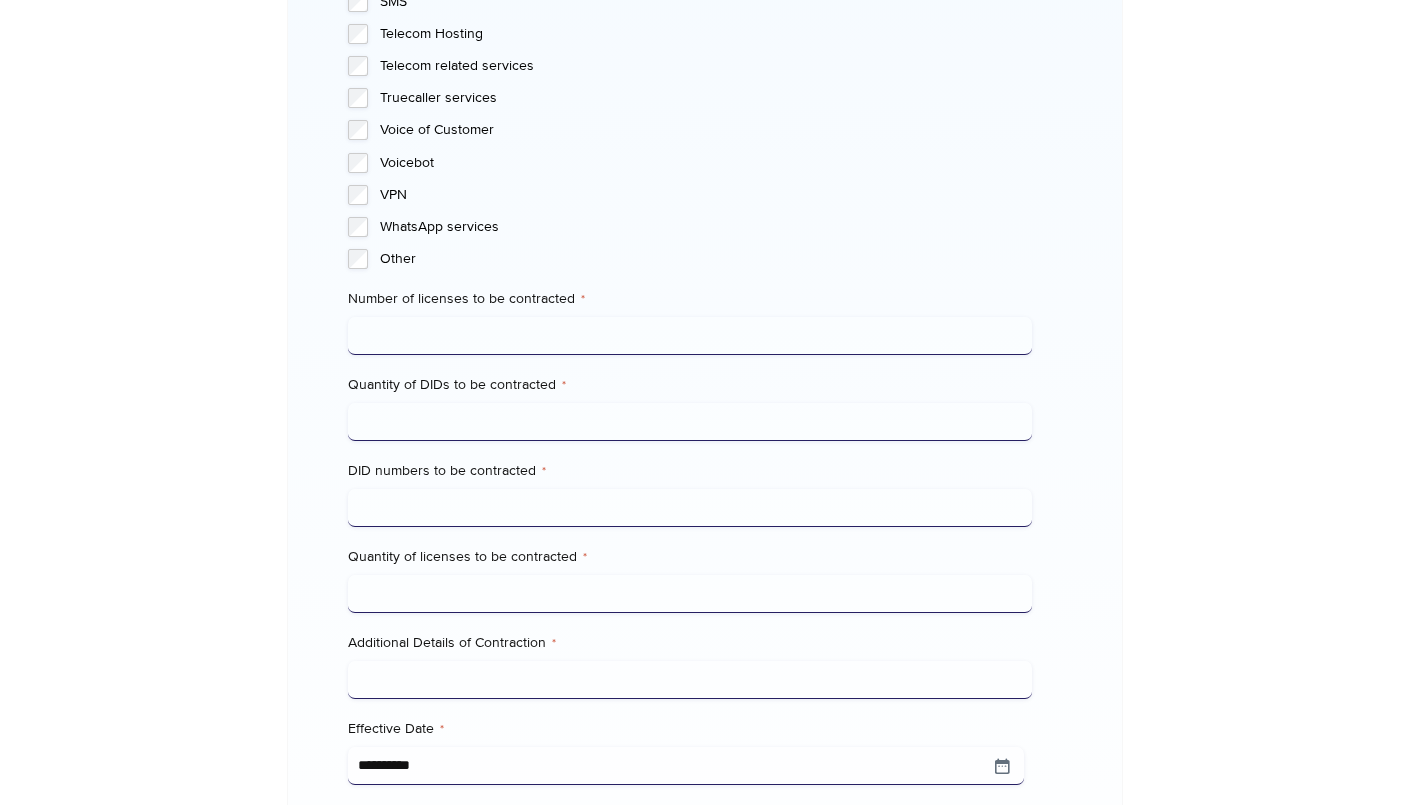 scroll, scrollTop: 2025, scrollLeft: 0, axis: vertical 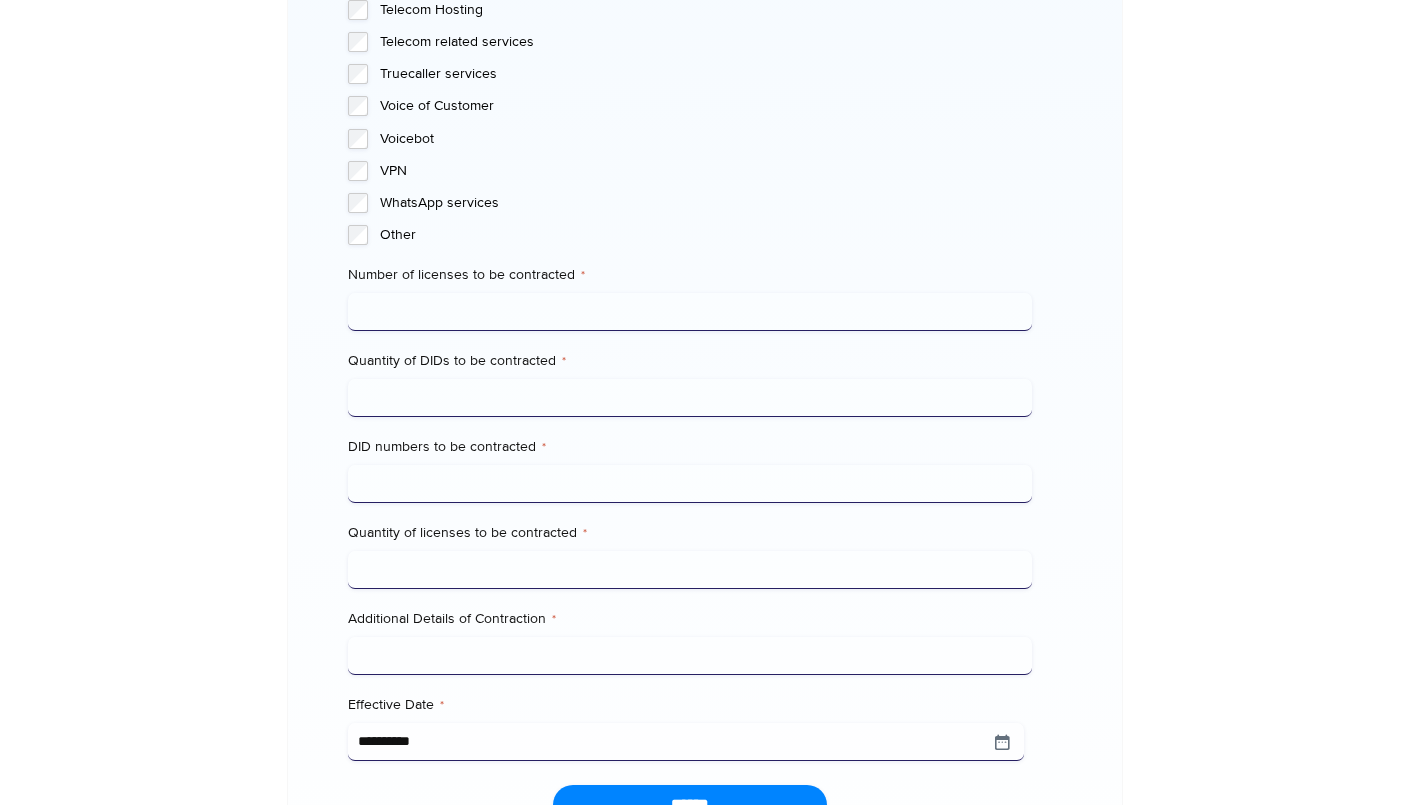 click on "Number of licenses to be contracted *" at bounding box center (689, 312) 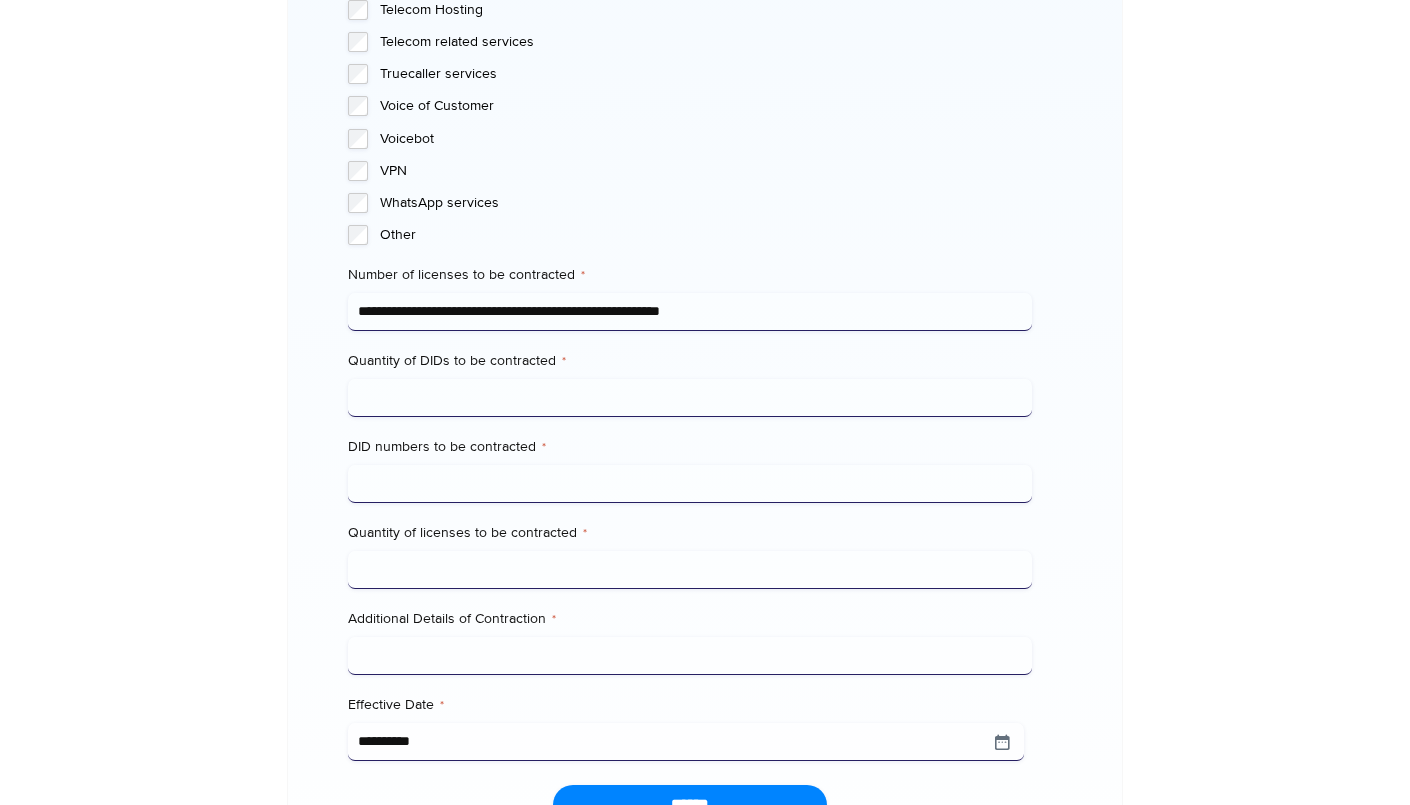 type on "**********" 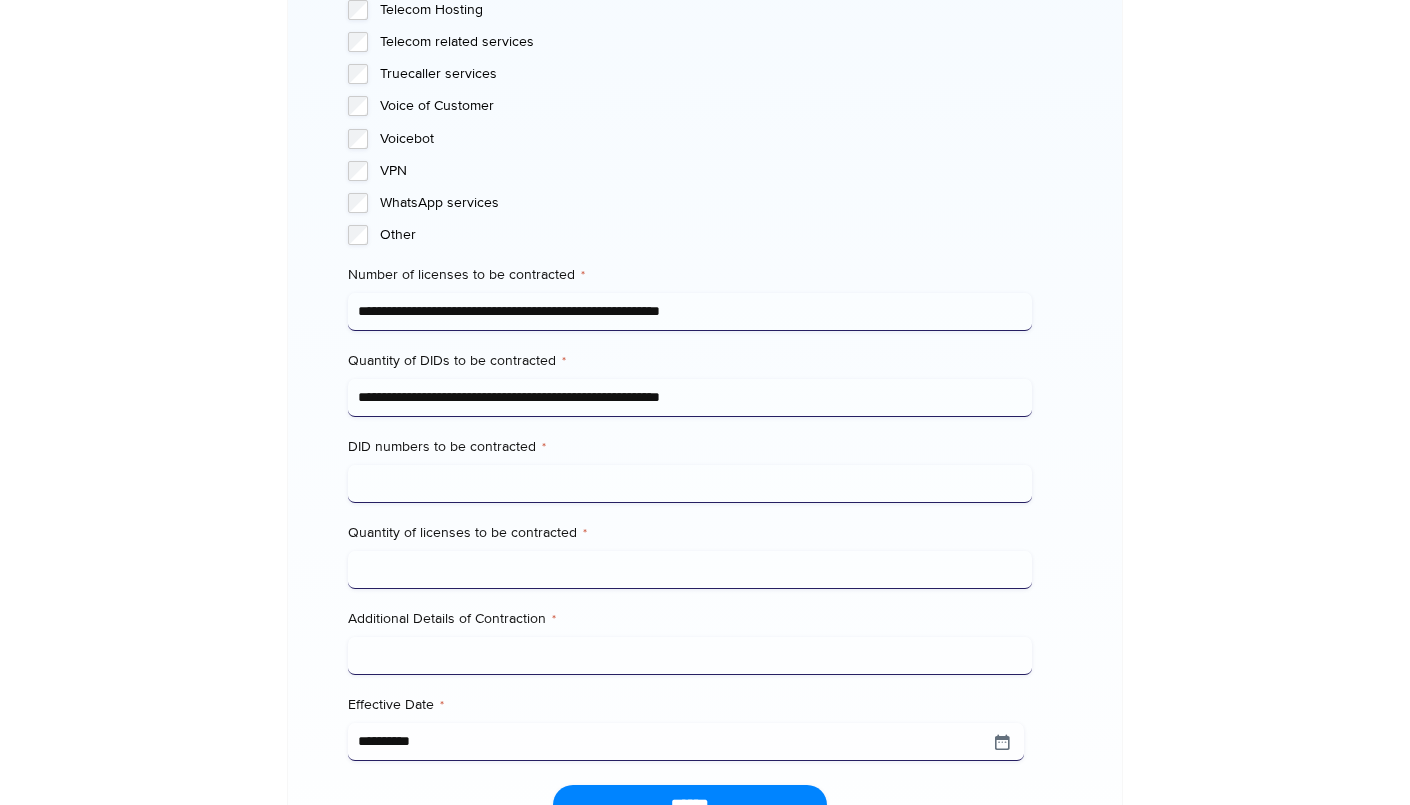 type on "**********" 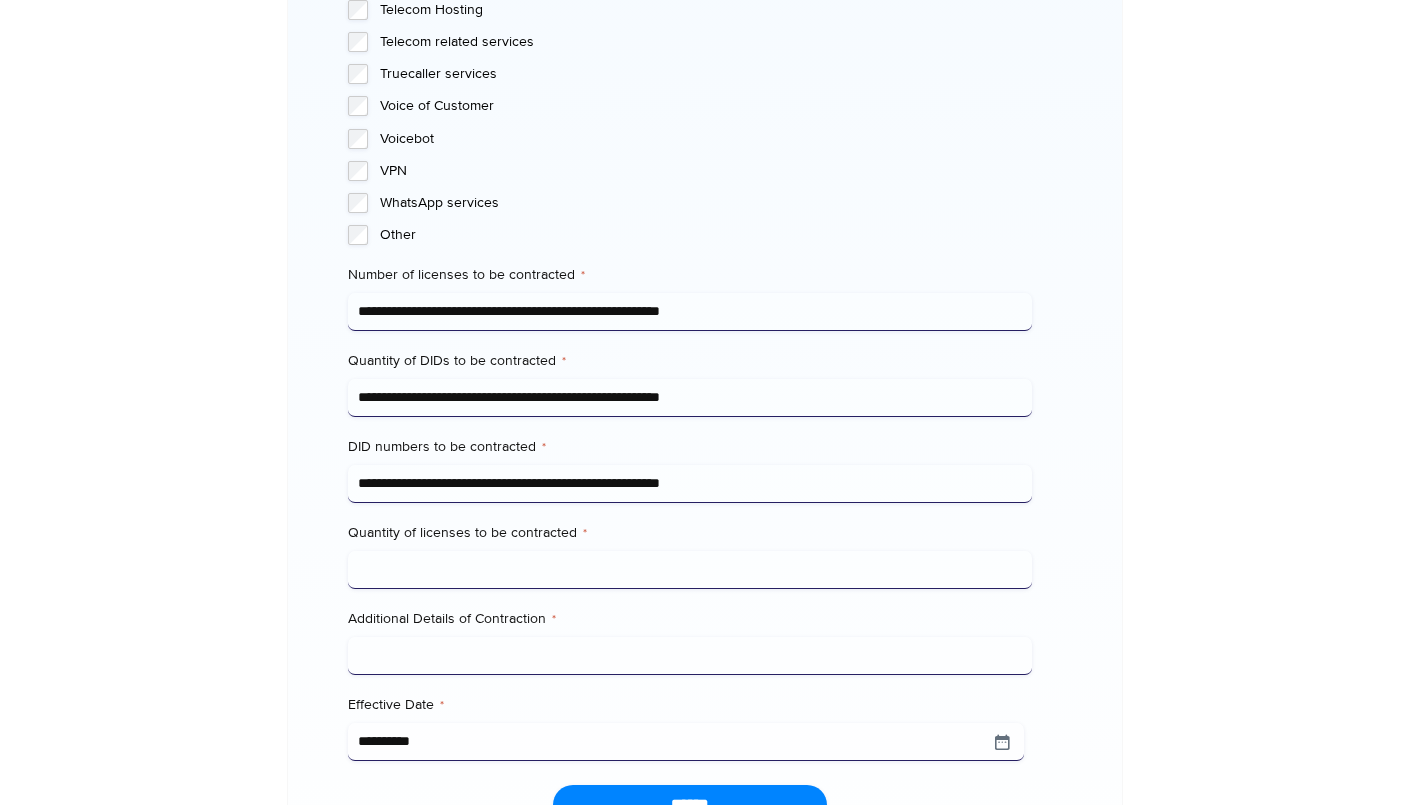 type on "**********" 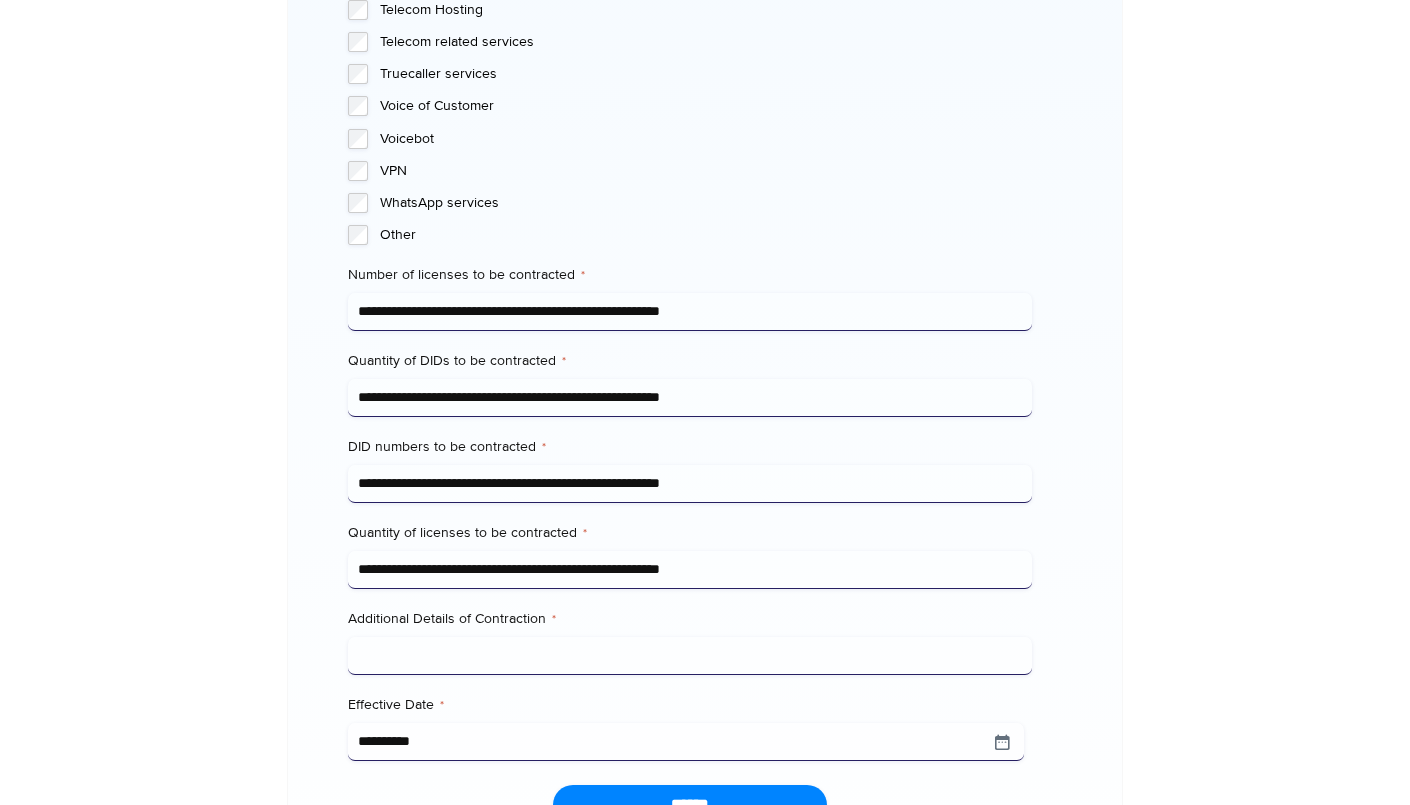 type on "**********" 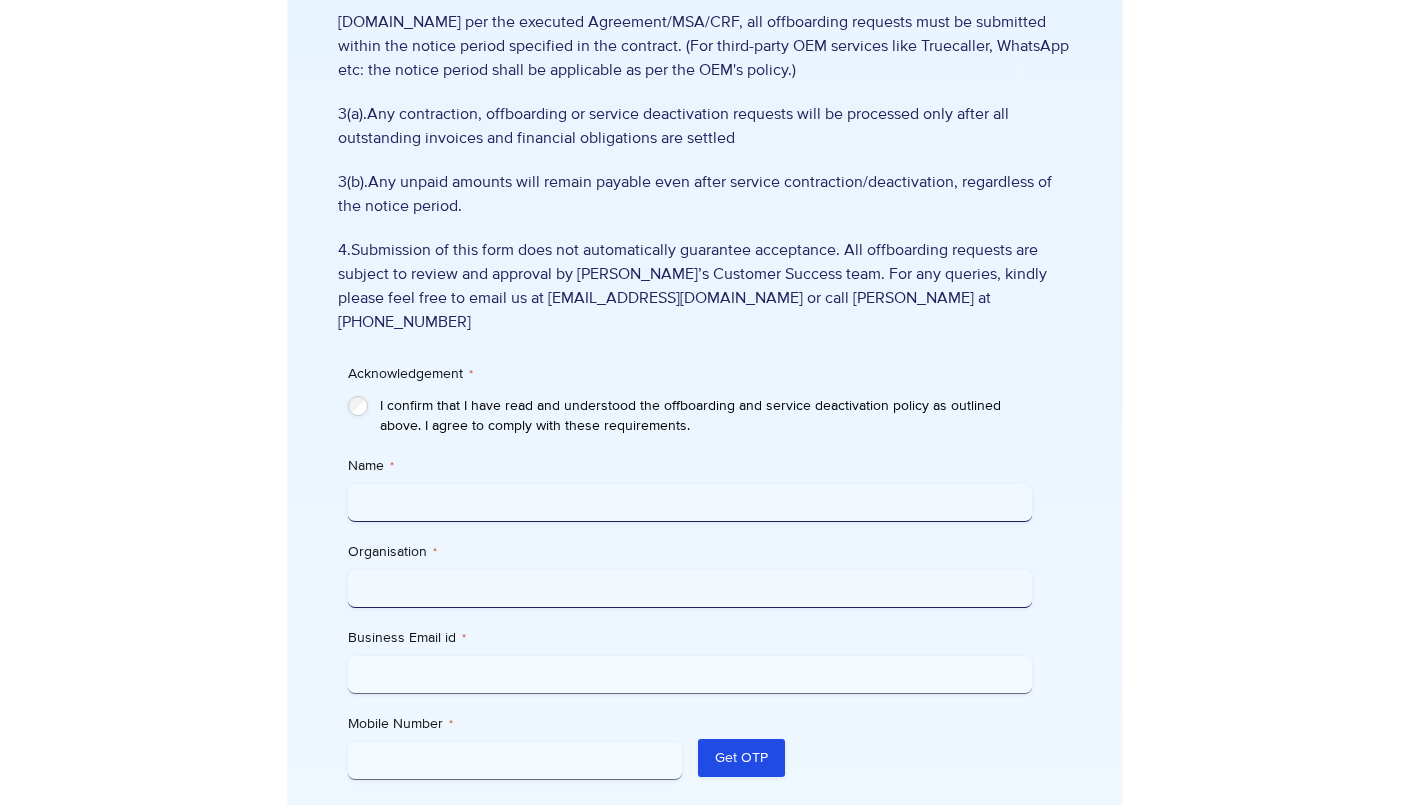 scroll, scrollTop: 405, scrollLeft: 0, axis: vertical 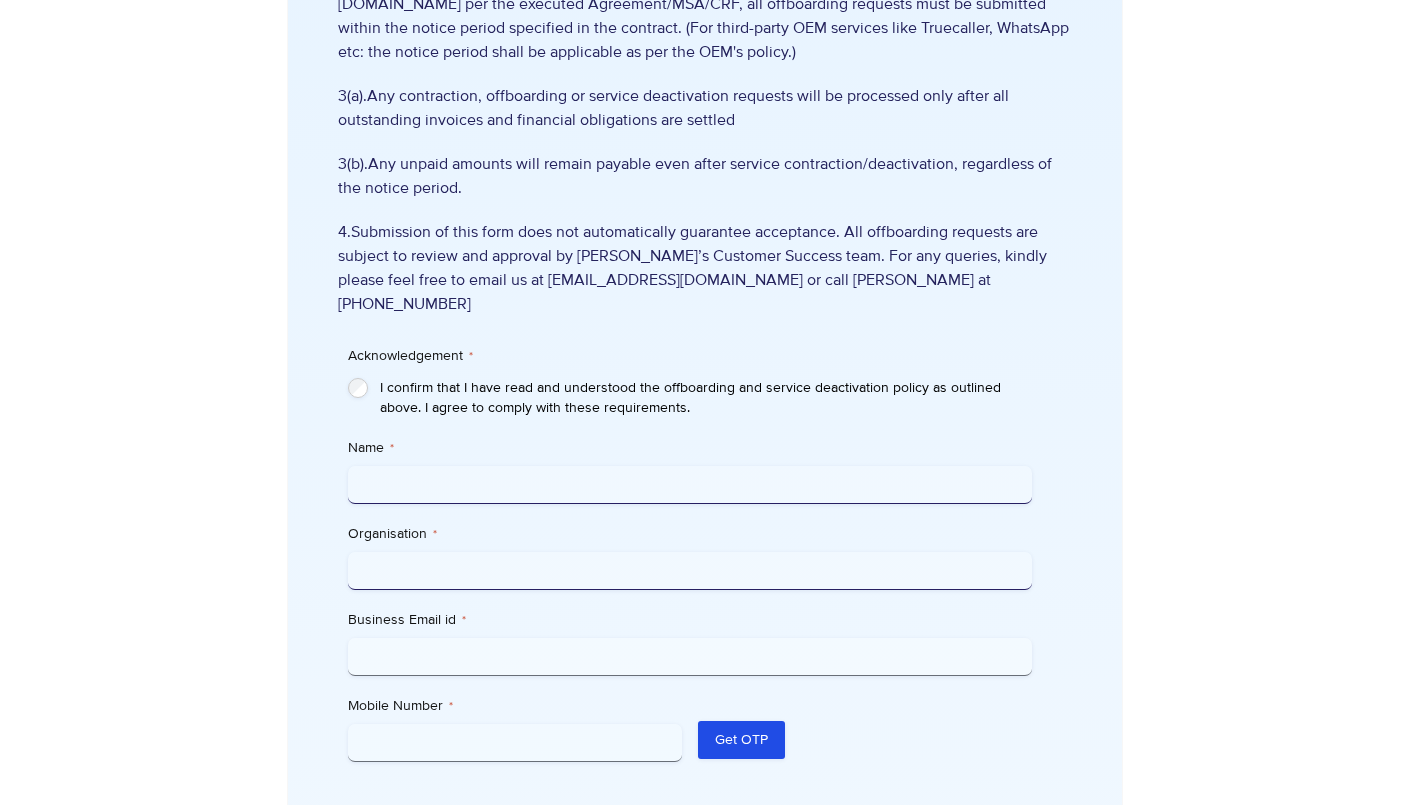 type on "**********" 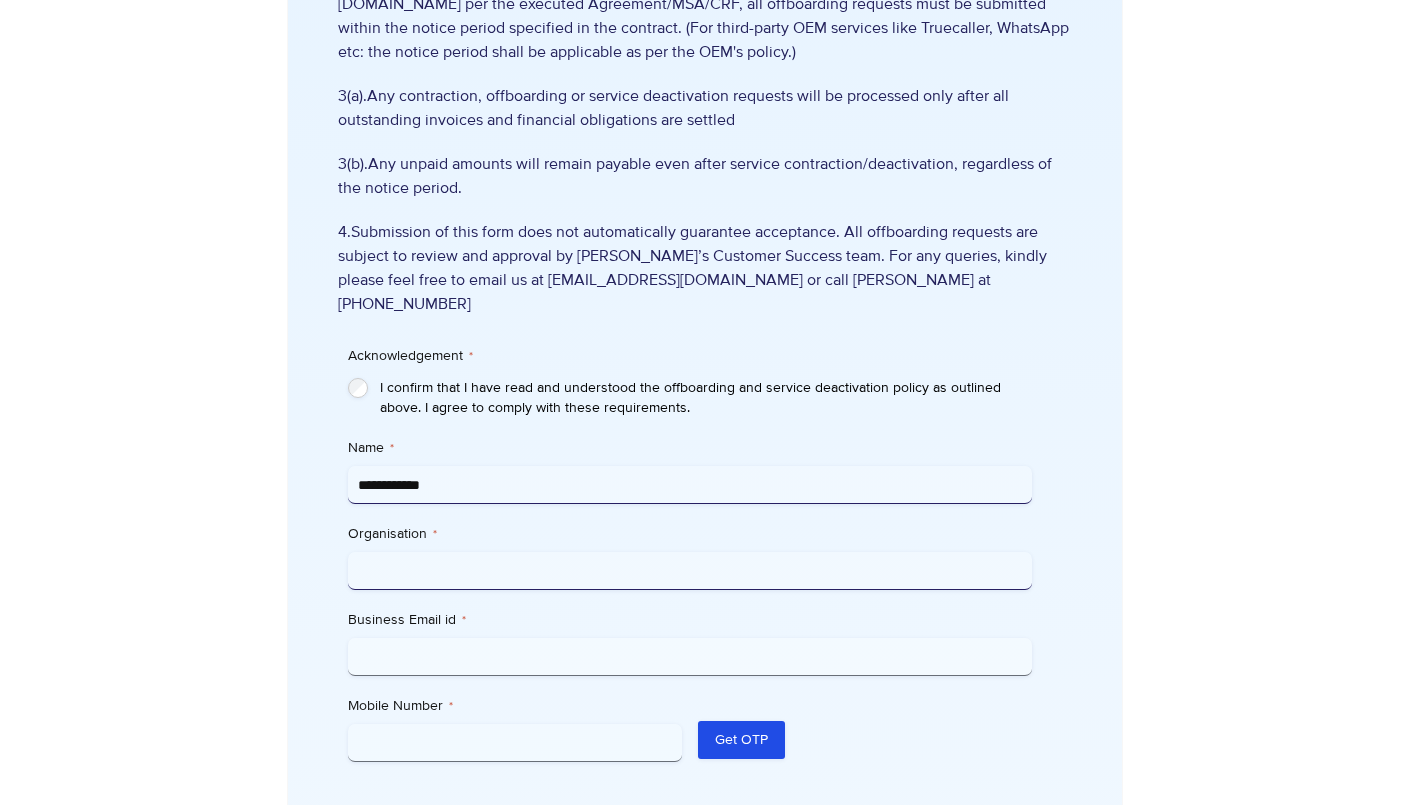 type on "**********" 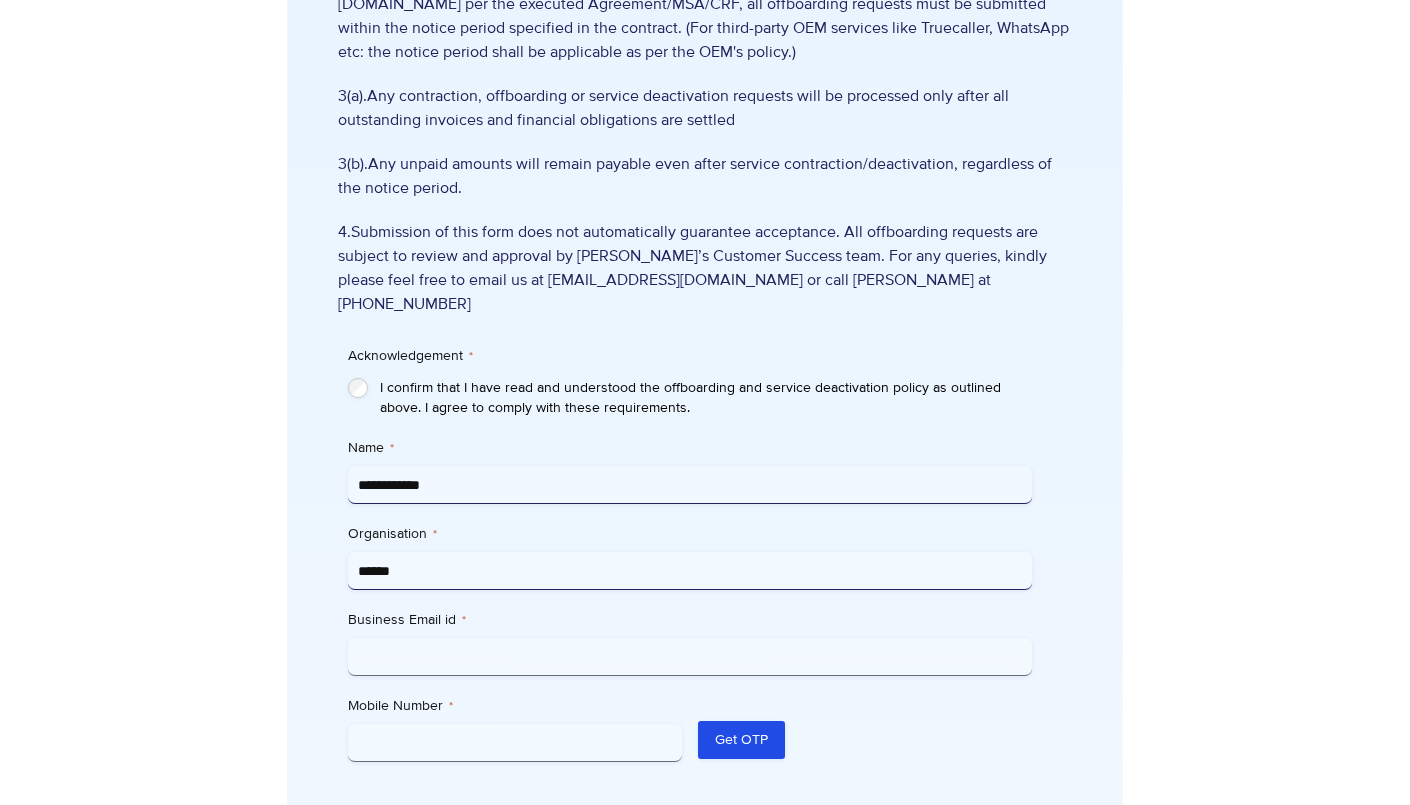 type on "******" 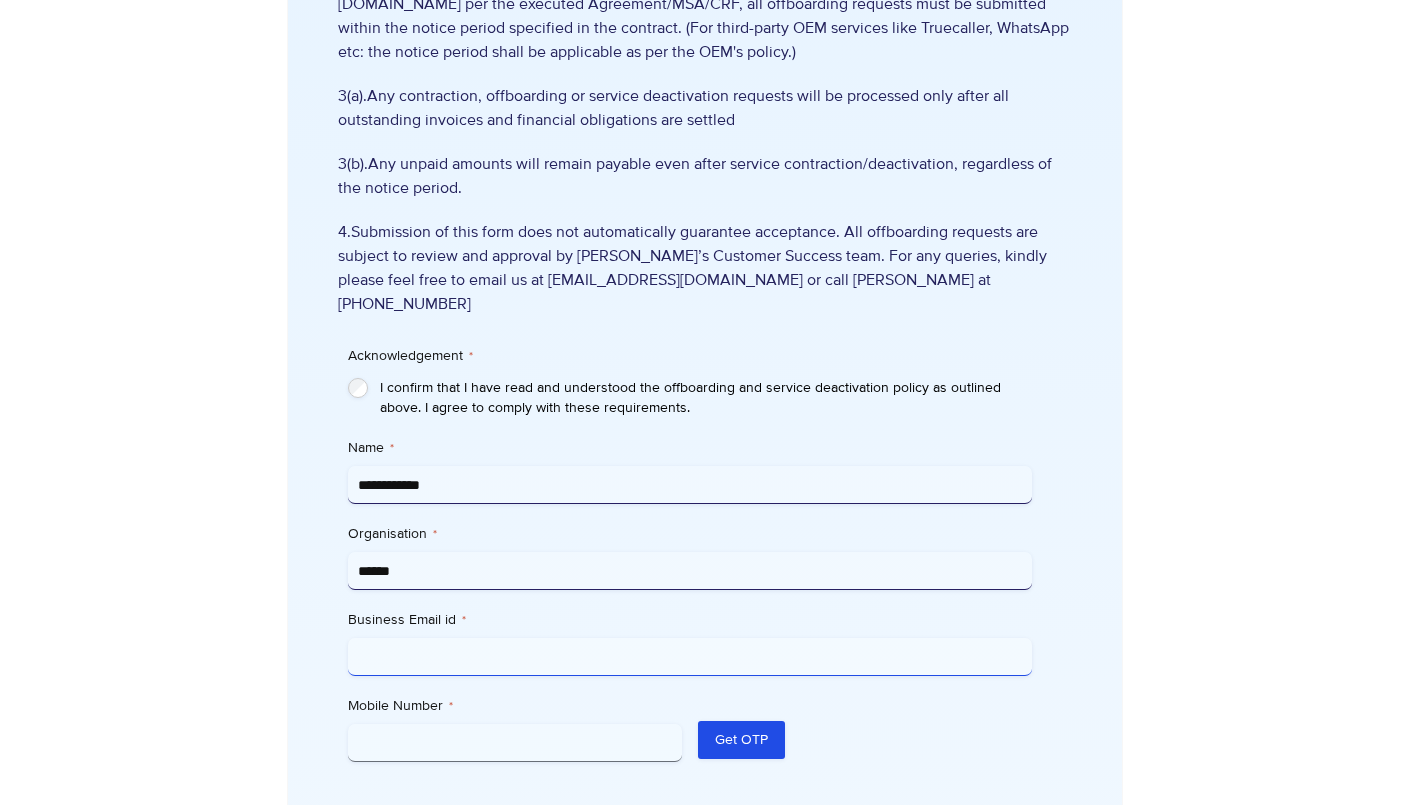 click on "Business Email id *" at bounding box center (689, 657) 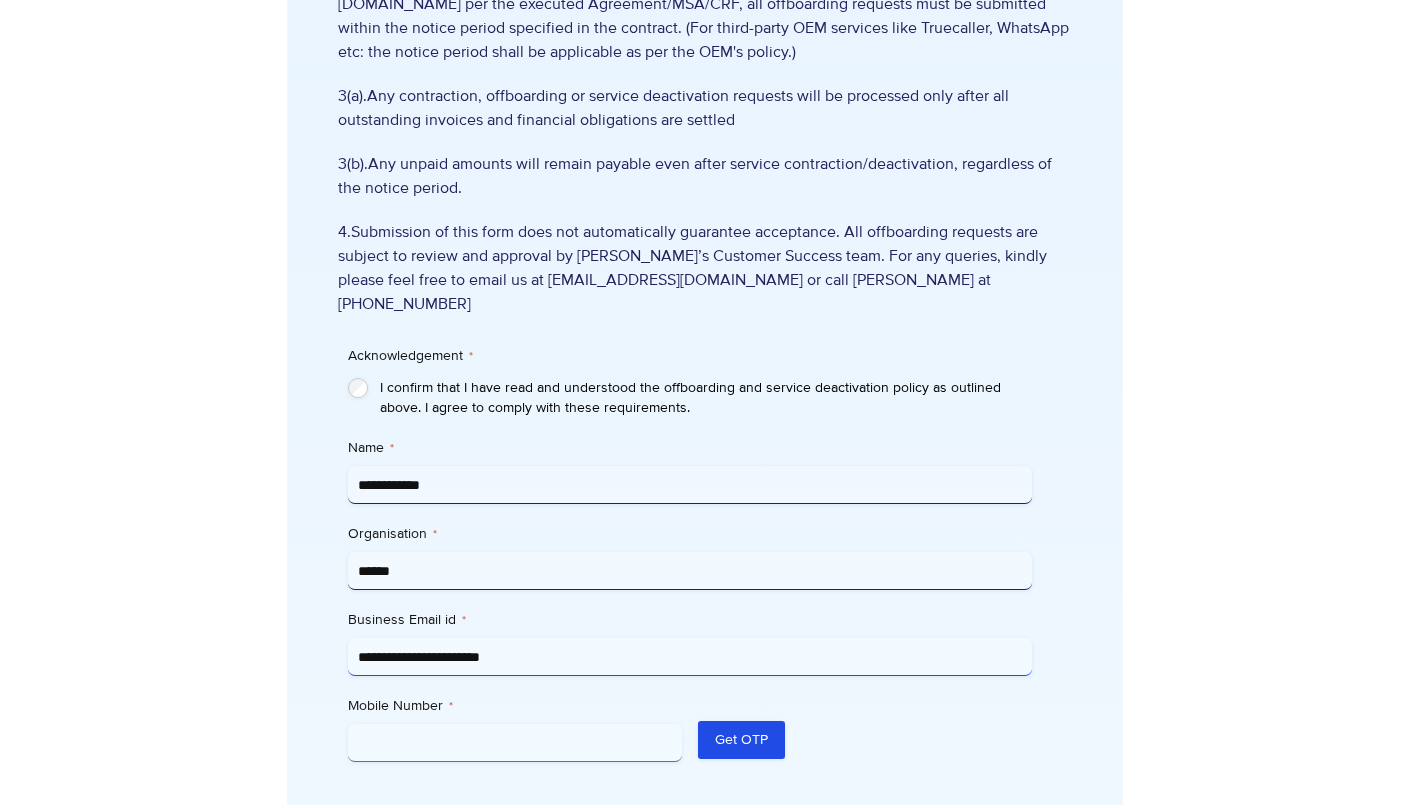 type on "**********" 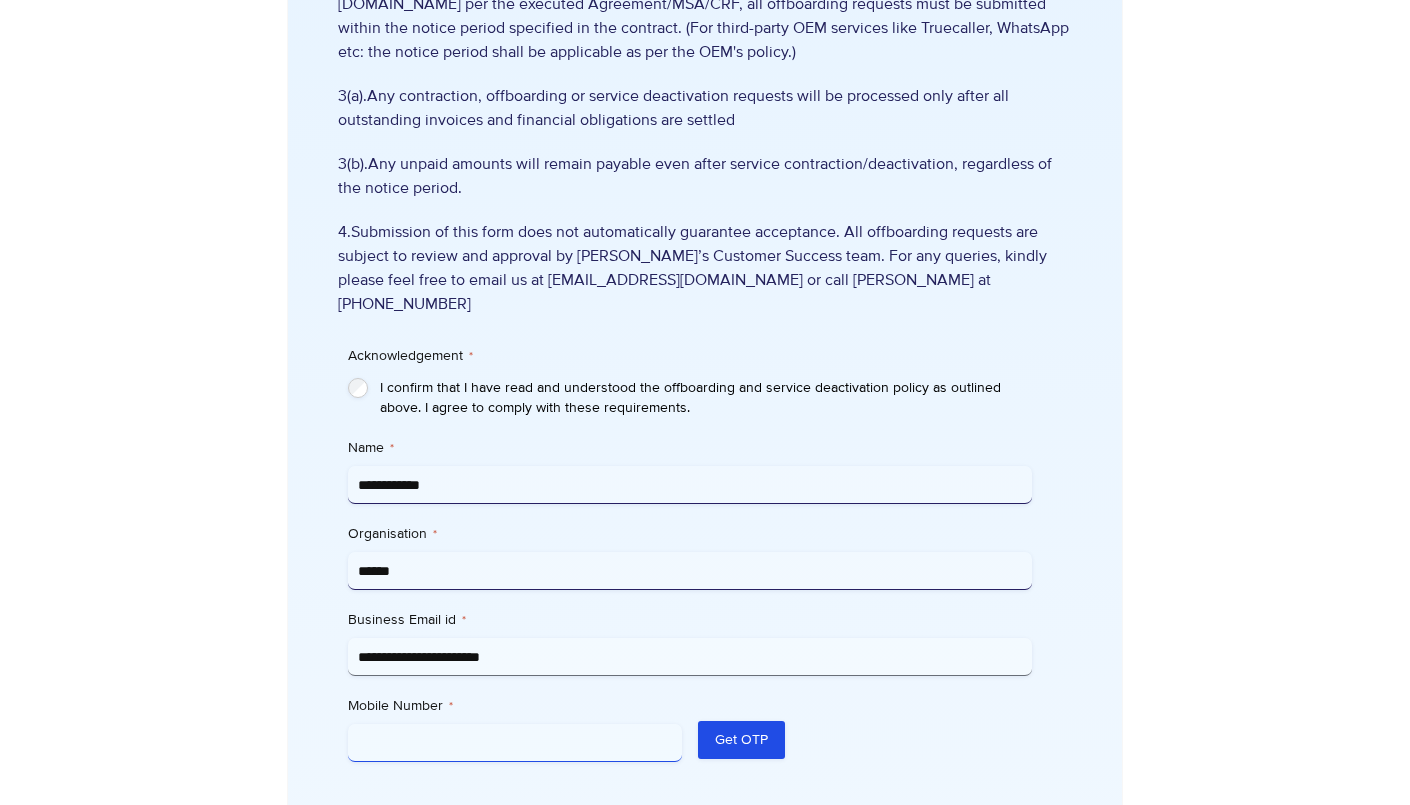click on "Mobile Number *" at bounding box center [515, 743] 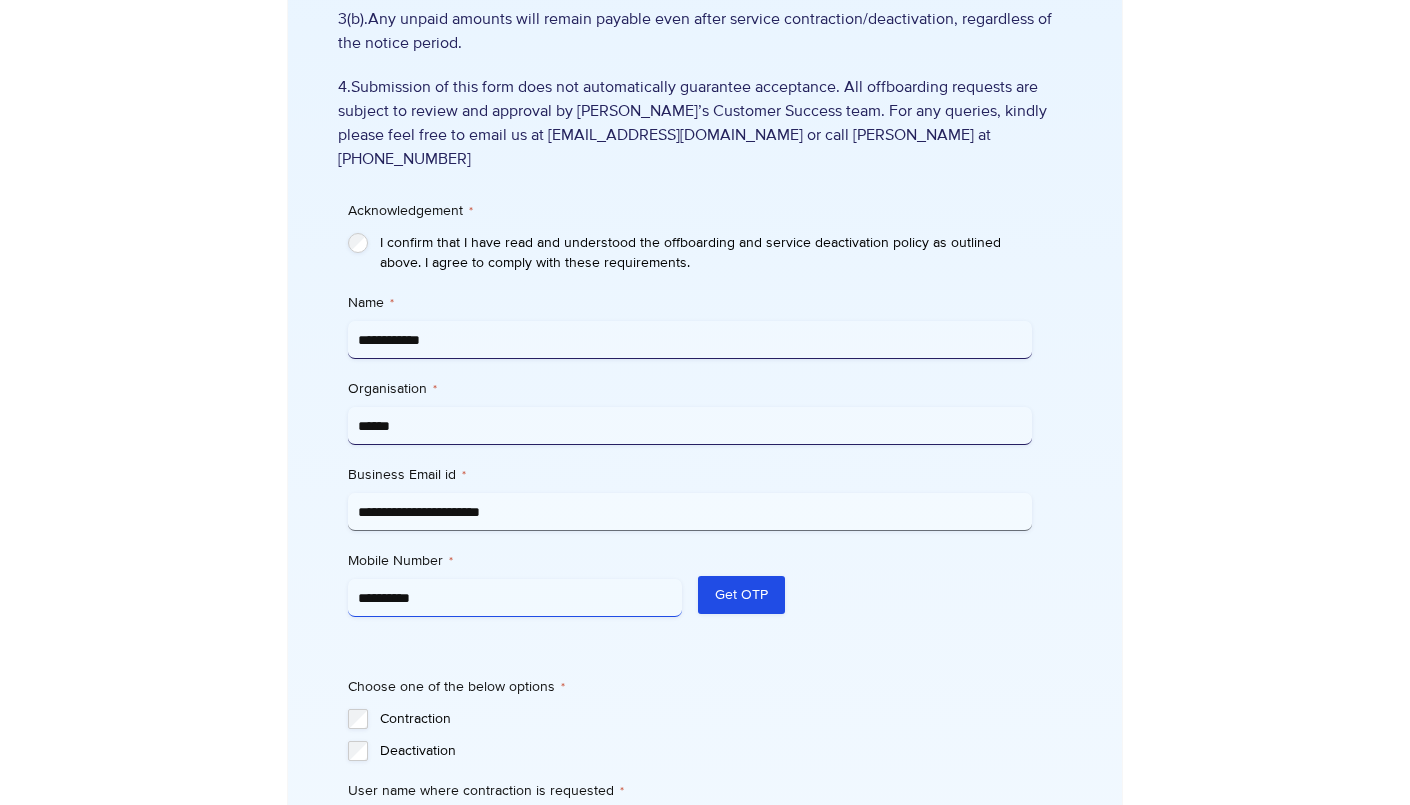 scroll, scrollTop: 766, scrollLeft: 0, axis: vertical 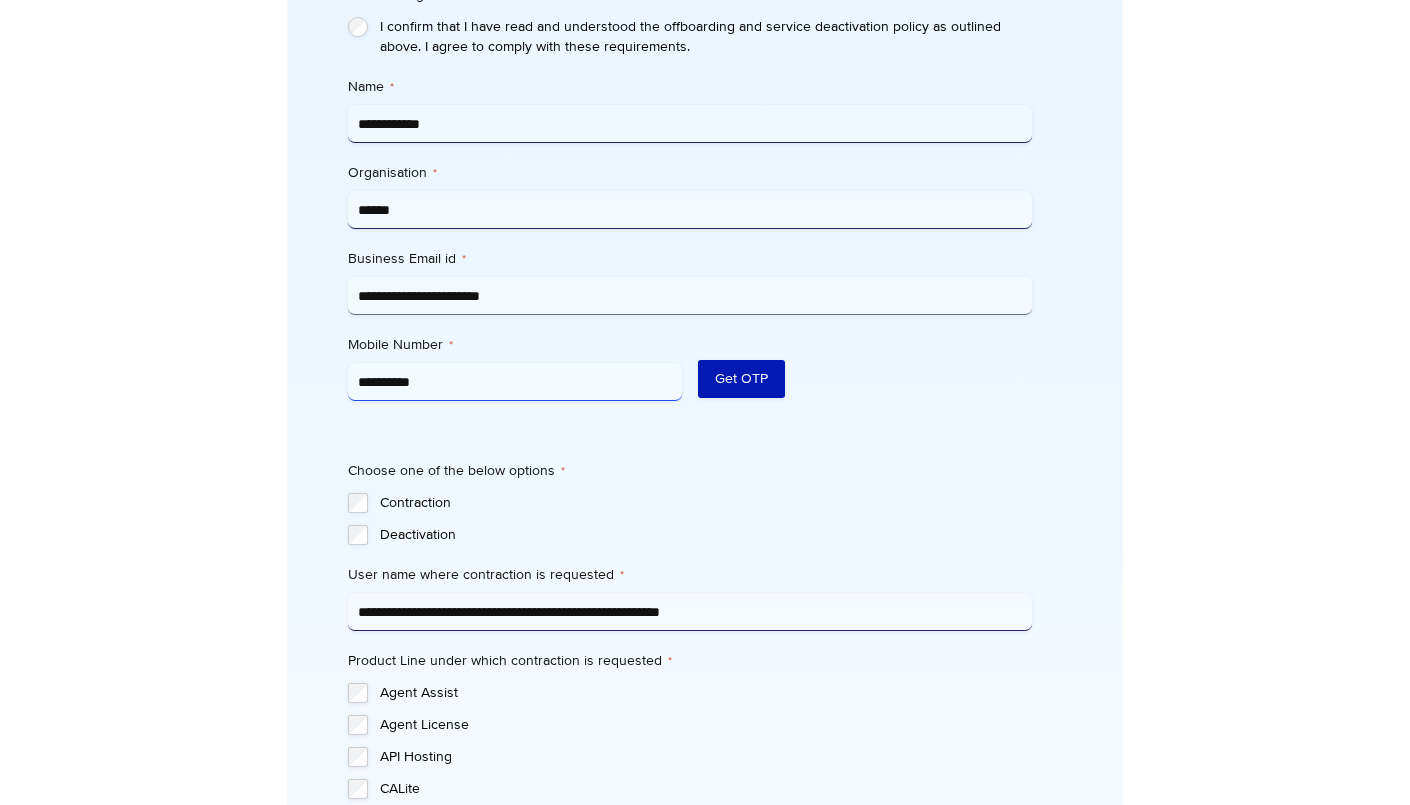 type on "**********" 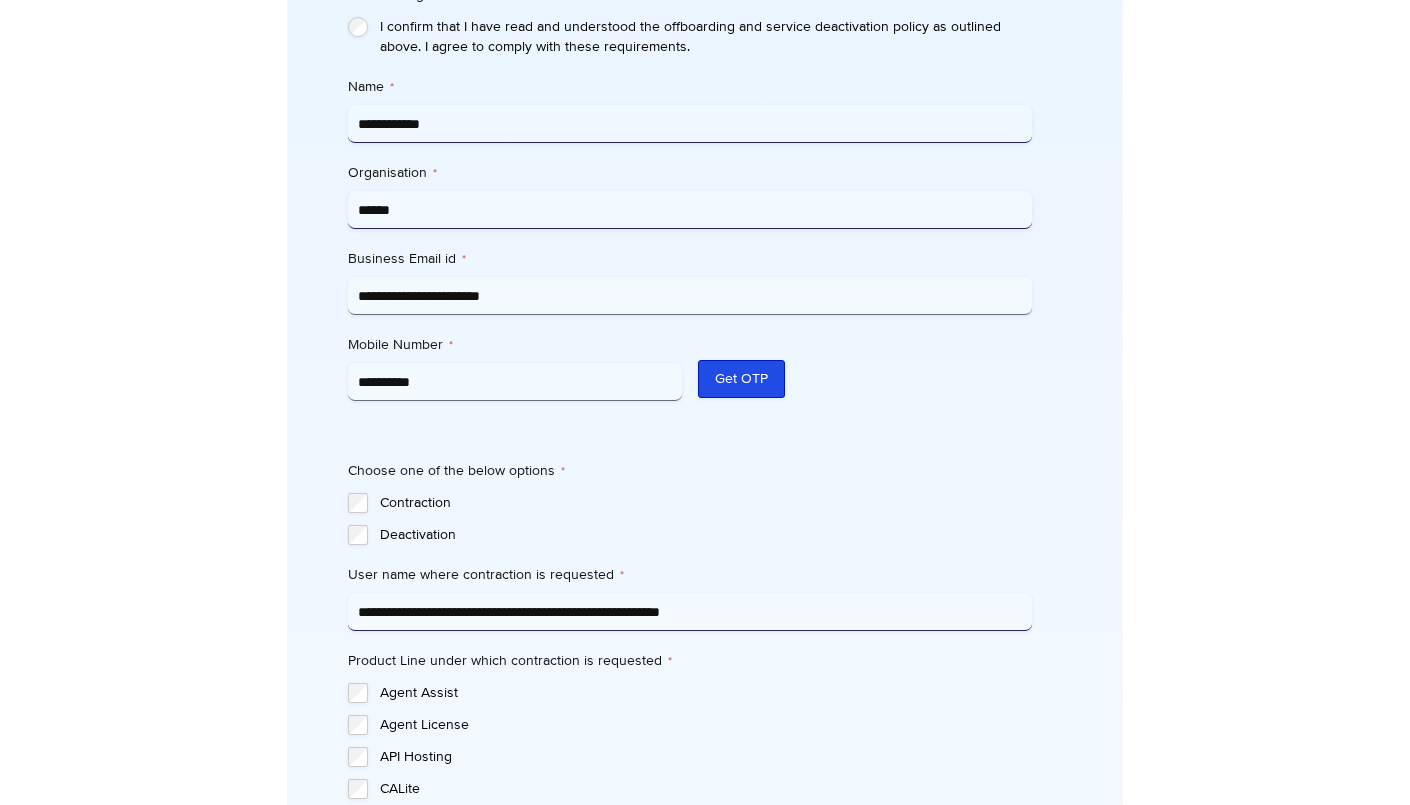 click on "Get OTP" at bounding box center [741, 379] 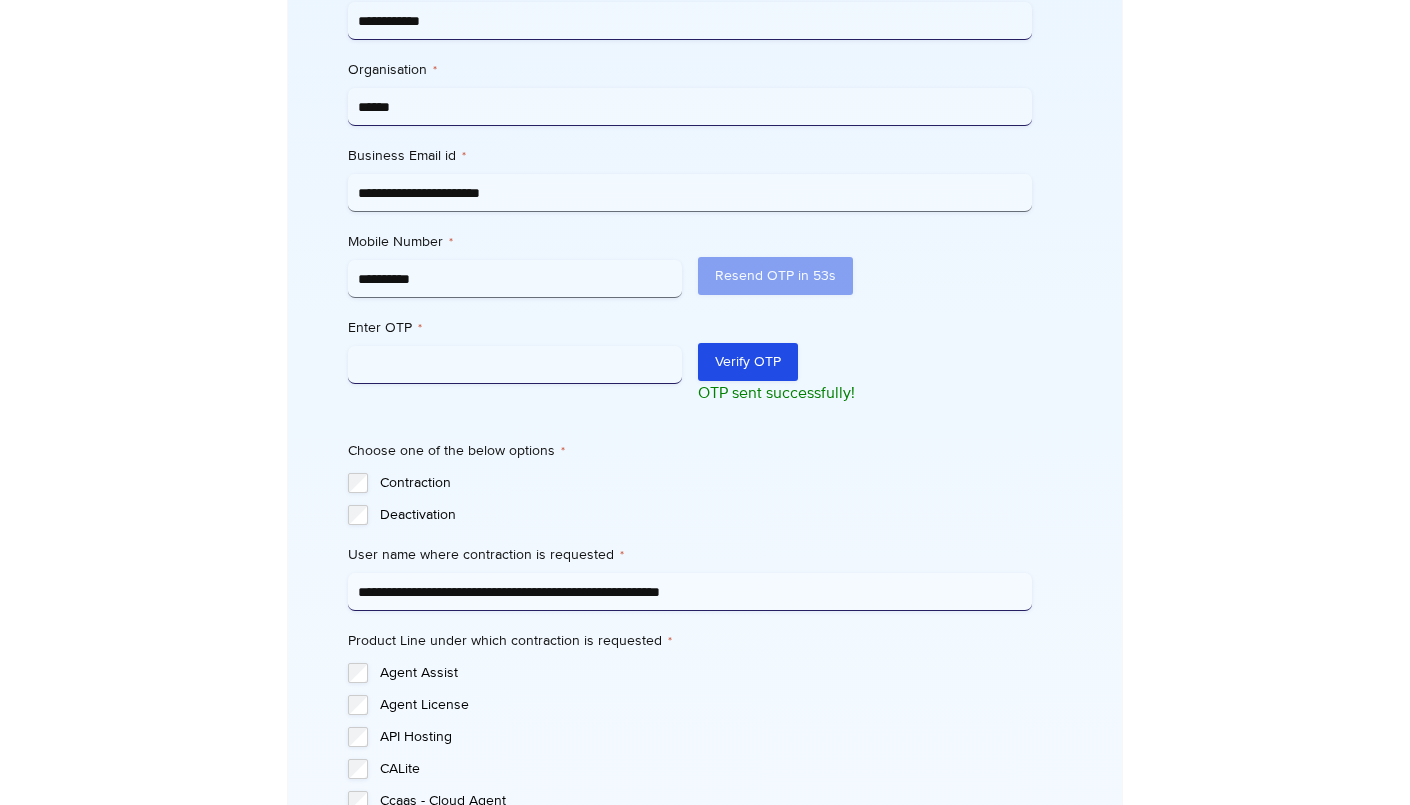 scroll, scrollTop: 863, scrollLeft: 0, axis: vertical 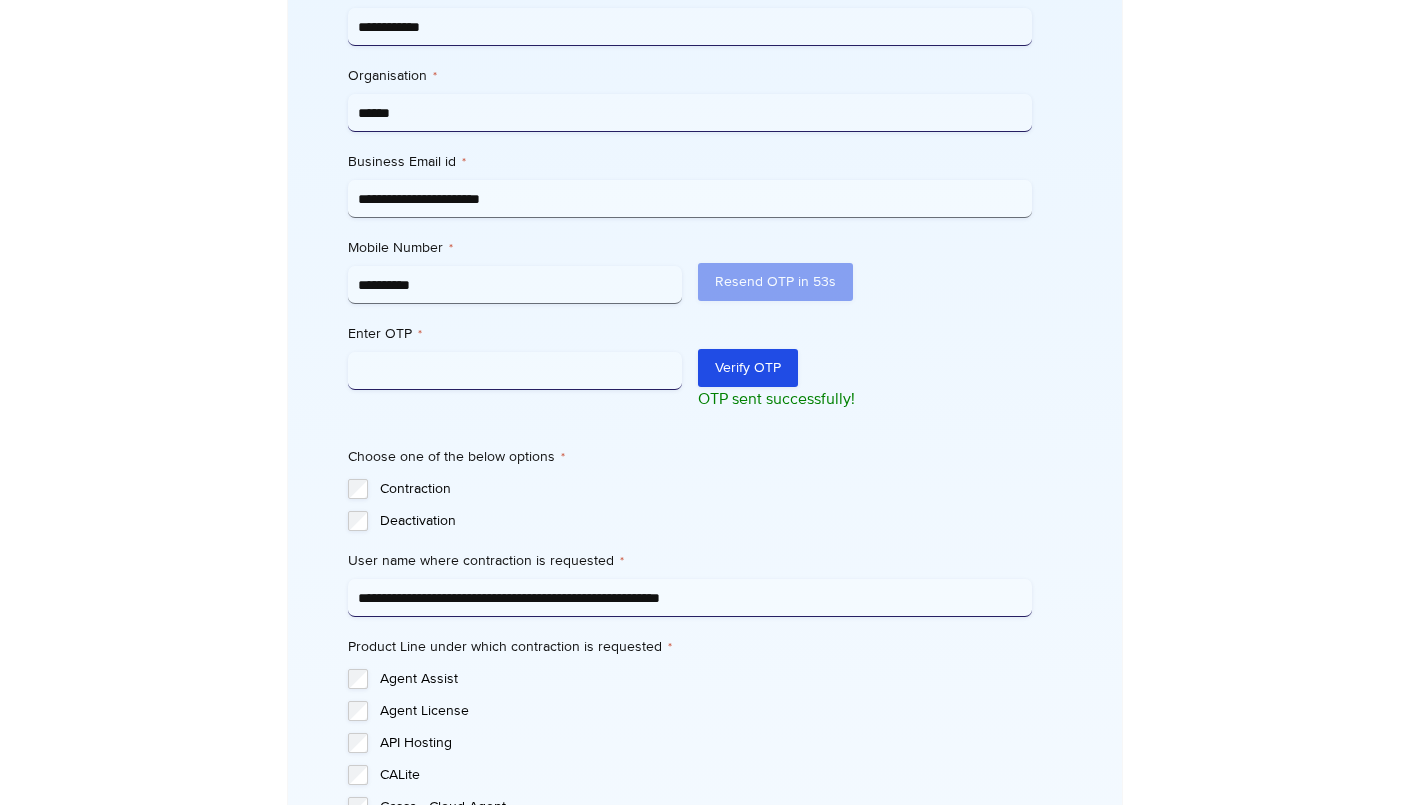 click on "Enter OTP *" at bounding box center (515, 371) 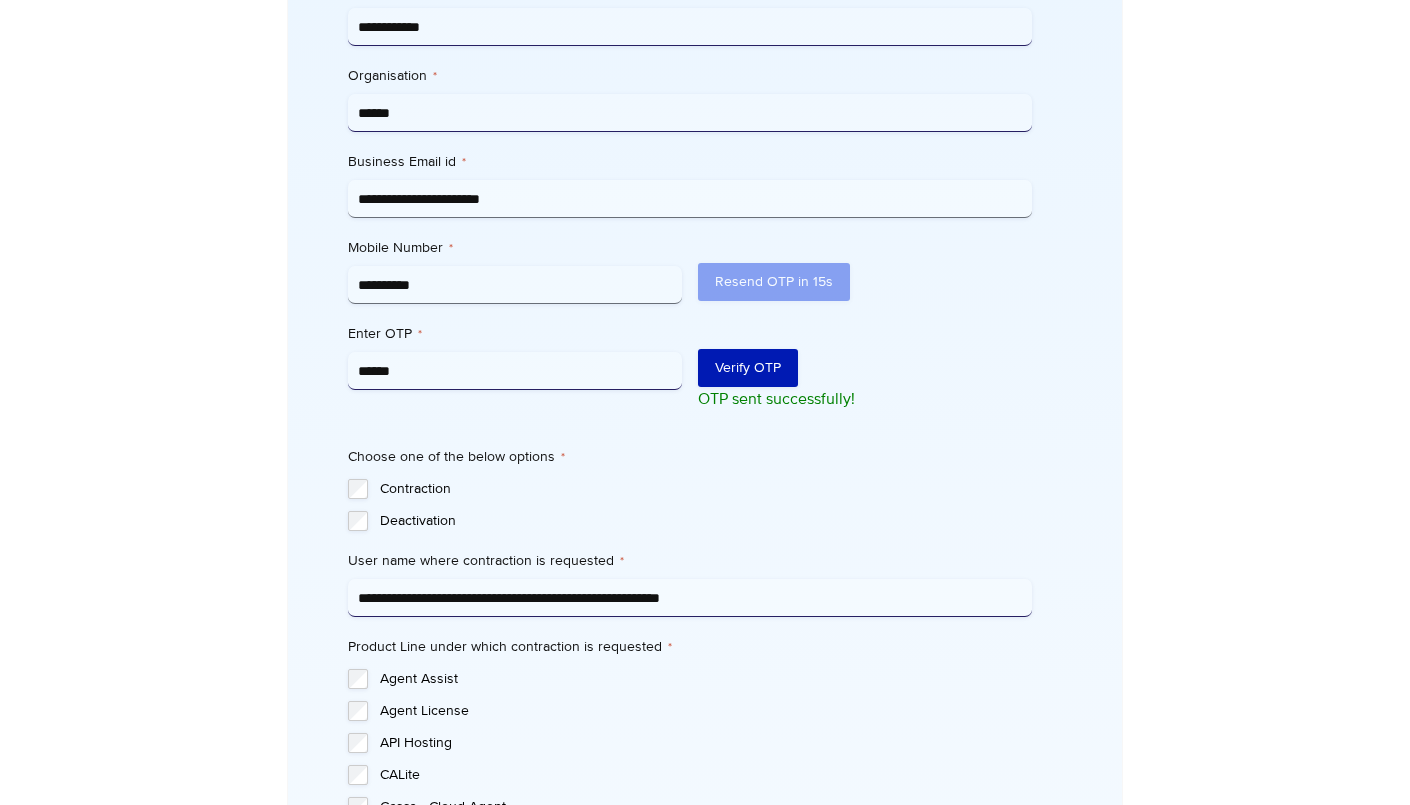 type on "******" 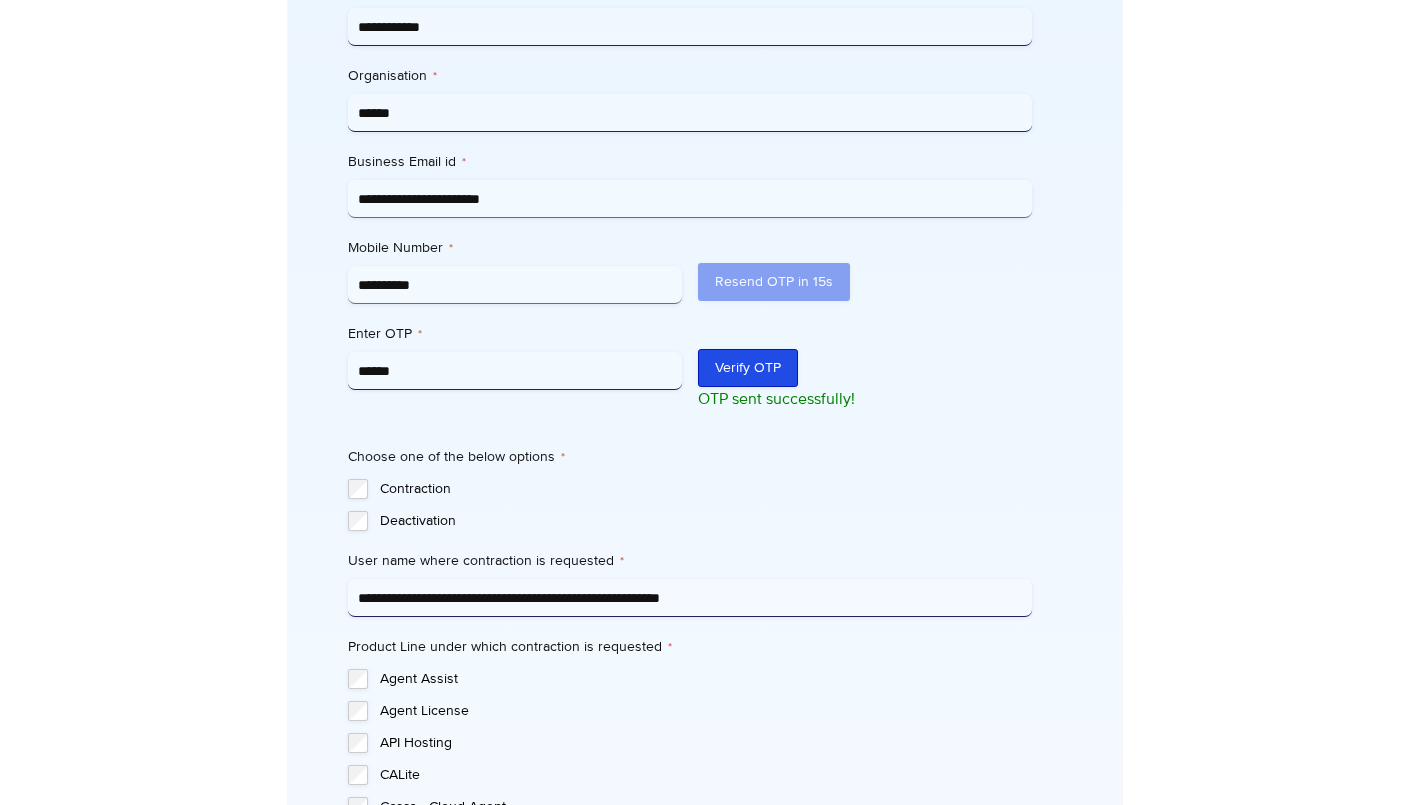 click on "Verify OTP" at bounding box center [748, 368] 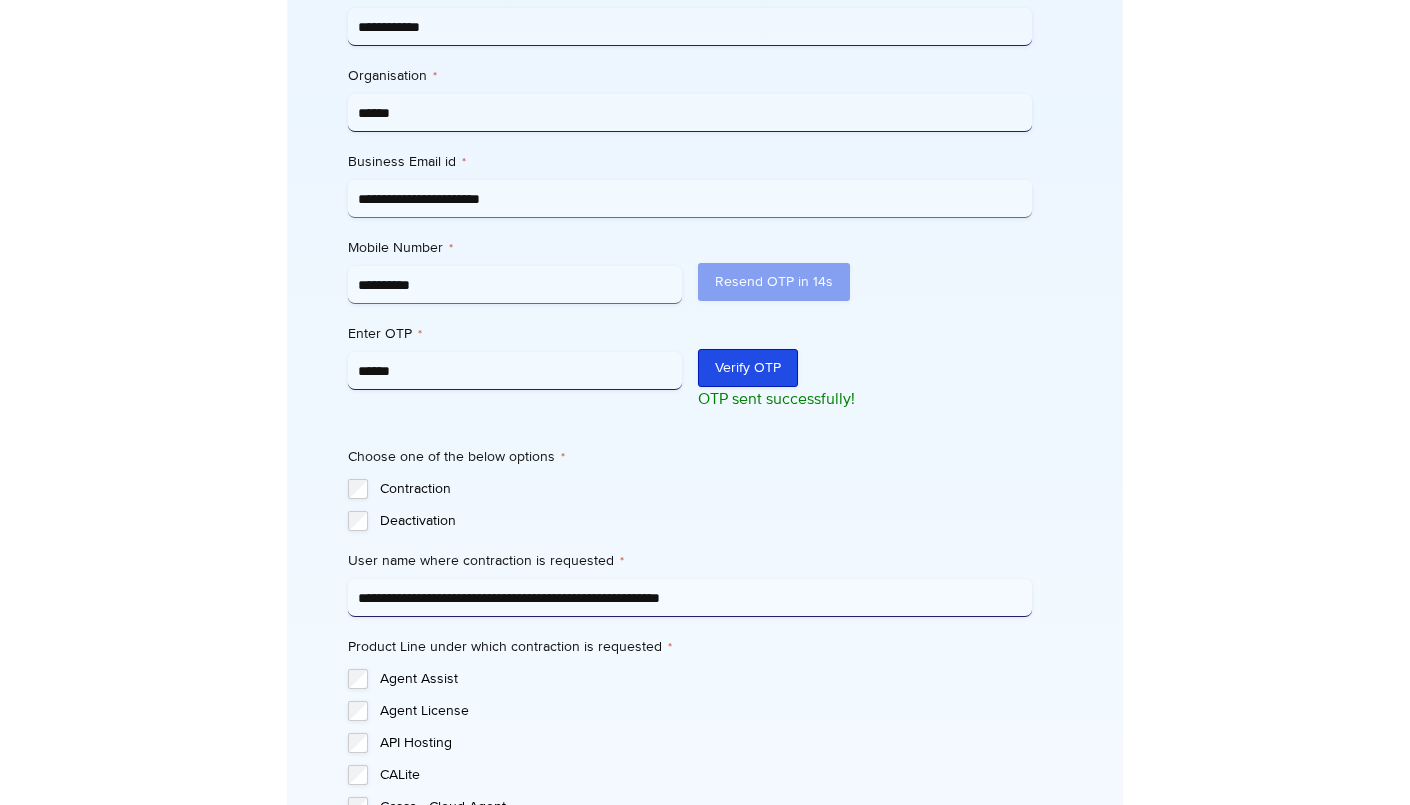 click on "Verify OTP" at bounding box center [748, 368] 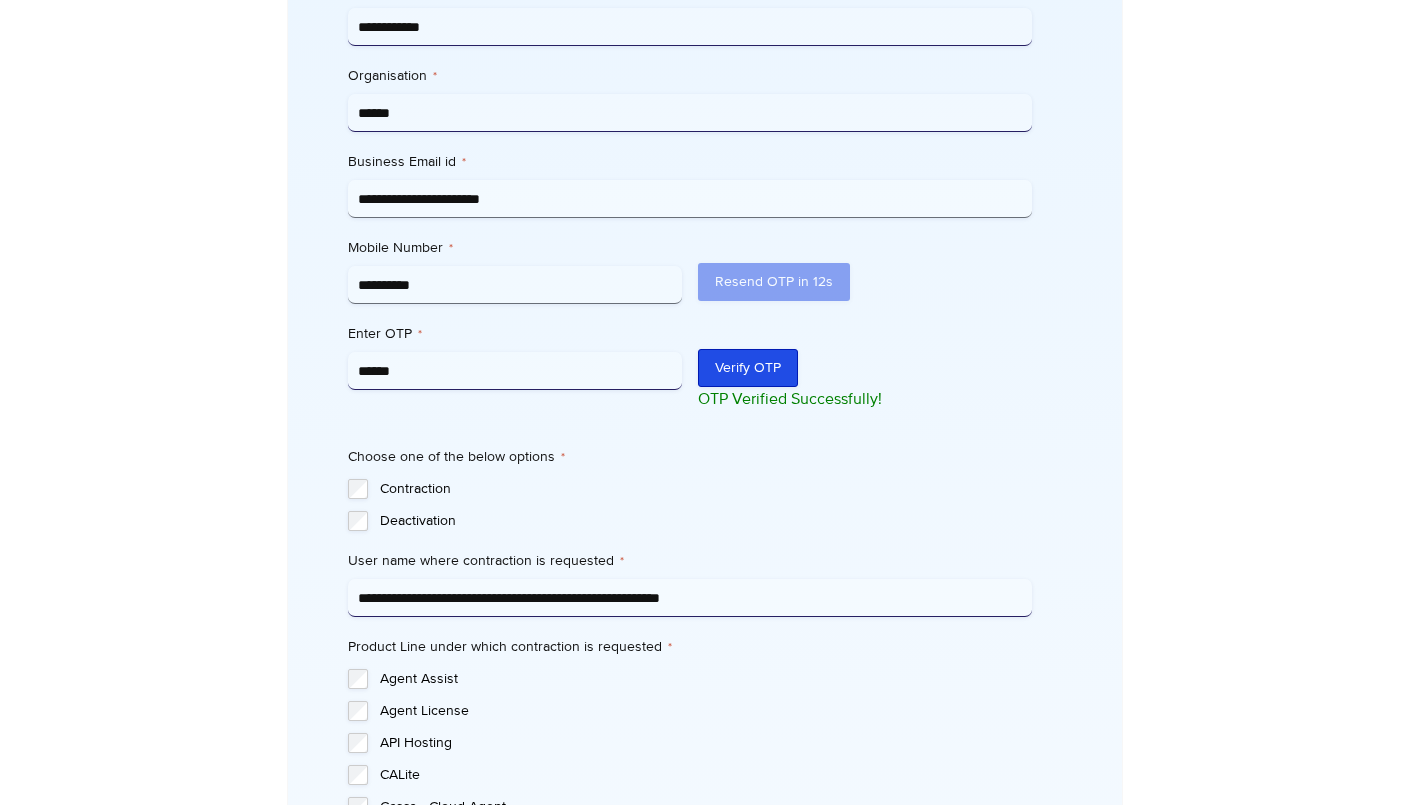 click on "Verify OTP" at bounding box center (748, 368) 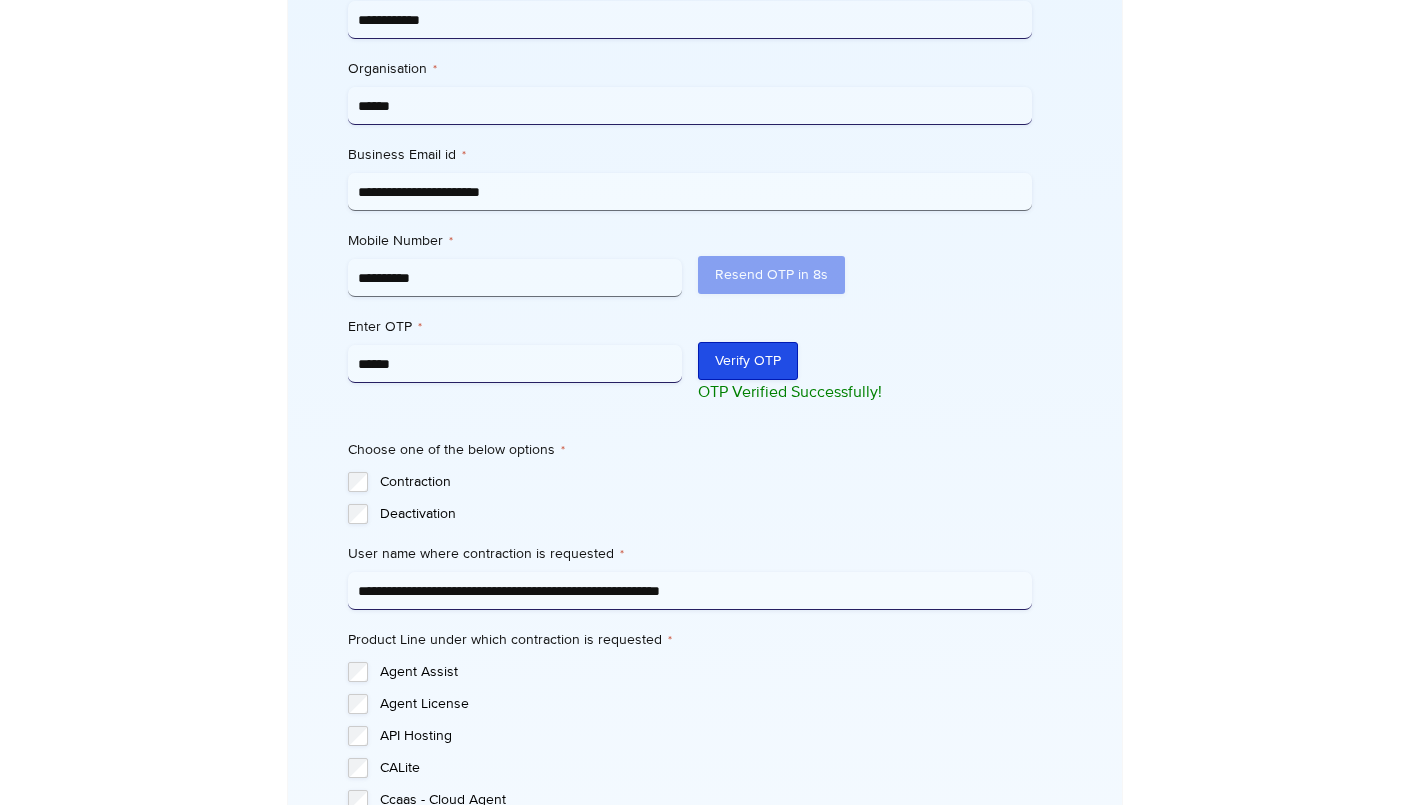 scroll, scrollTop: 873, scrollLeft: 0, axis: vertical 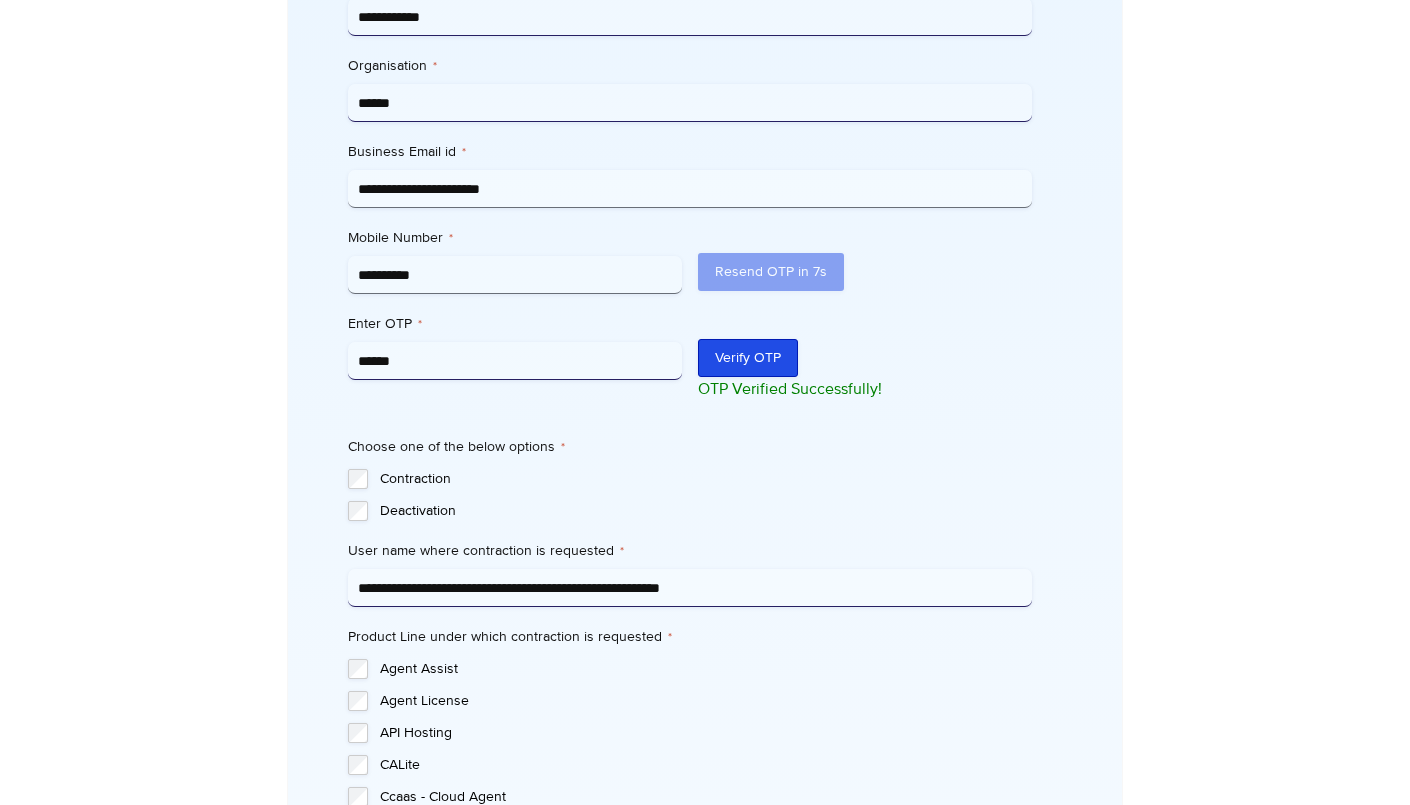 click on "Verify OTP" at bounding box center [748, 358] 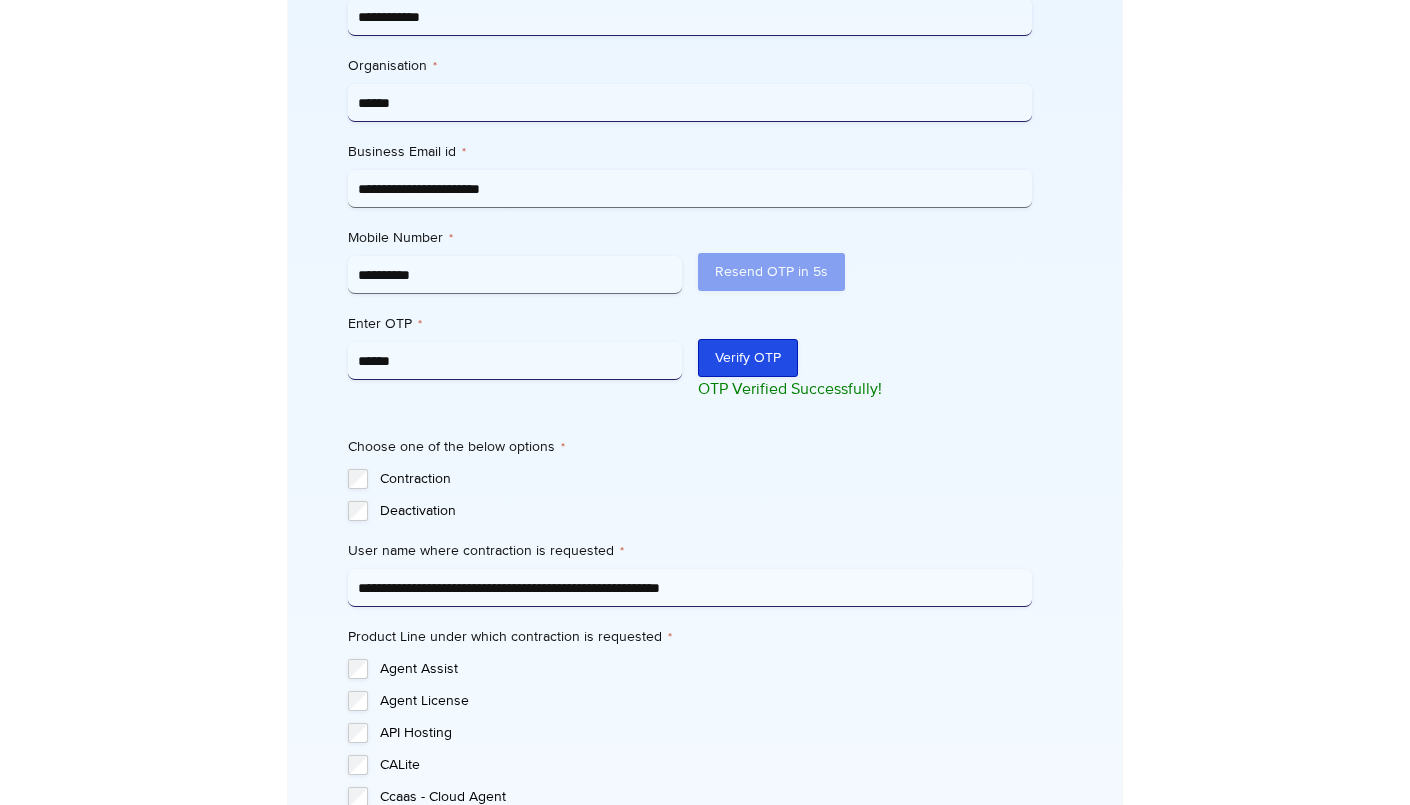 click on "Verify OTP" at bounding box center (748, 358) 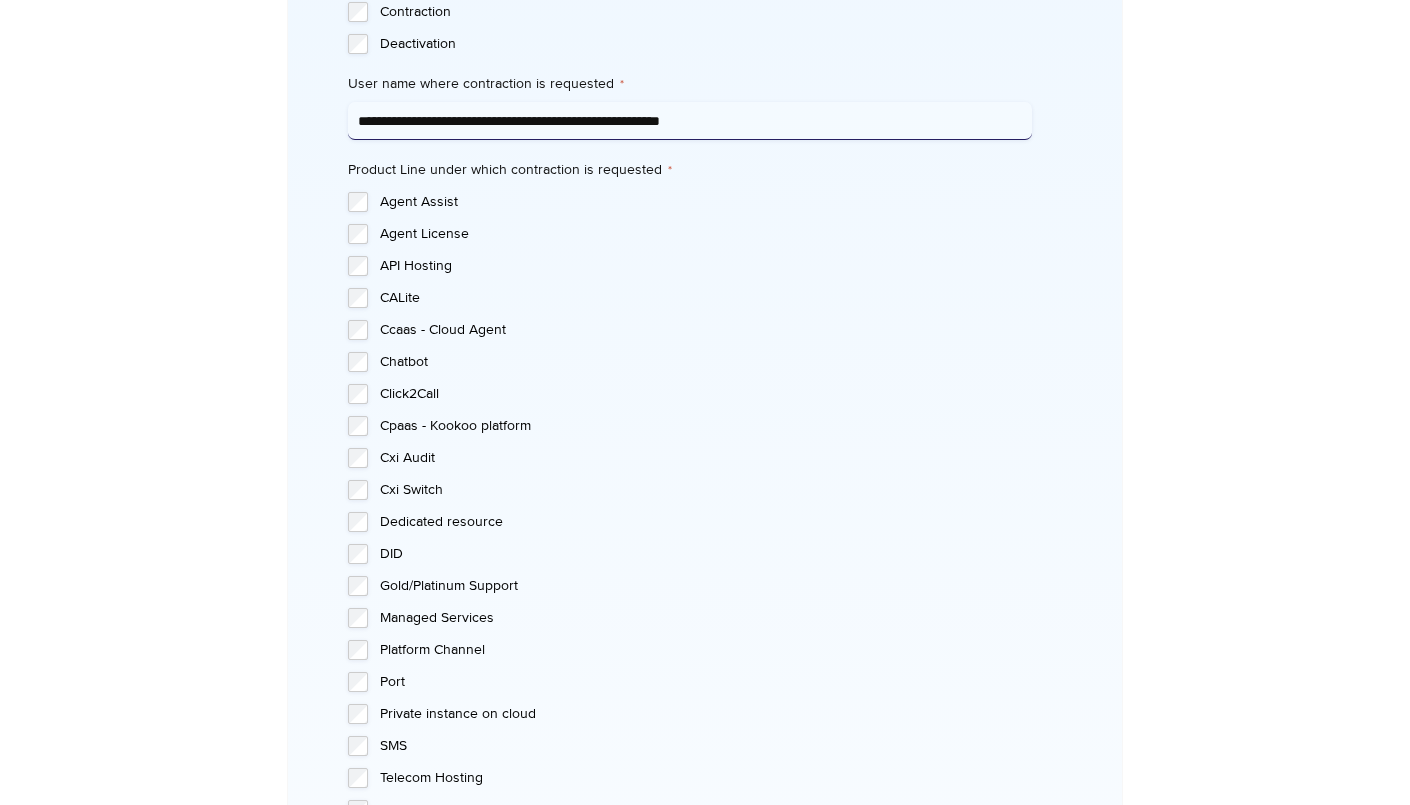 scroll, scrollTop: 746, scrollLeft: 0, axis: vertical 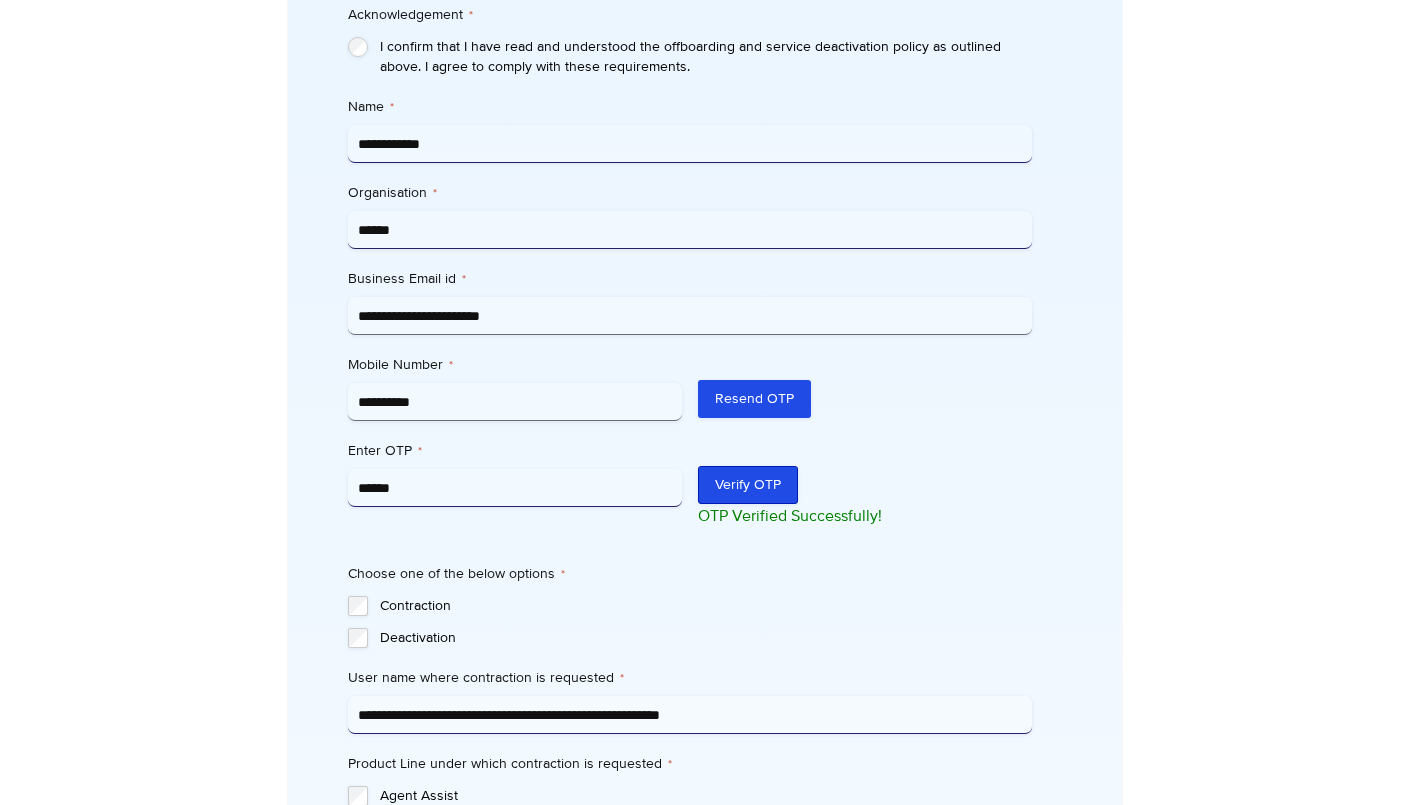 click on "Verify OTP" at bounding box center [748, 485] 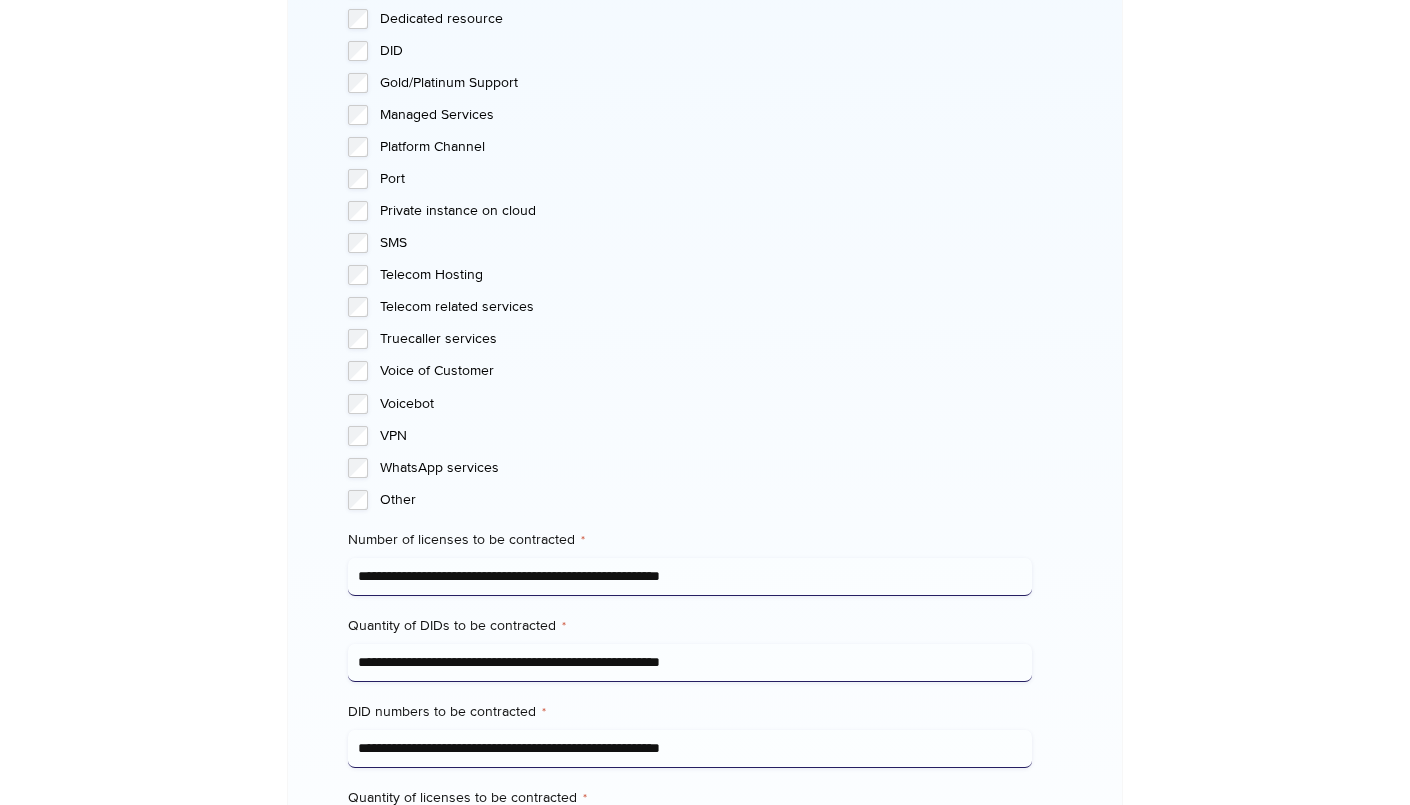 scroll, scrollTop: 2371, scrollLeft: 0, axis: vertical 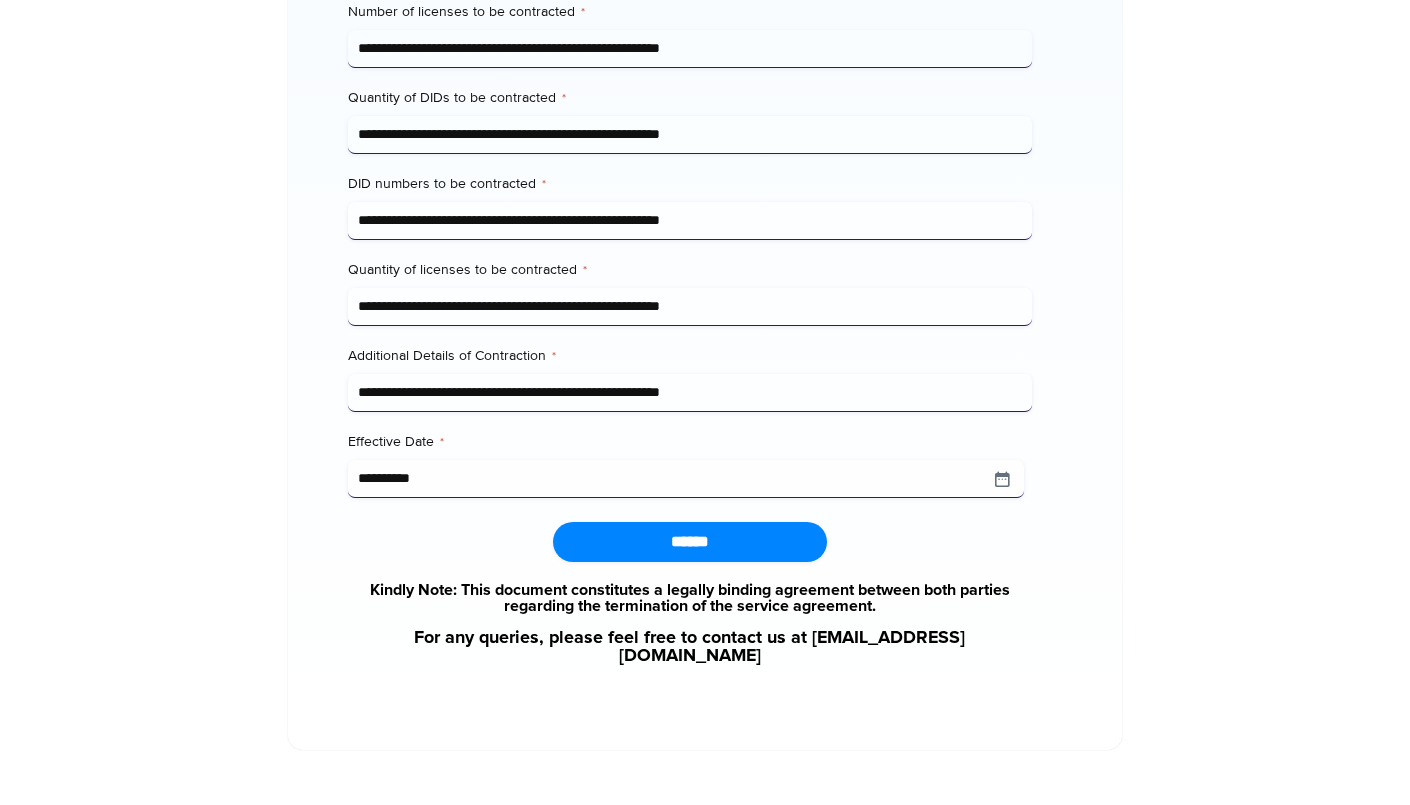 click on "******" at bounding box center (689, 542) 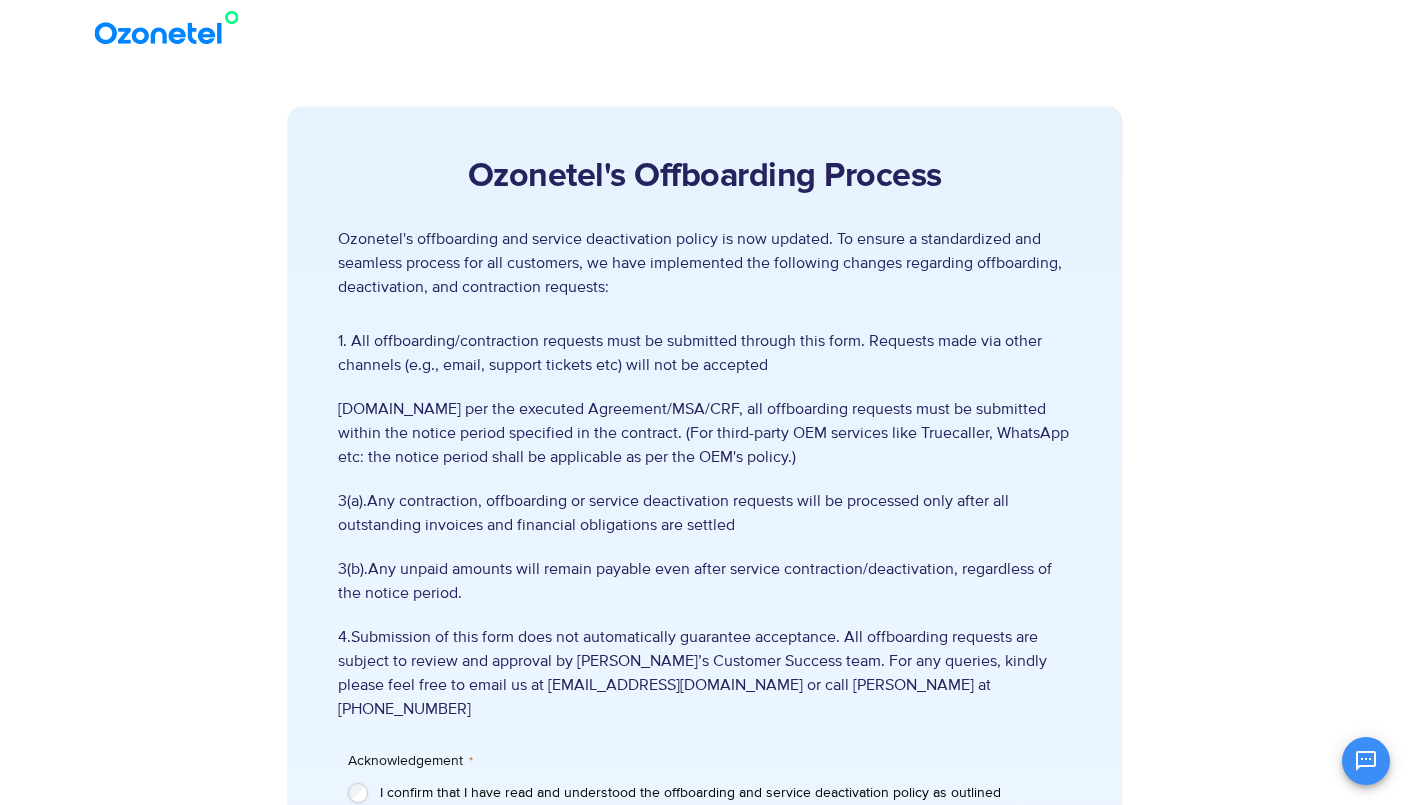 scroll, scrollTop: 2335, scrollLeft: 0, axis: vertical 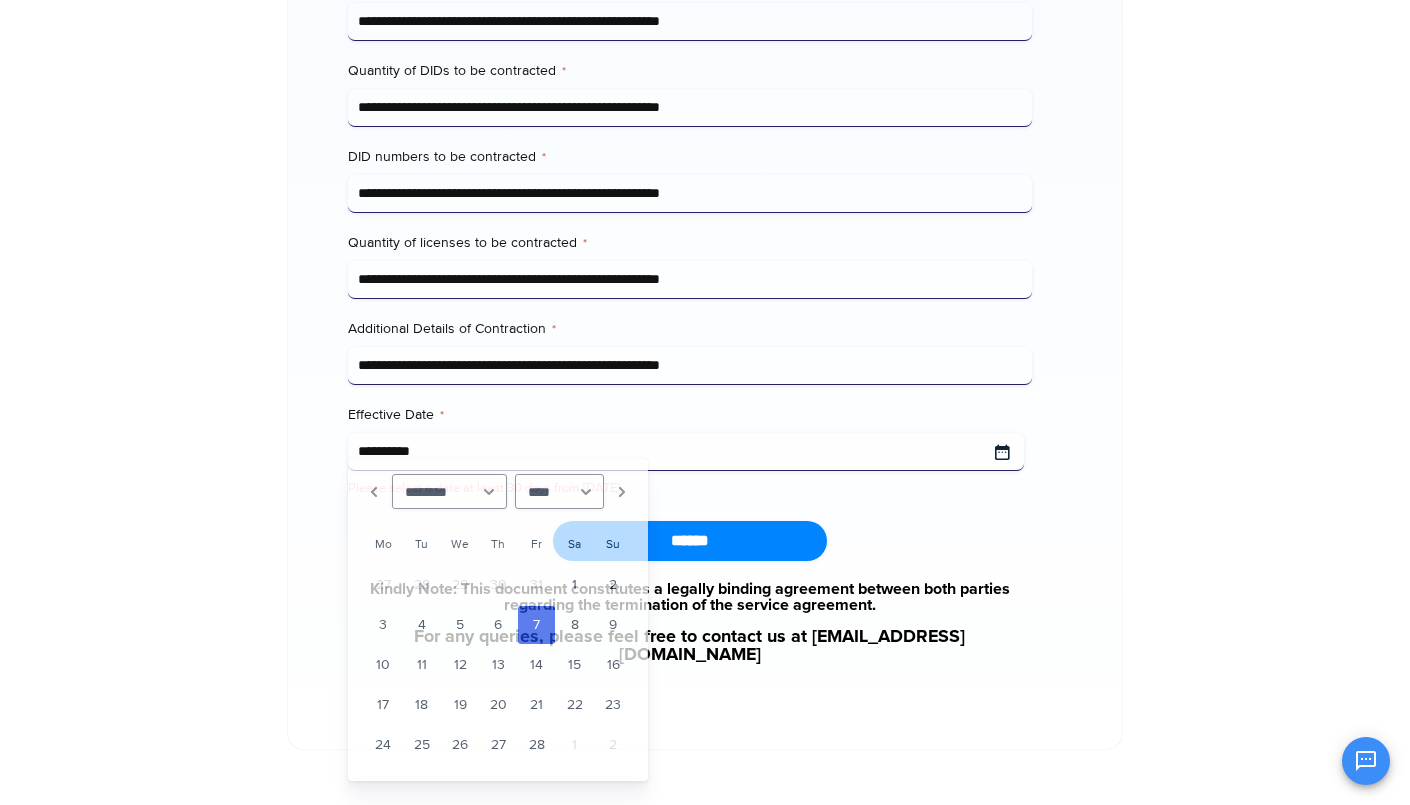 click on "**********" at bounding box center (685, 452) 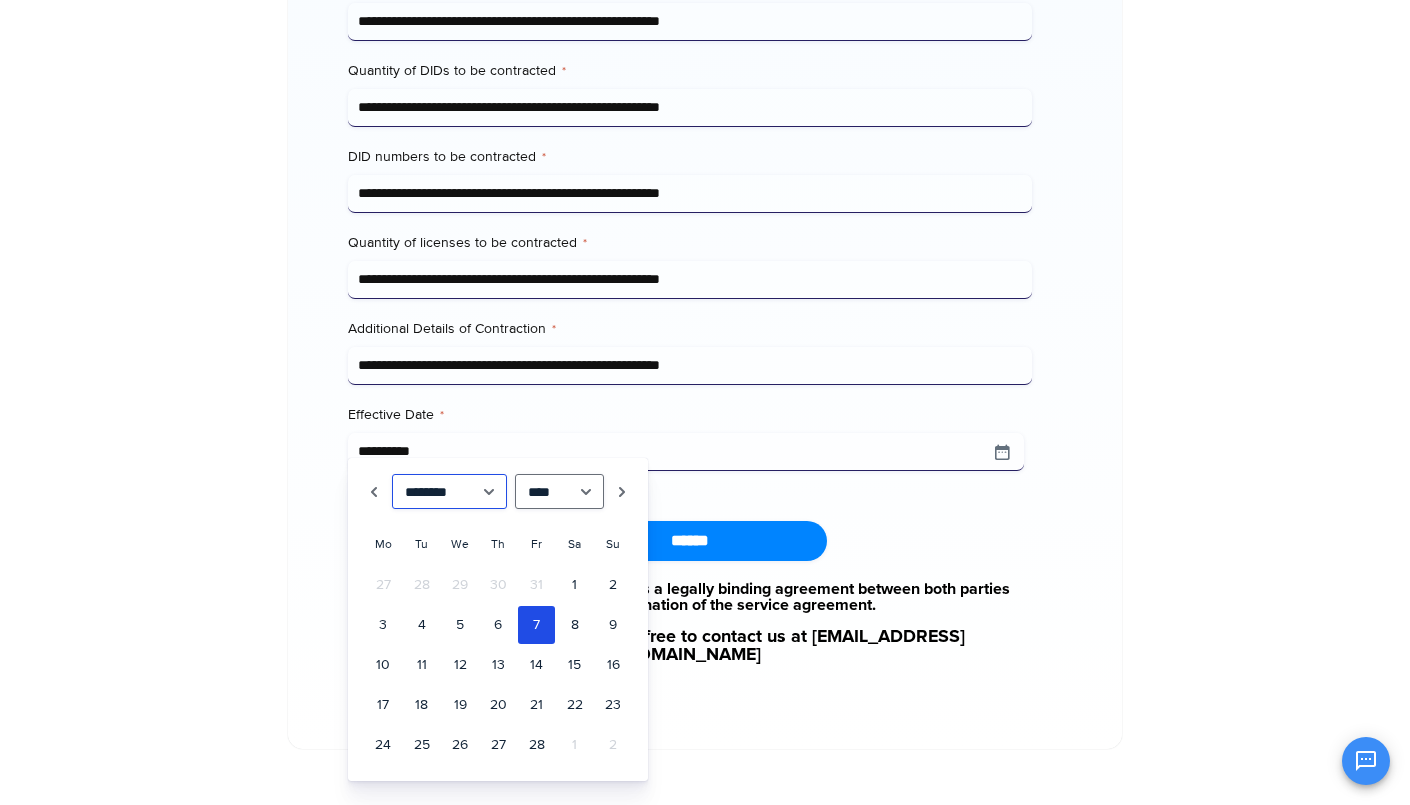 click on "******* ******** ***** ***** *** **** **** ****** ********* ******* ******** ********" at bounding box center (449, 491) 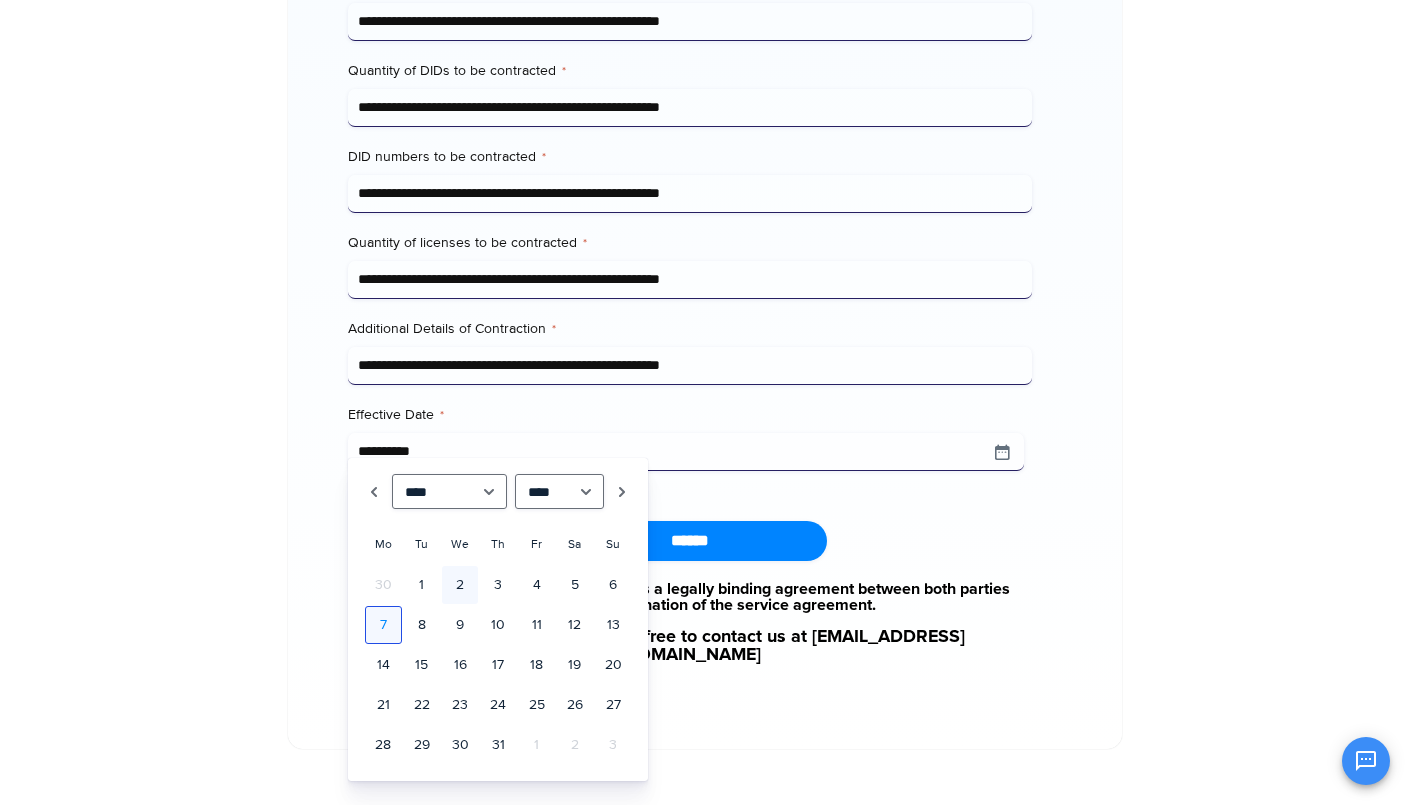click on "7" at bounding box center [383, 625] 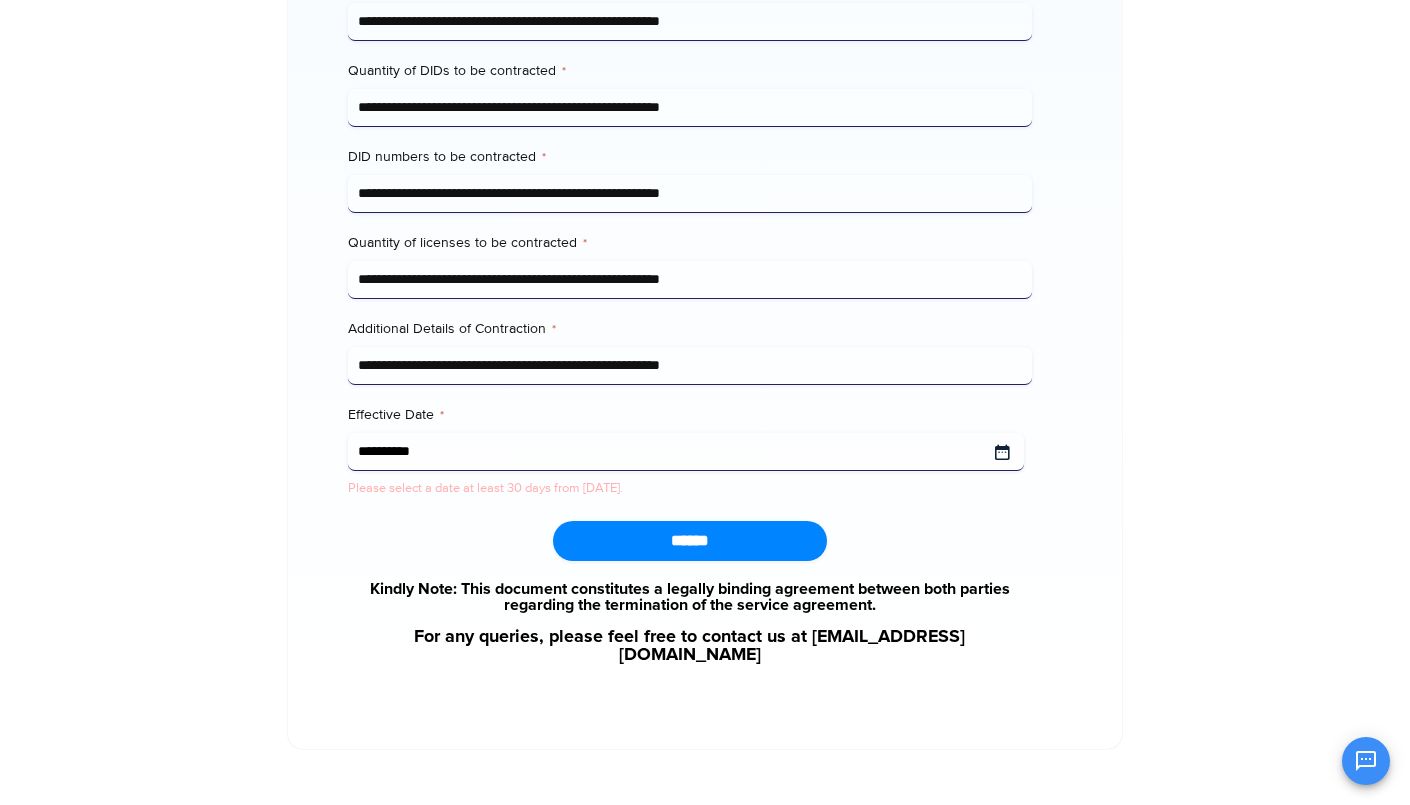 click on "Effective Date *" at bounding box center [685, 452] 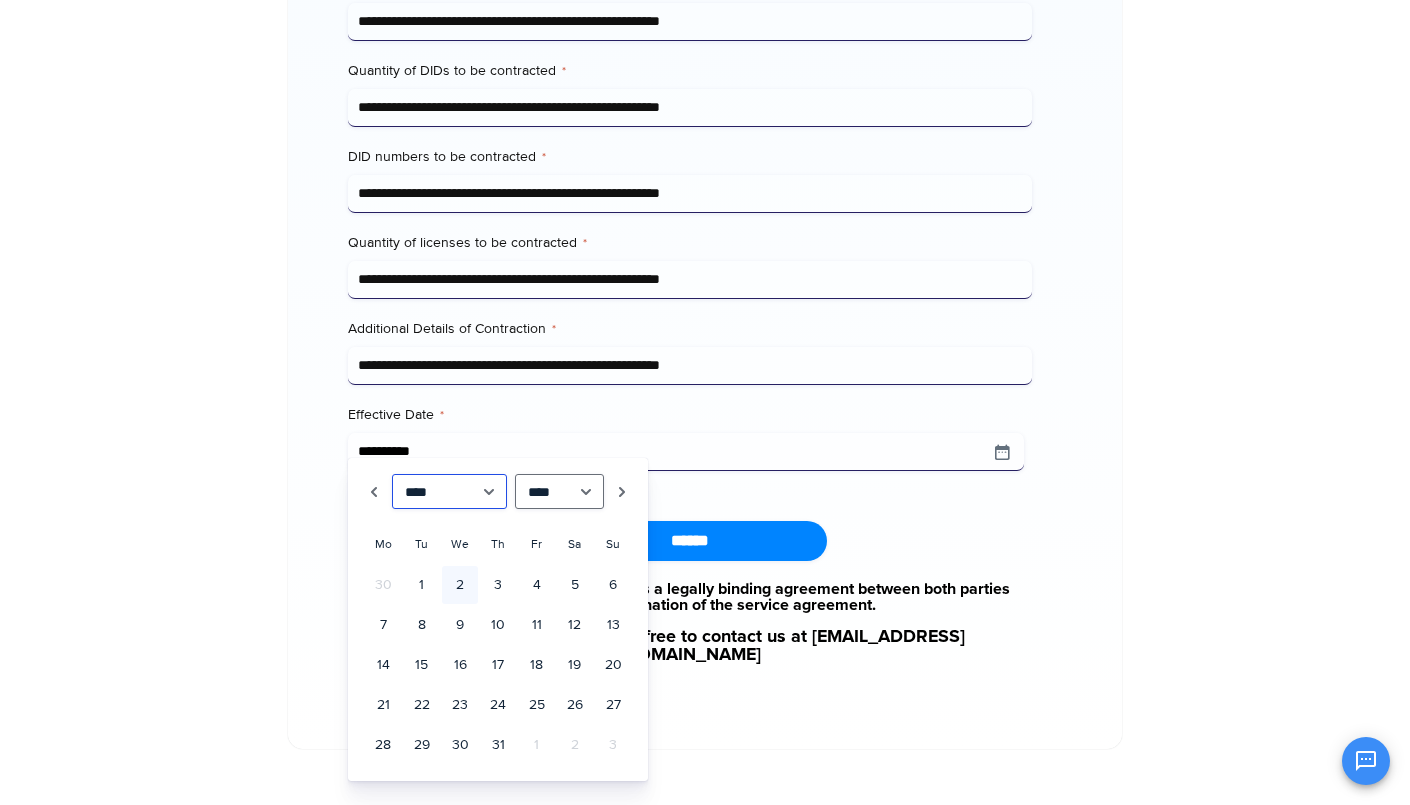 click on "******* ******** ***** ***** *** **** **** ****** ********* ******* ******** ********" at bounding box center (449, 491) 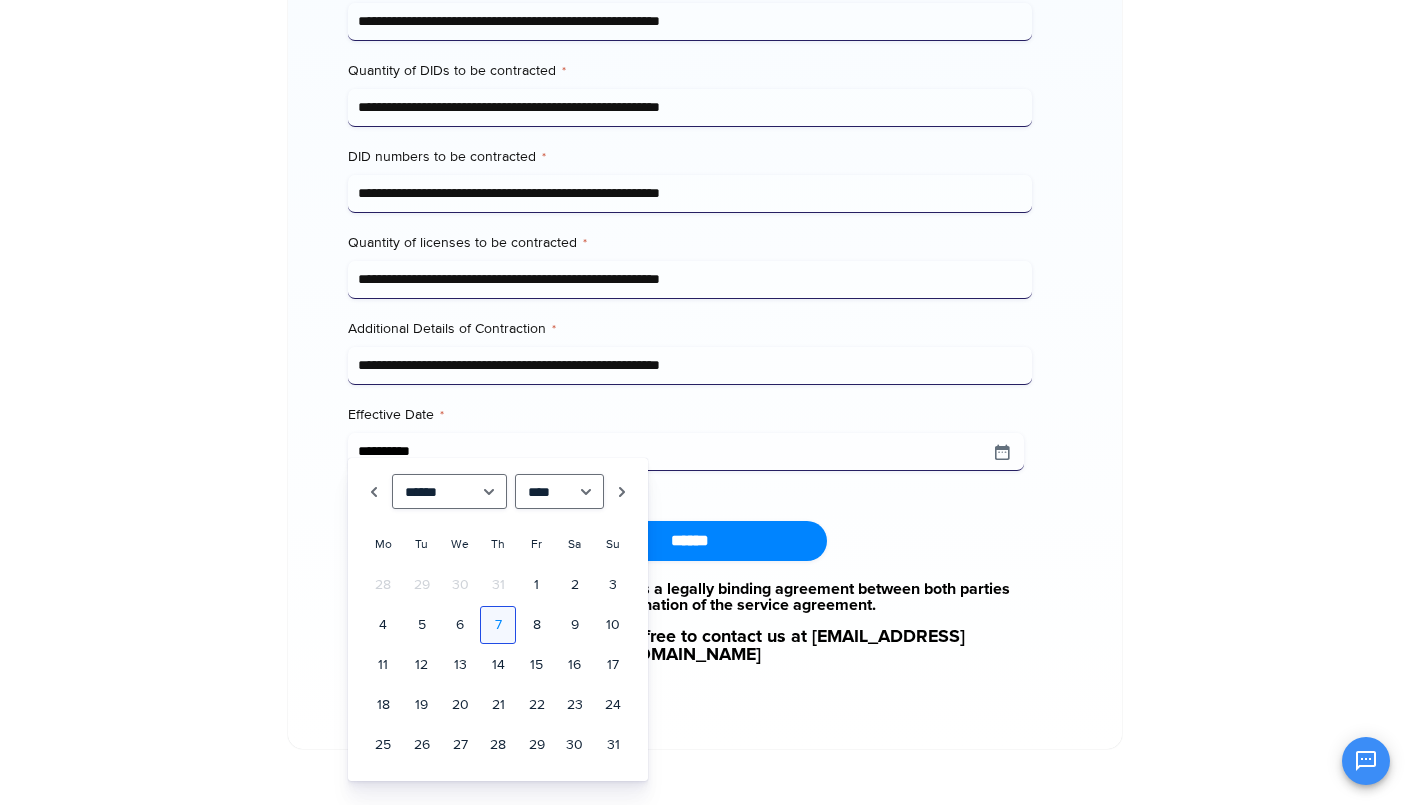 click on "7" at bounding box center (498, 625) 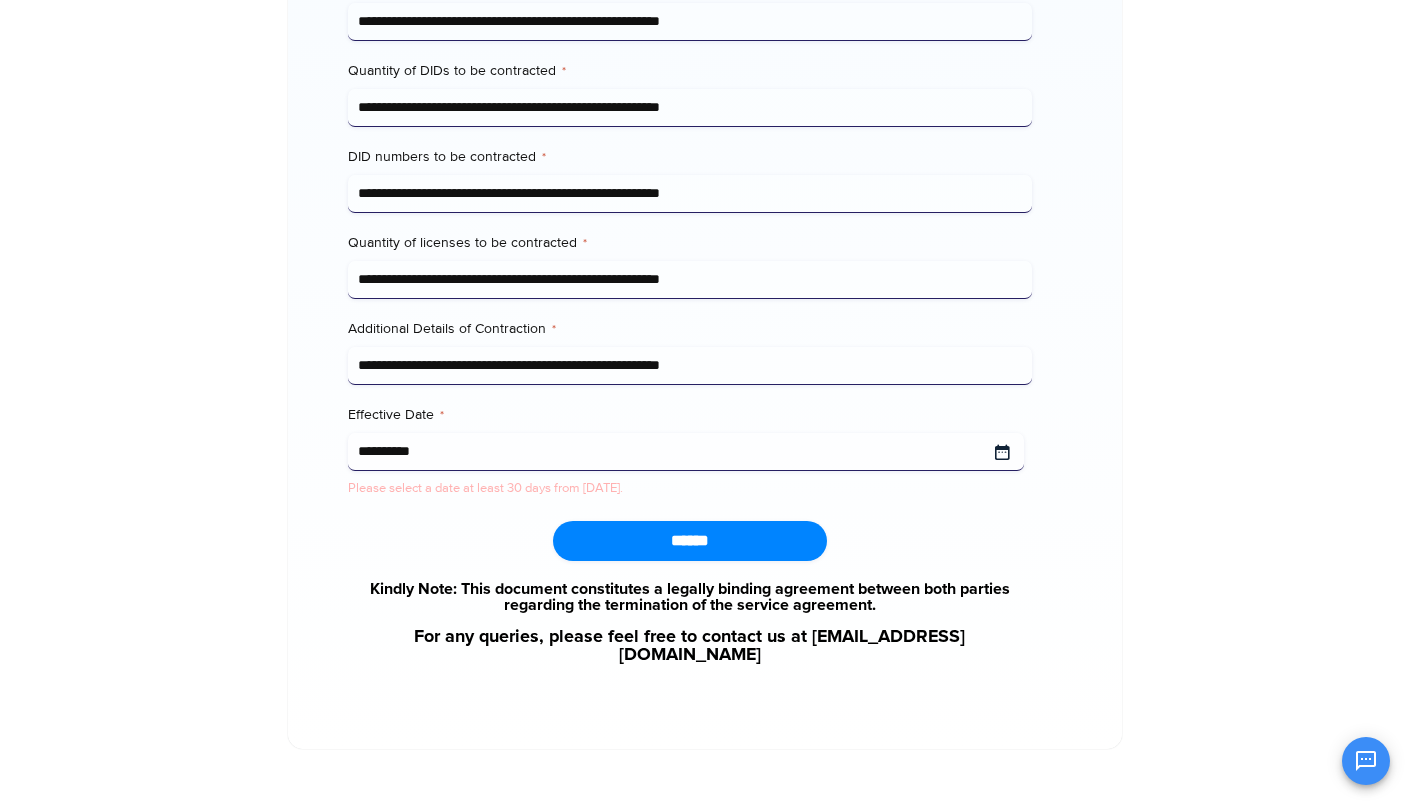 click on "**********" at bounding box center (685, 452) 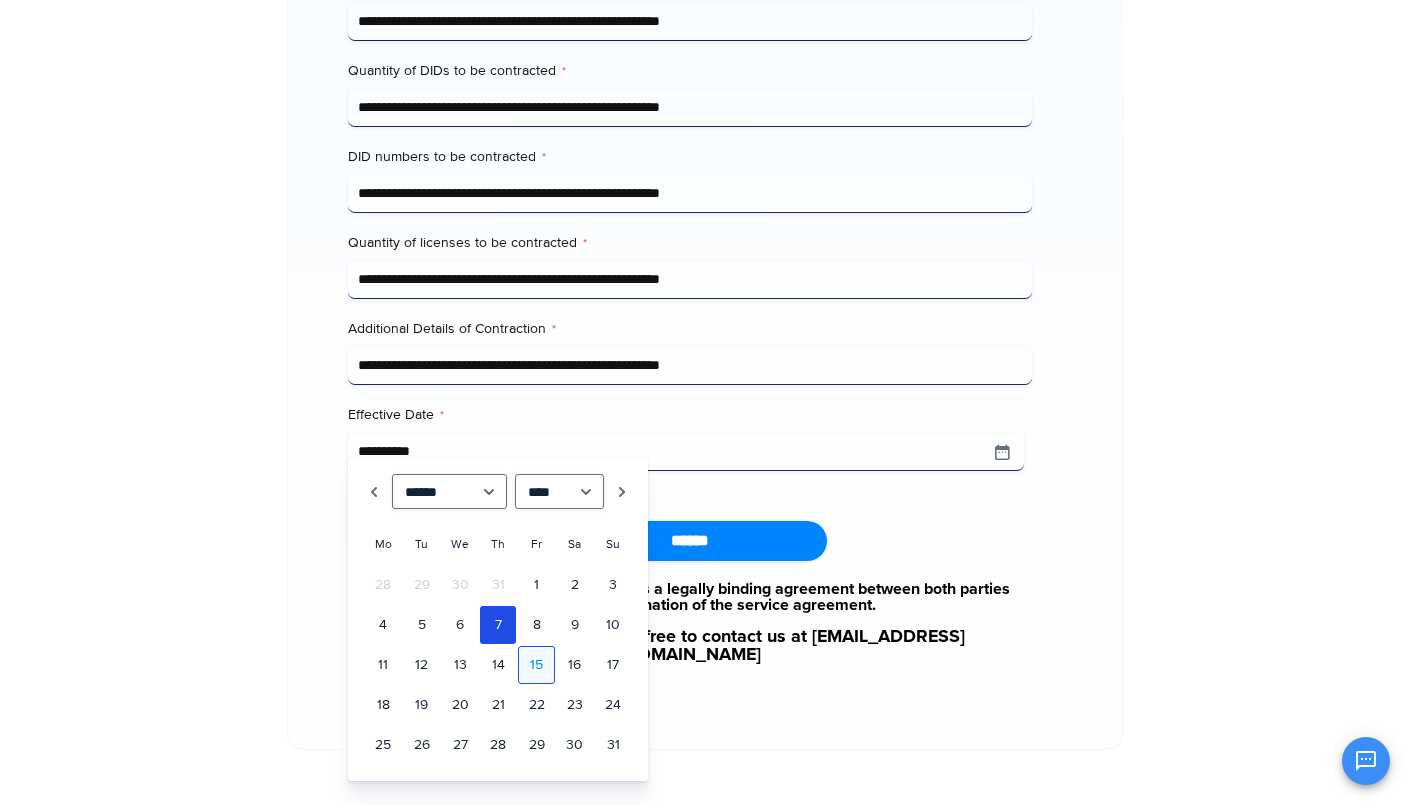 click on "15" at bounding box center [536, 665] 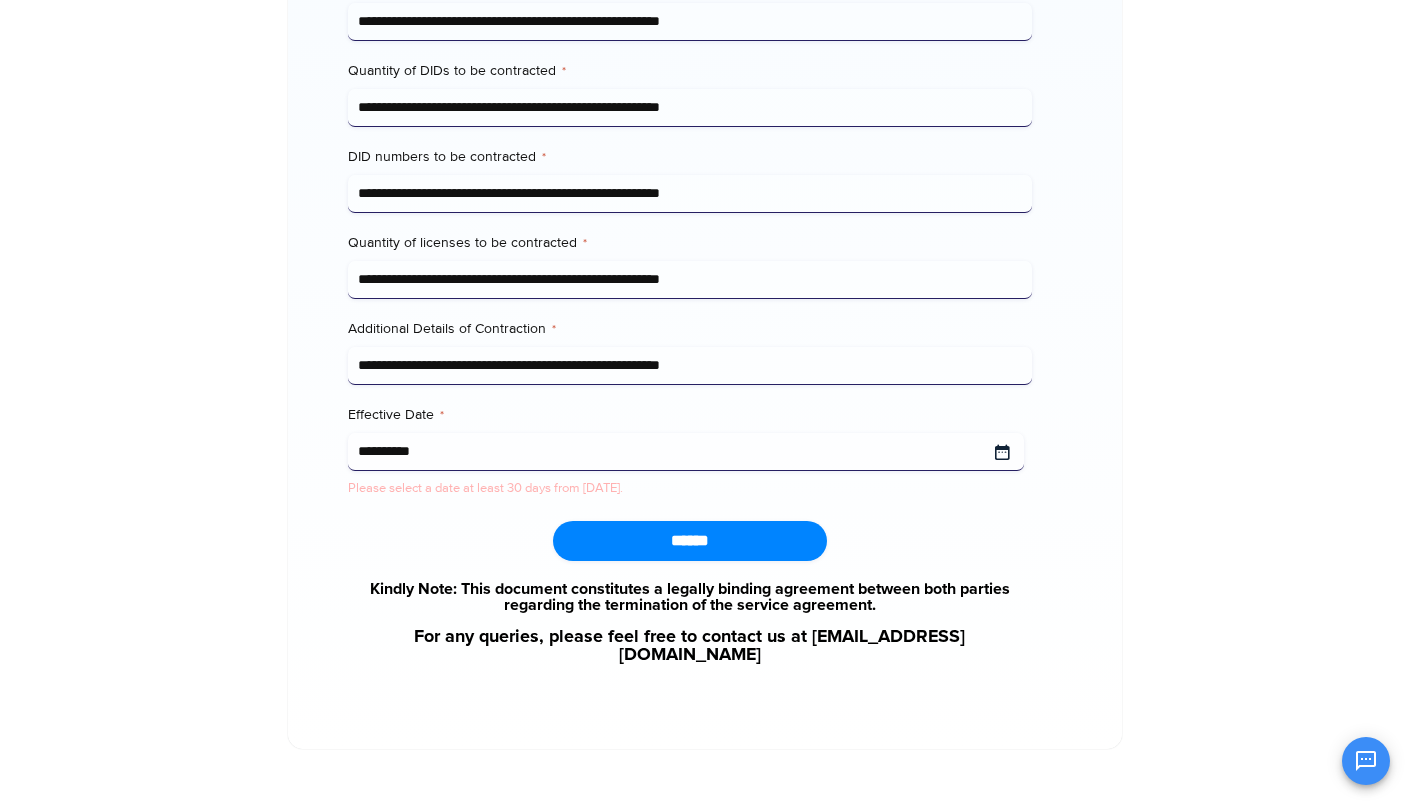 click on "**********" at bounding box center (685, 452) 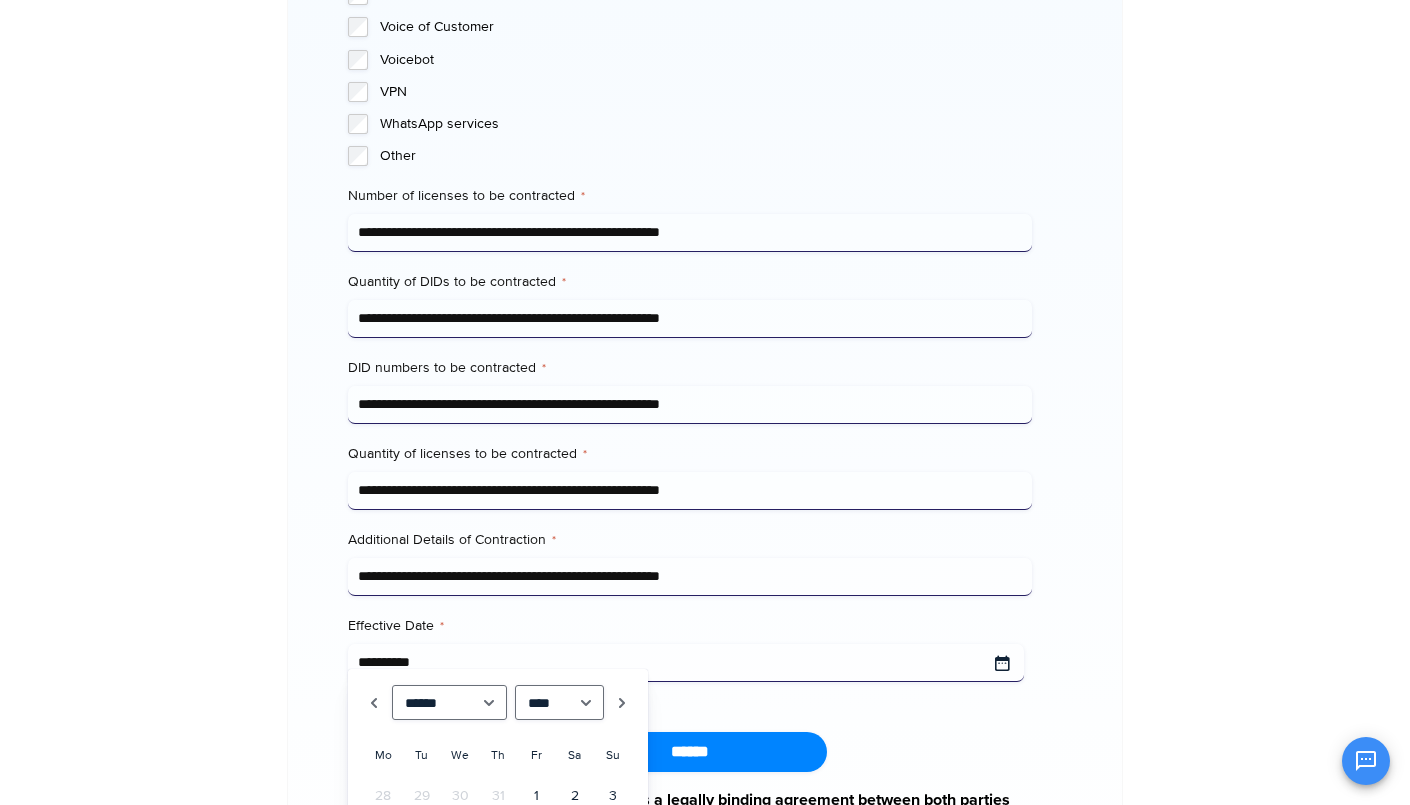 scroll, scrollTop: 2335, scrollLeft: 0, axis: vertical 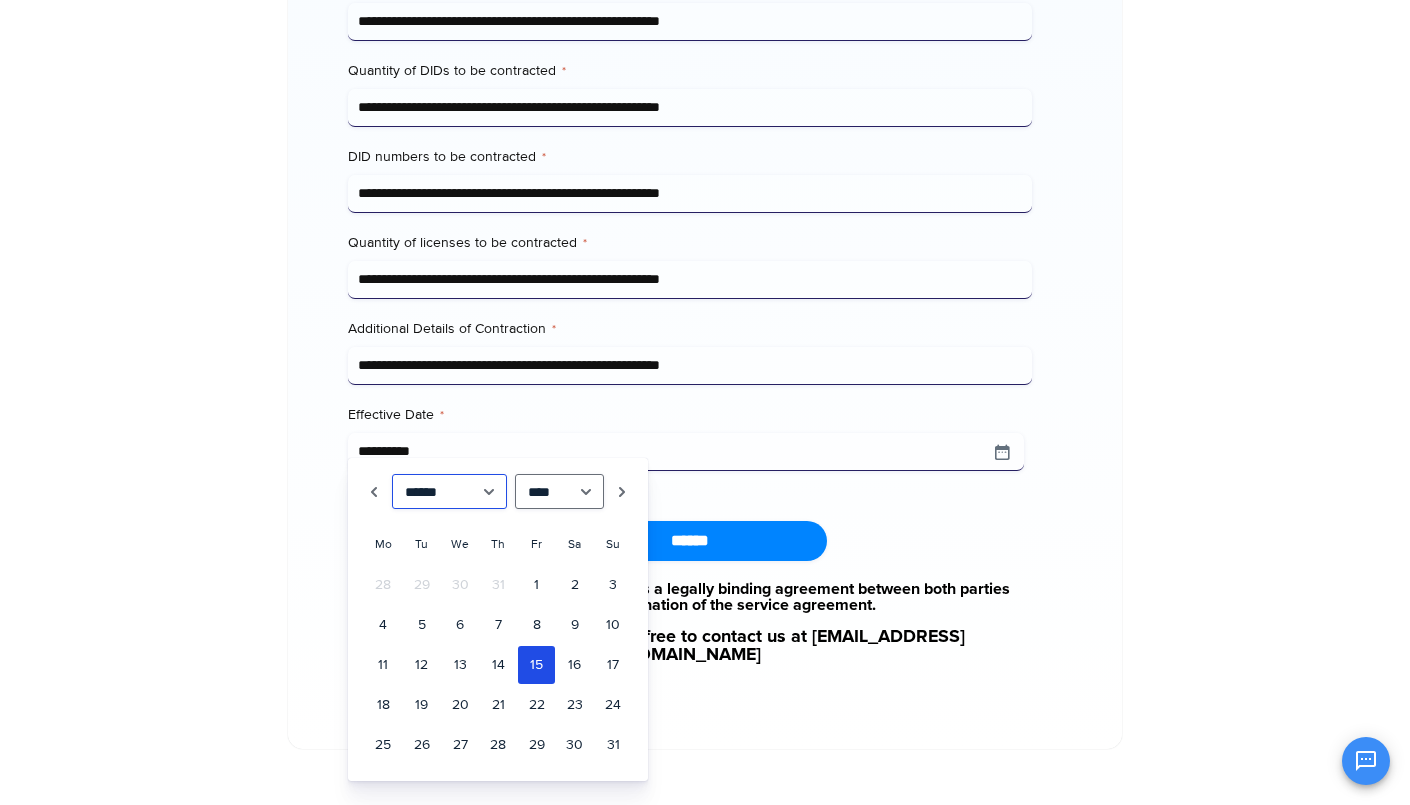 click on "******* ******** ***** ***** *** **** **** ****** ********* ******* ******** ********" at bounding box center [449, 491] 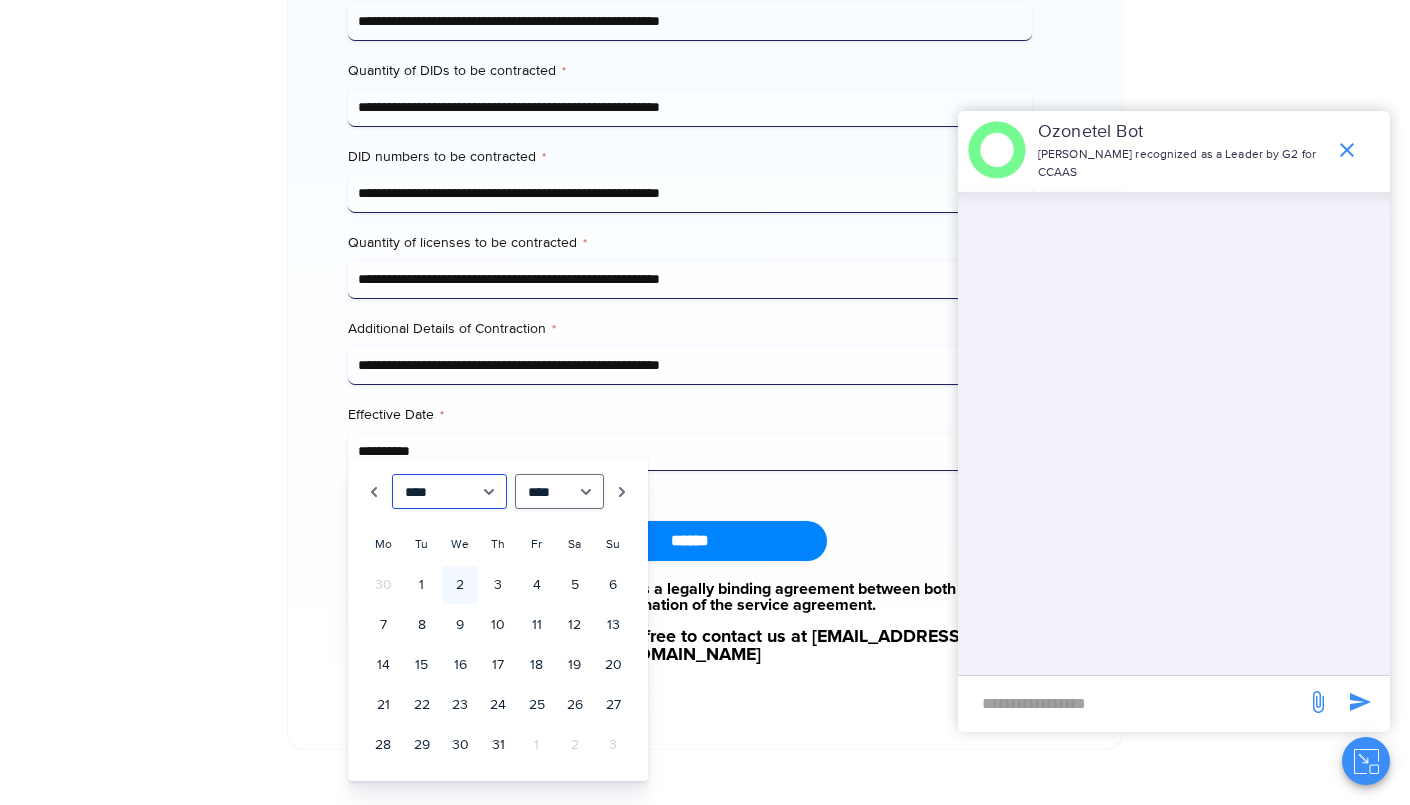 click on "******* ******** ***** ***** *** **** **** ****** ********* ******* ******** ********" at bounding box center [449, 491] 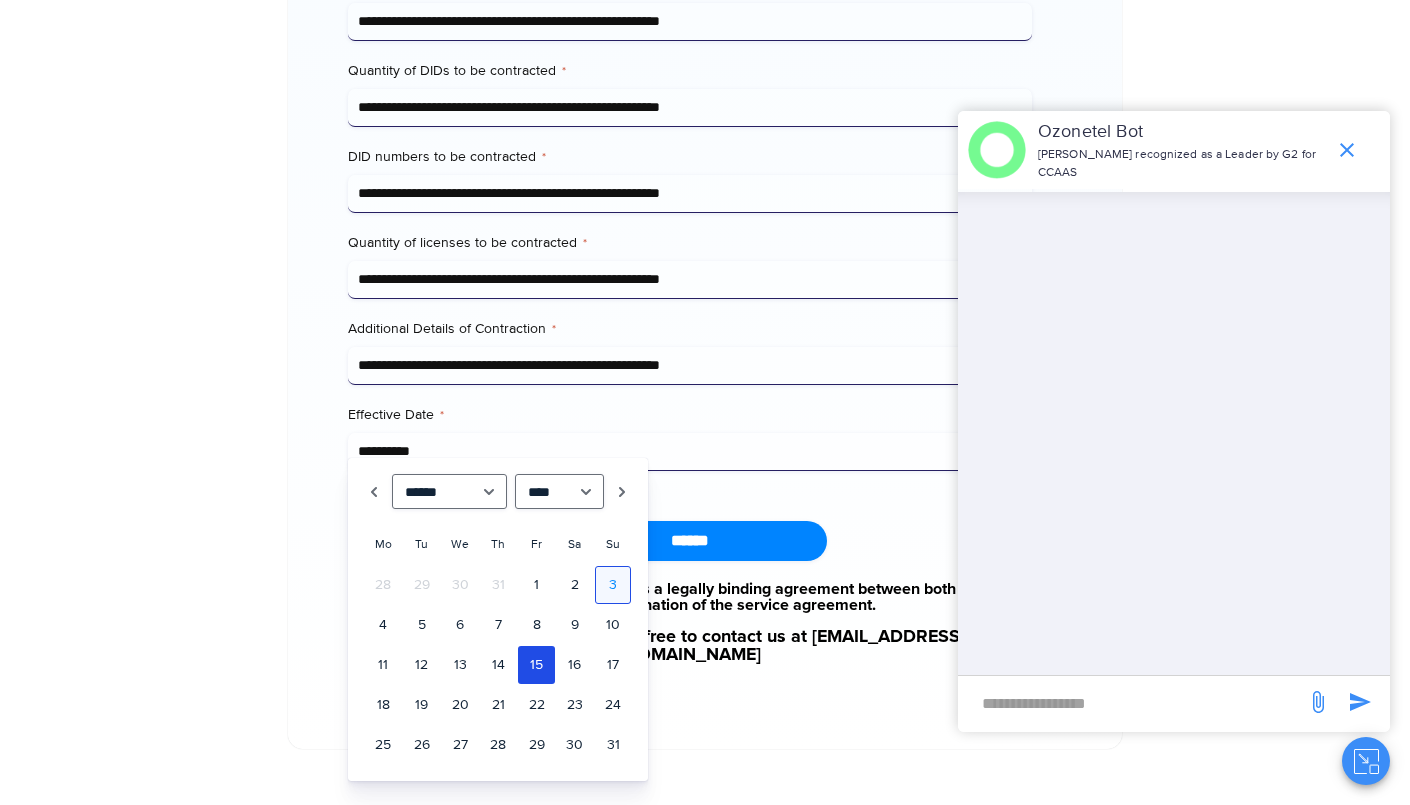 click on "3" at bounding box center [613, 585] 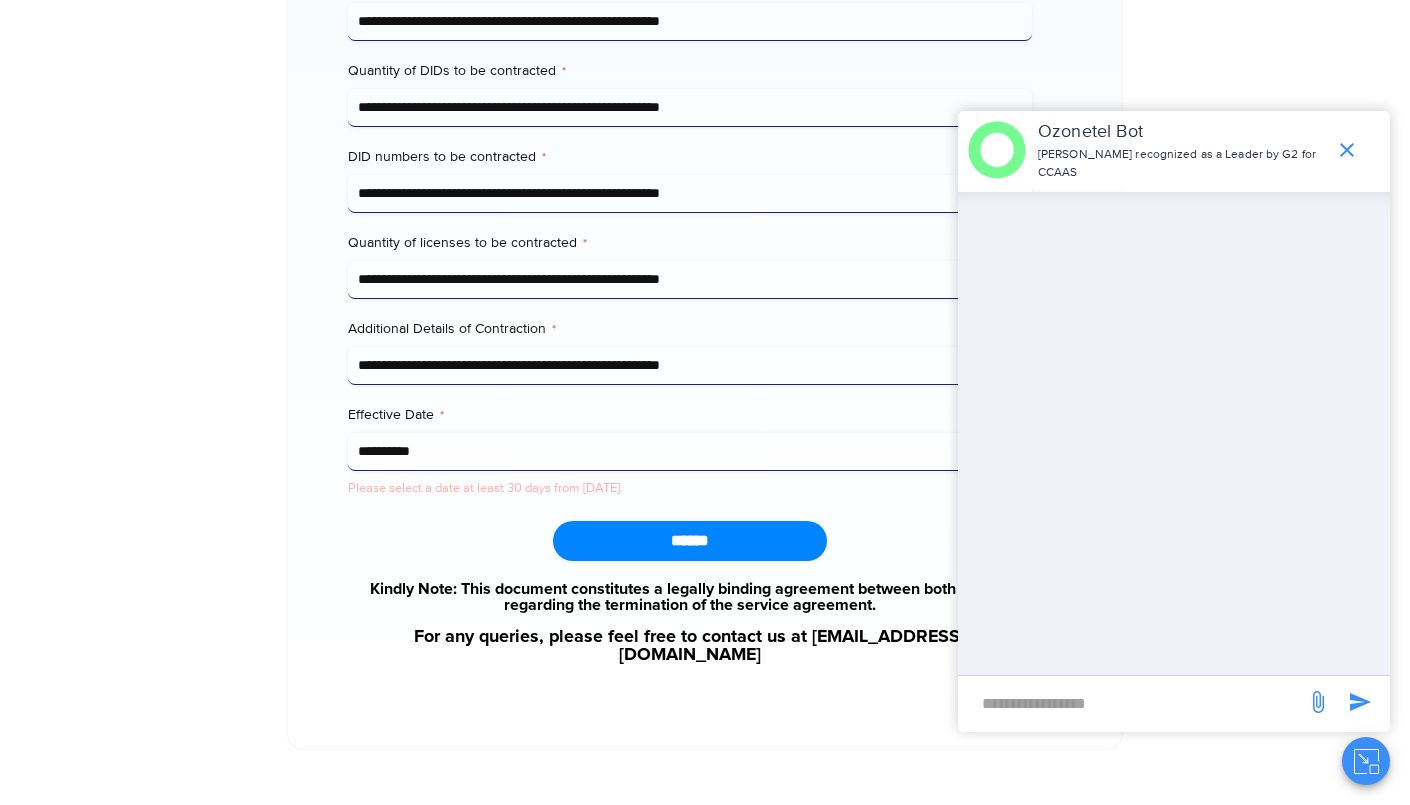 click on "**********" at bounding box center (685, 452) 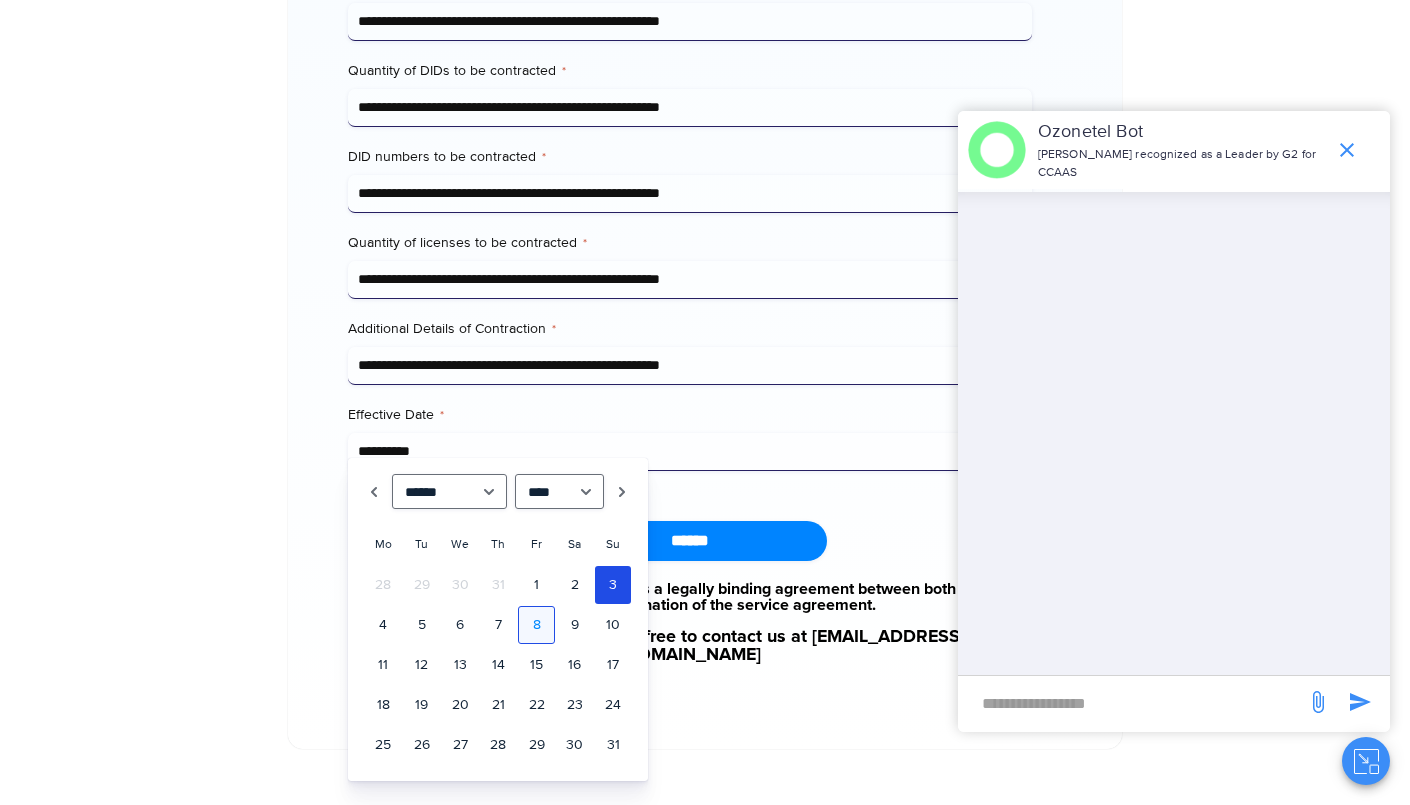 click on "8" at bounding box center [536, 625] 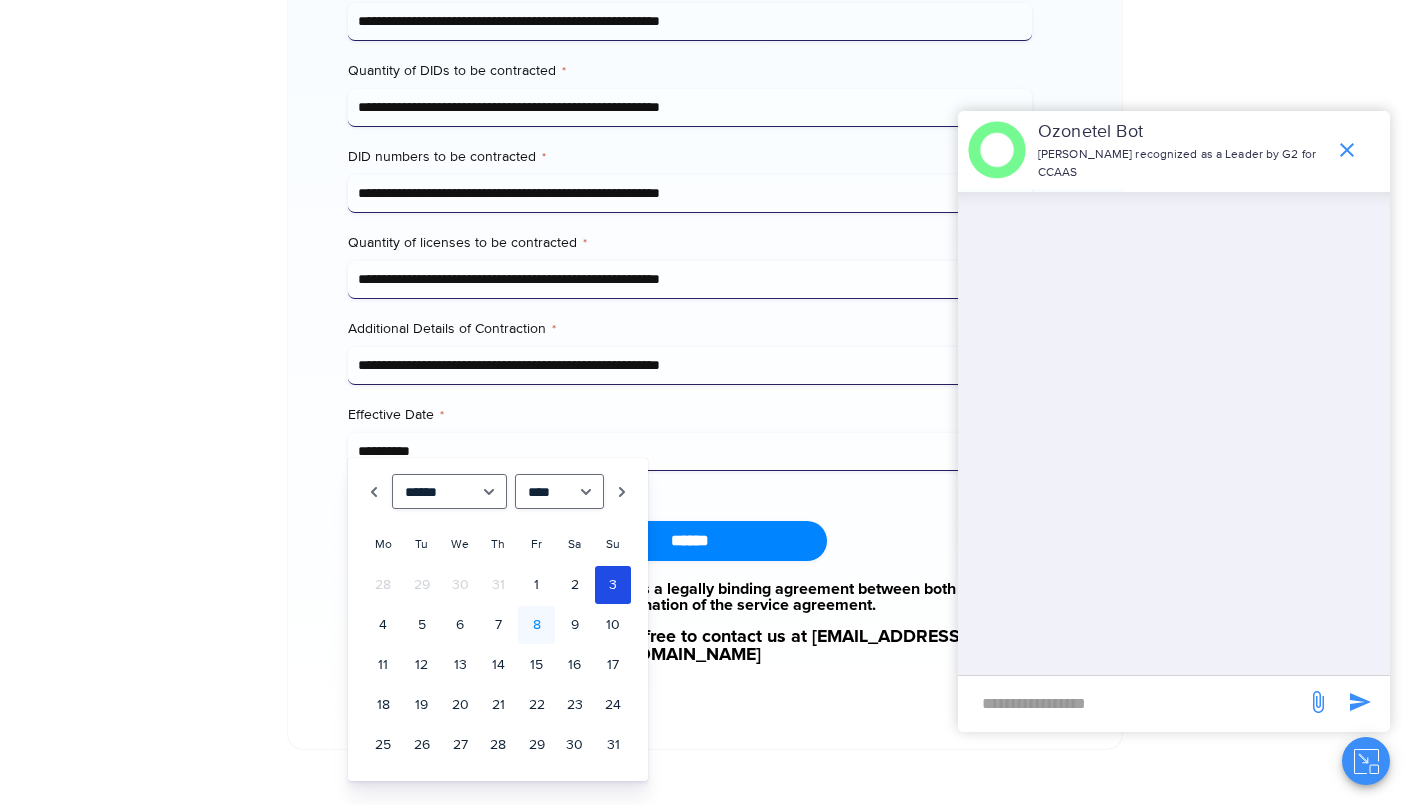 type on "**********" 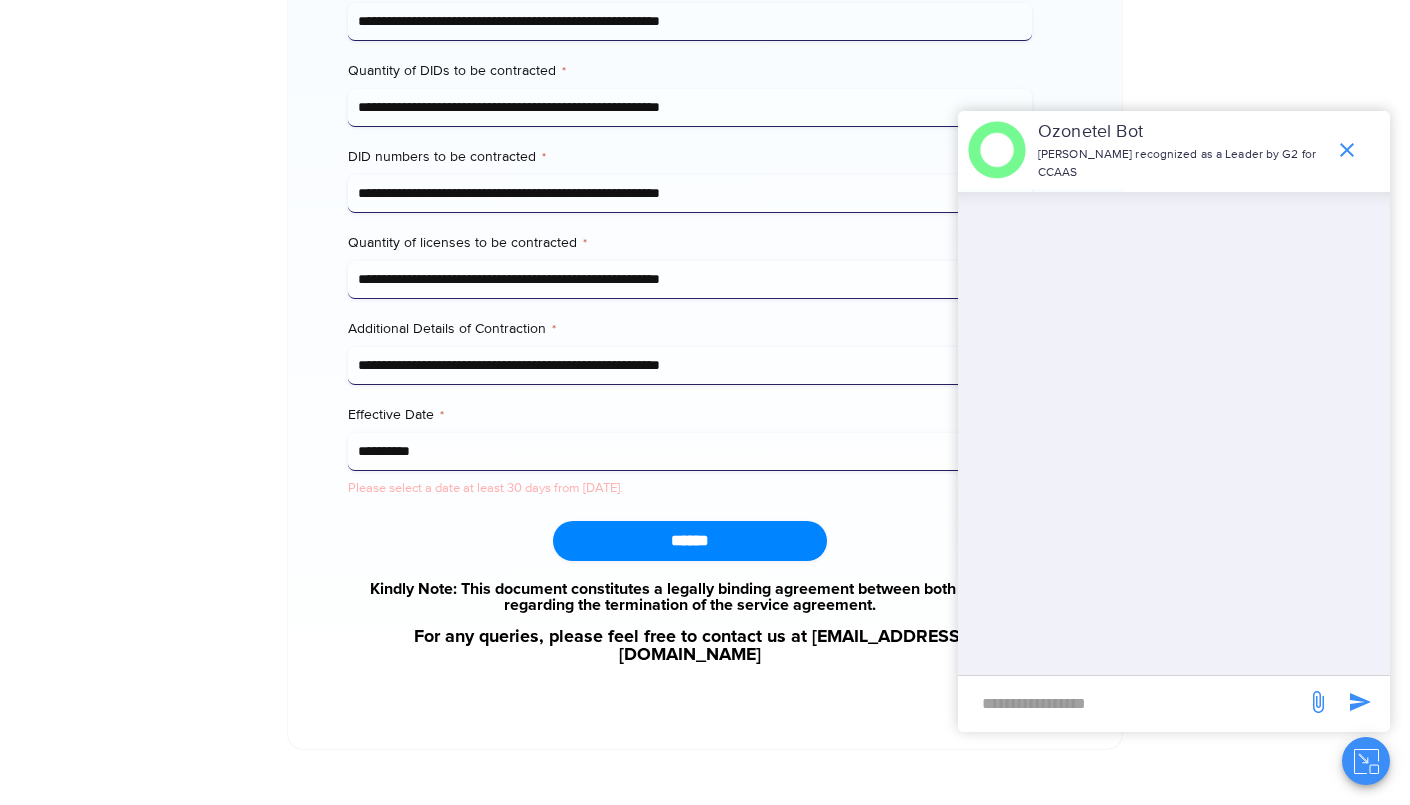 click on "******" at bounding box center (689, 541) 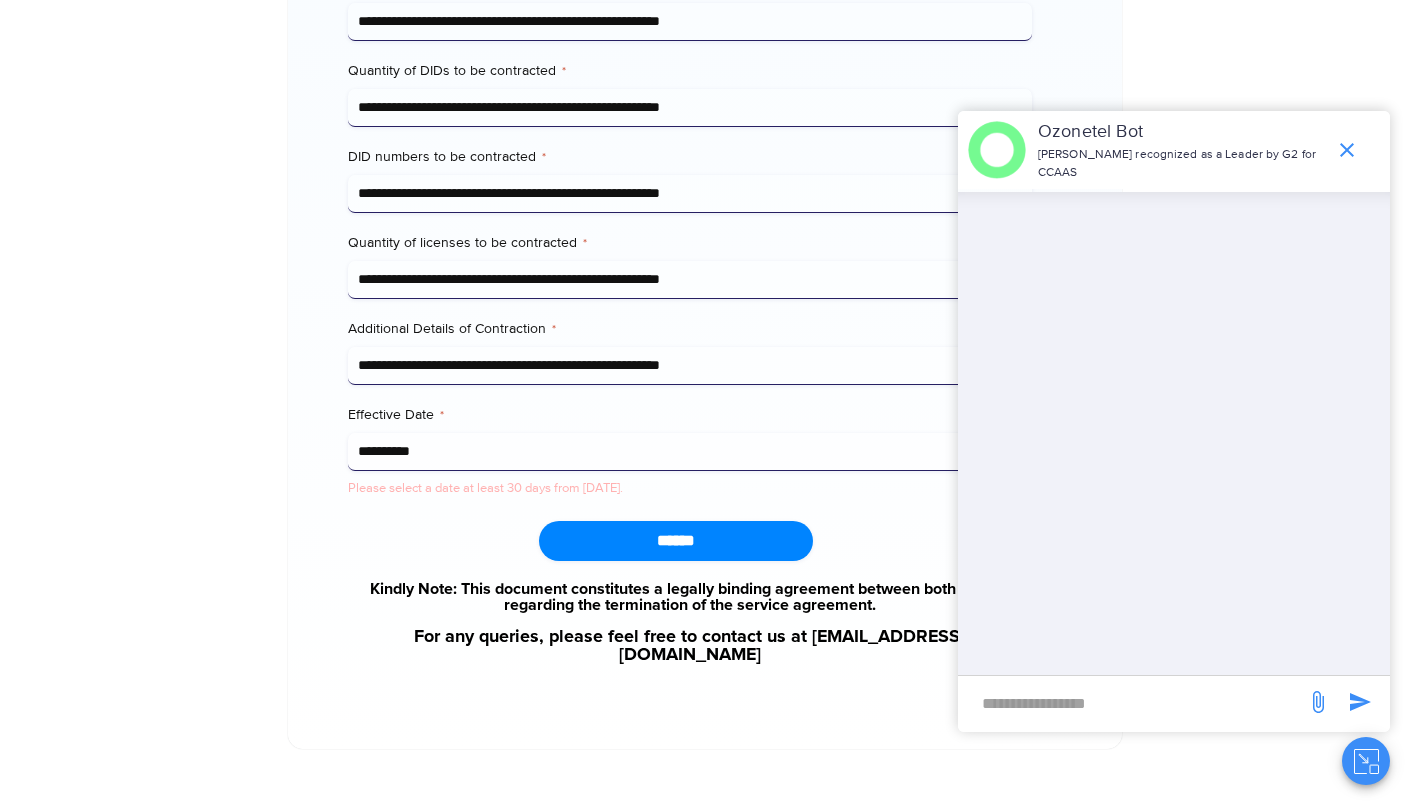 click at bounding box center [1358, 150] 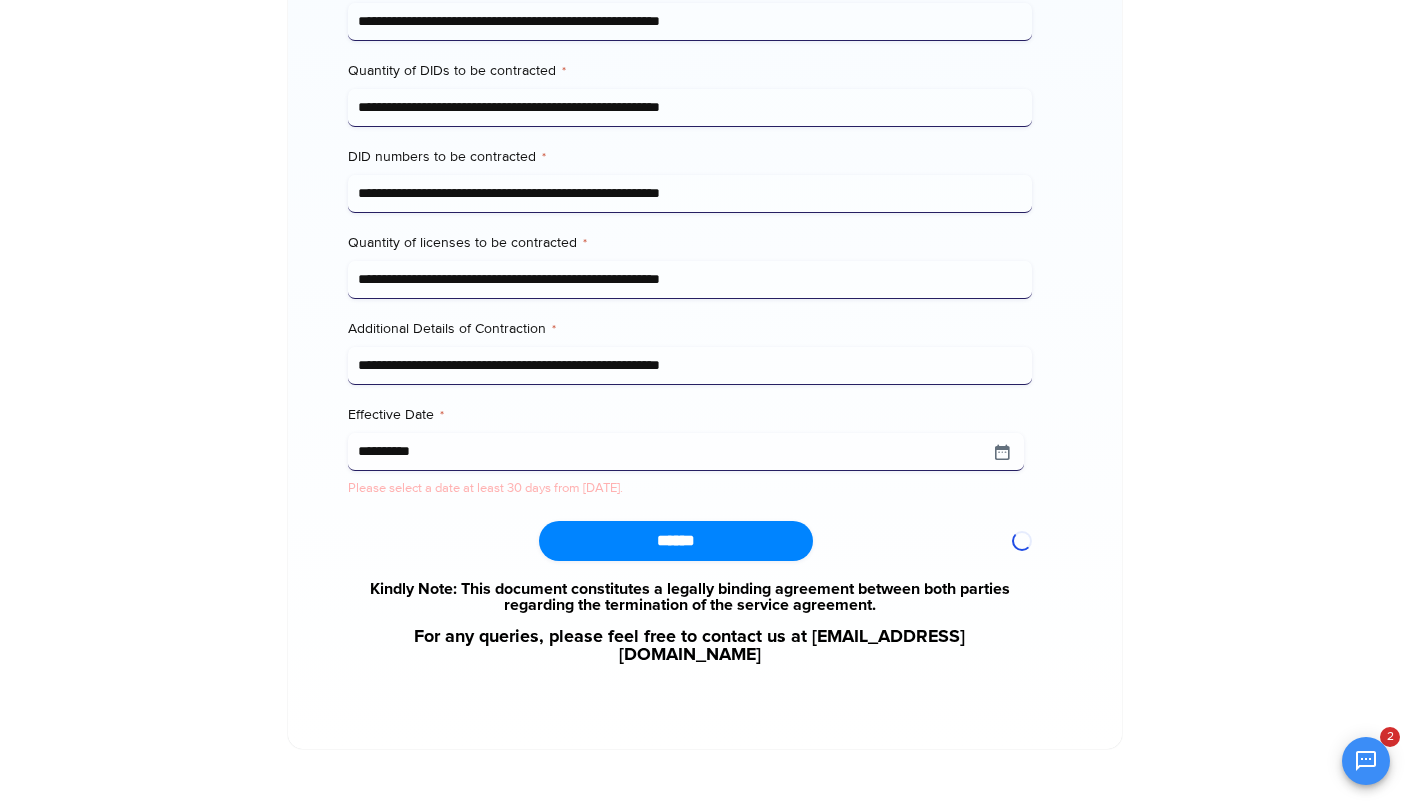 click on "**********" at bounding box center (689, 451) 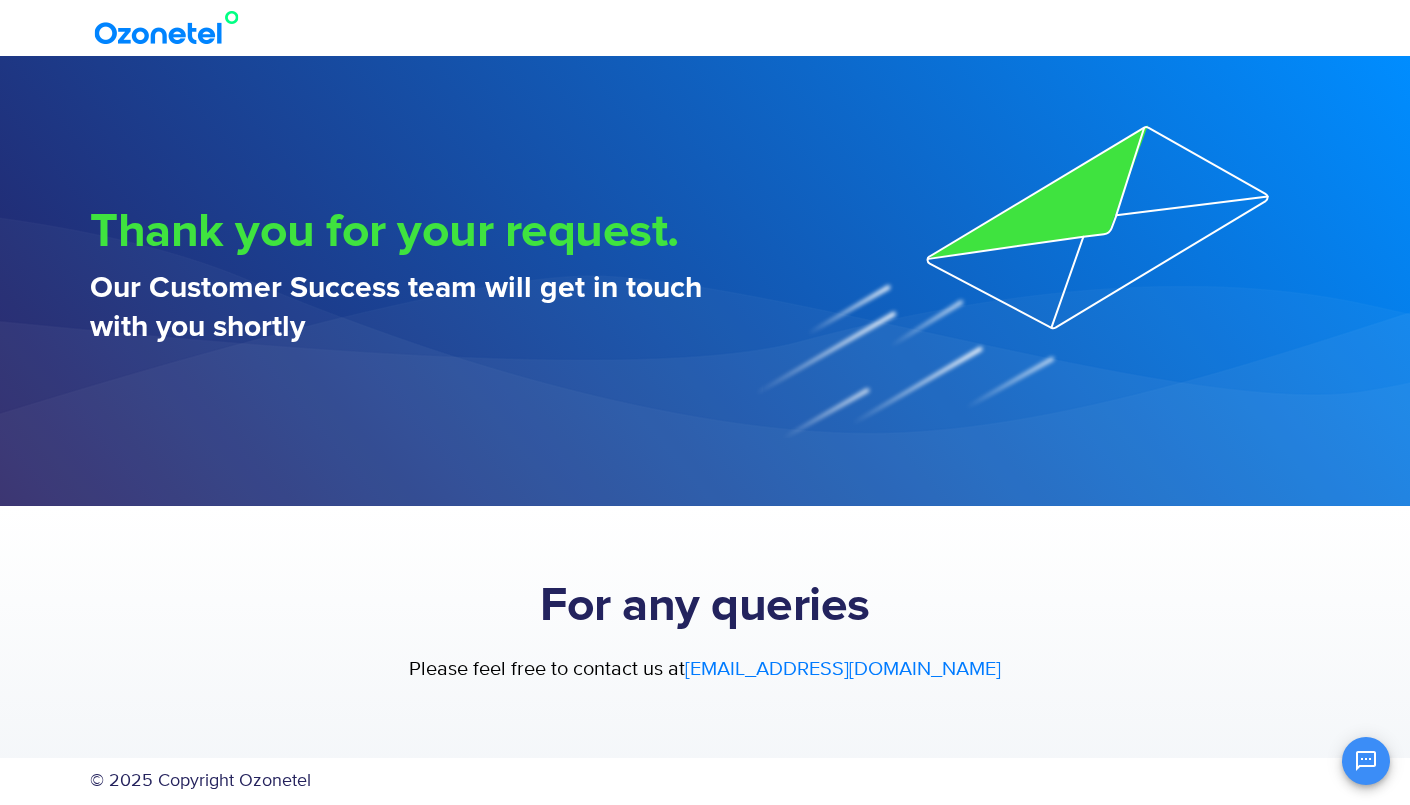 scroll, scrollTop: 0, scrollLeft: 0, axis: both 